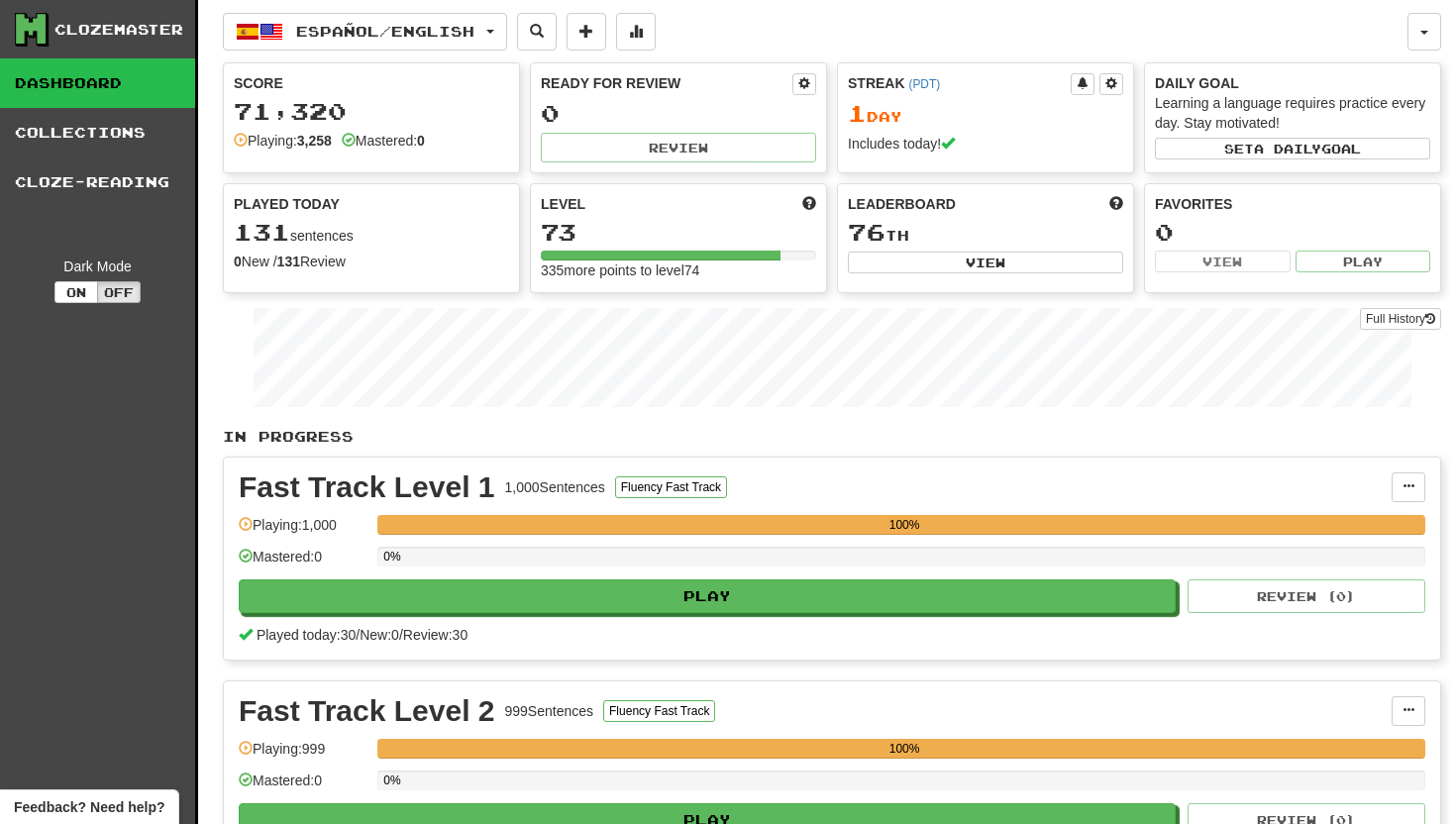 scroll, scrollTop: 0, scrollLeft: 0, axis: both 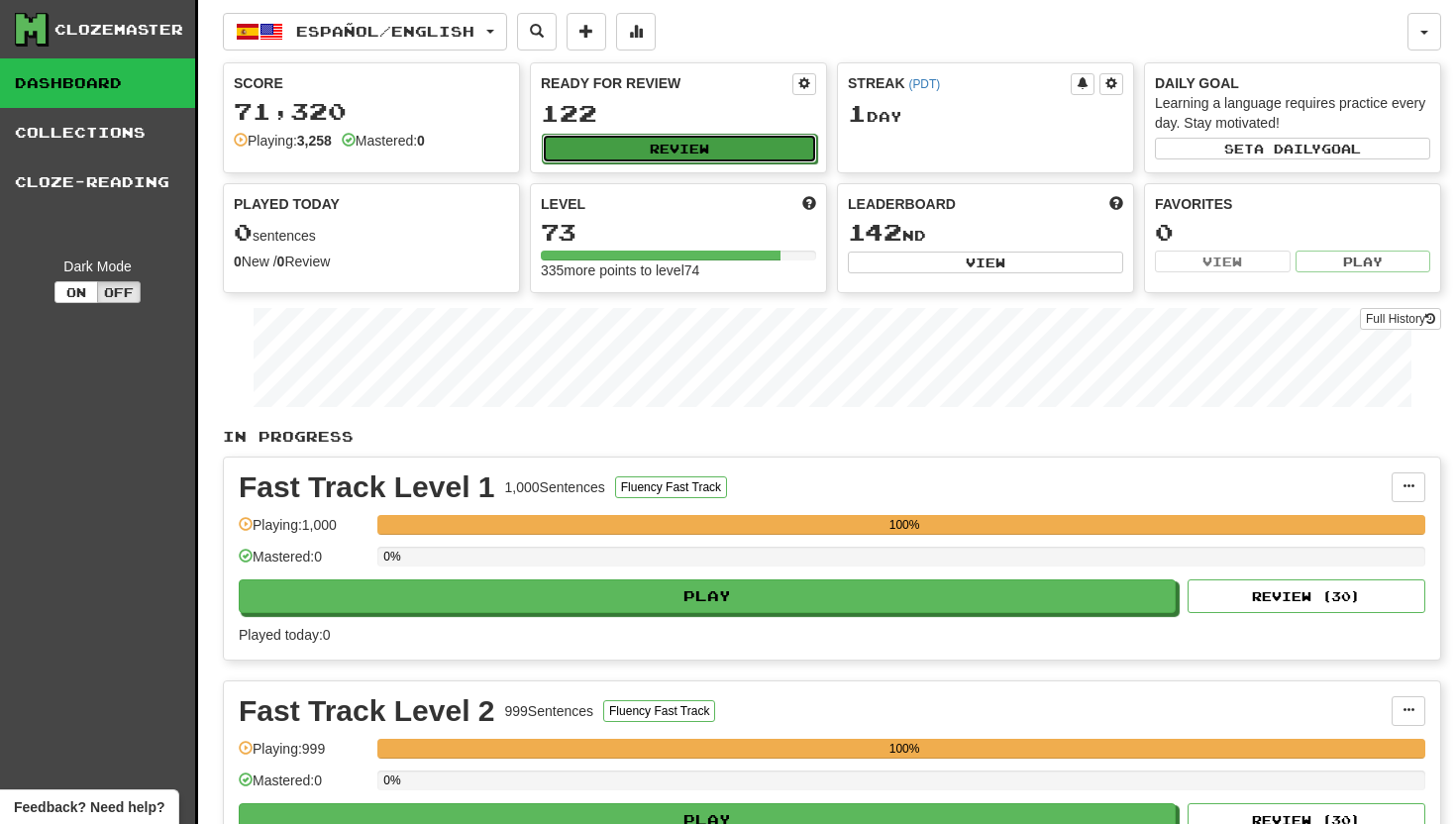 click on "Review" at bounding box center (679, 149) 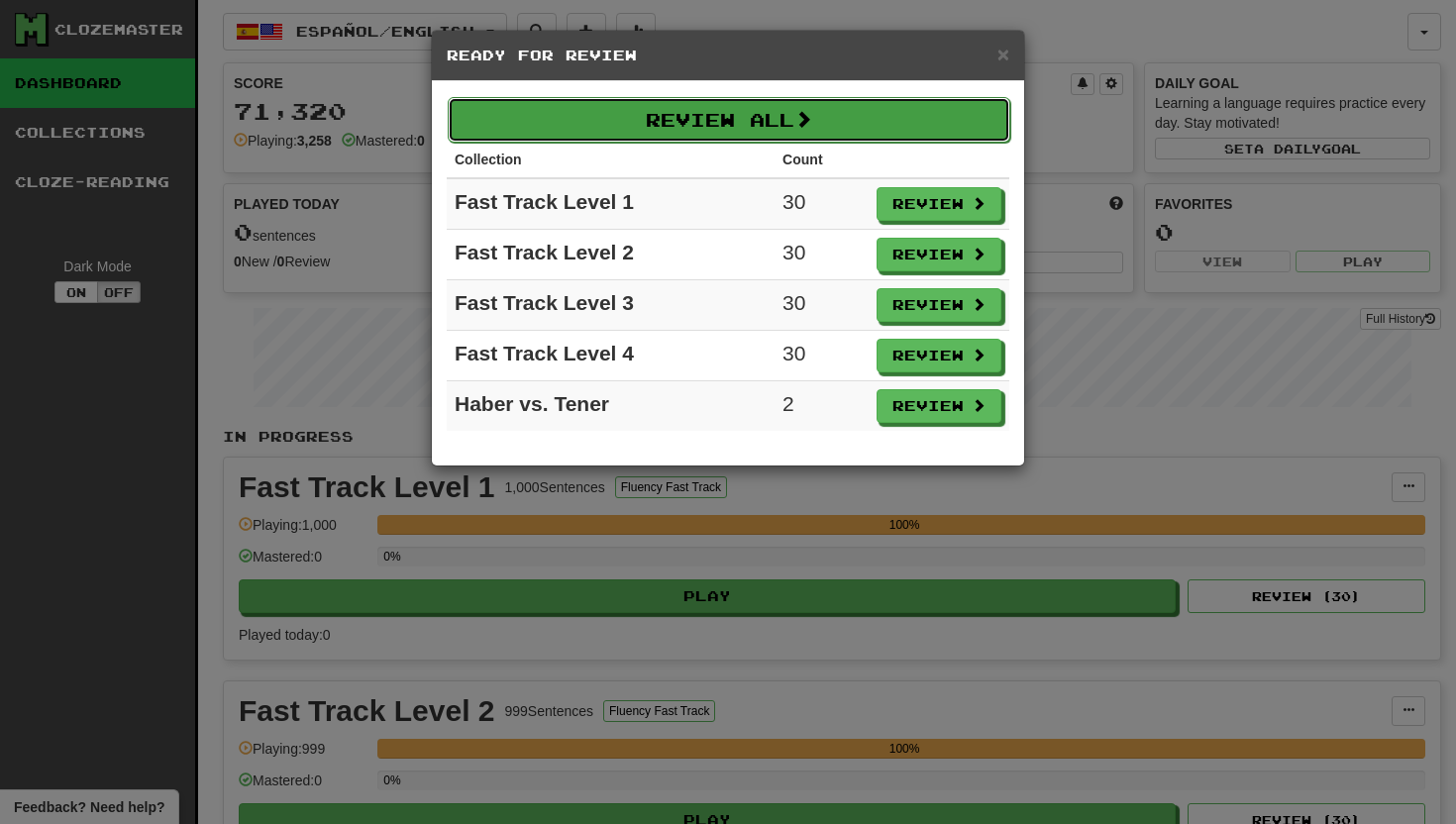 click on "Review All" at bounding box center [729, 120] 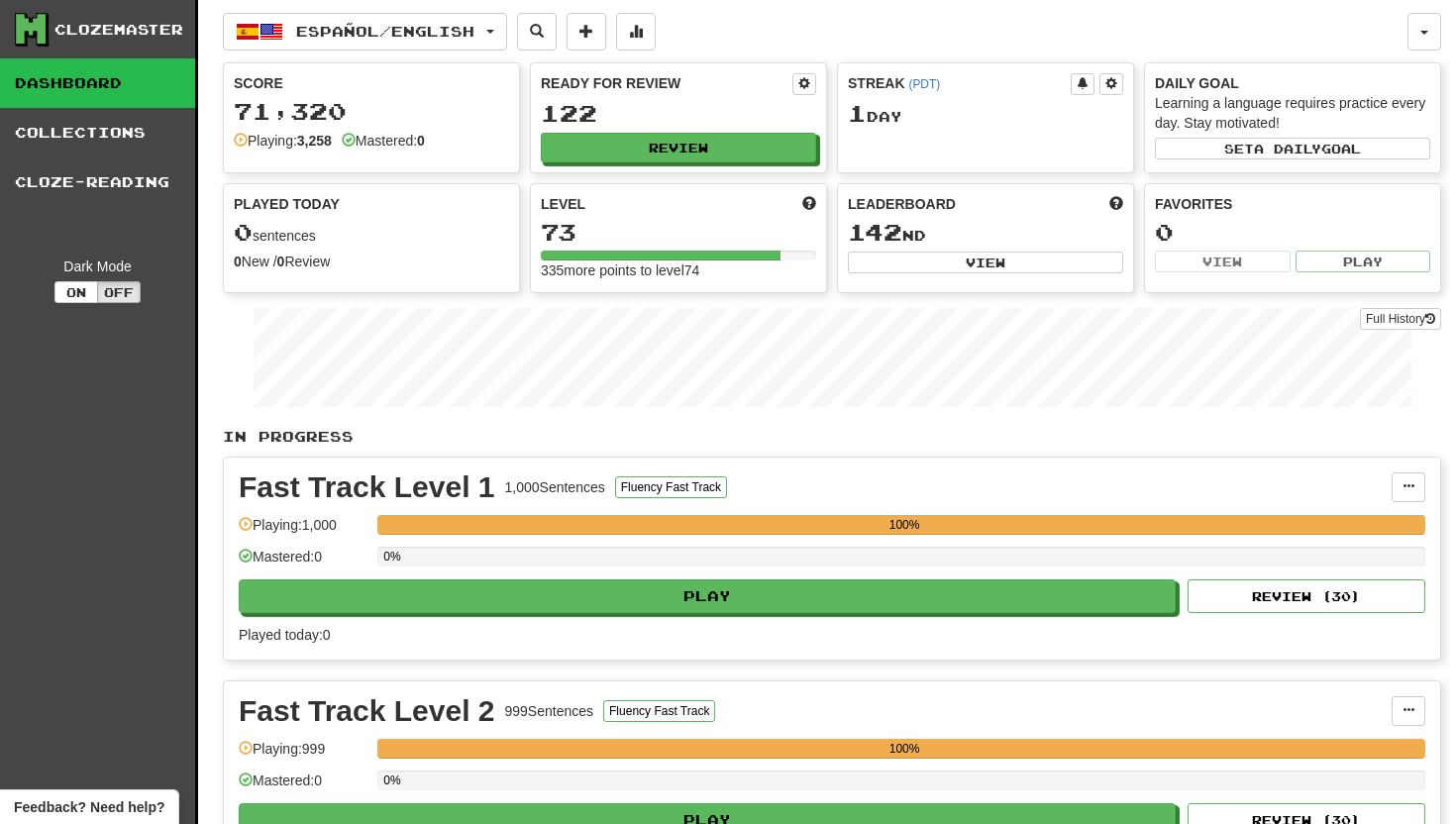 select on "**" 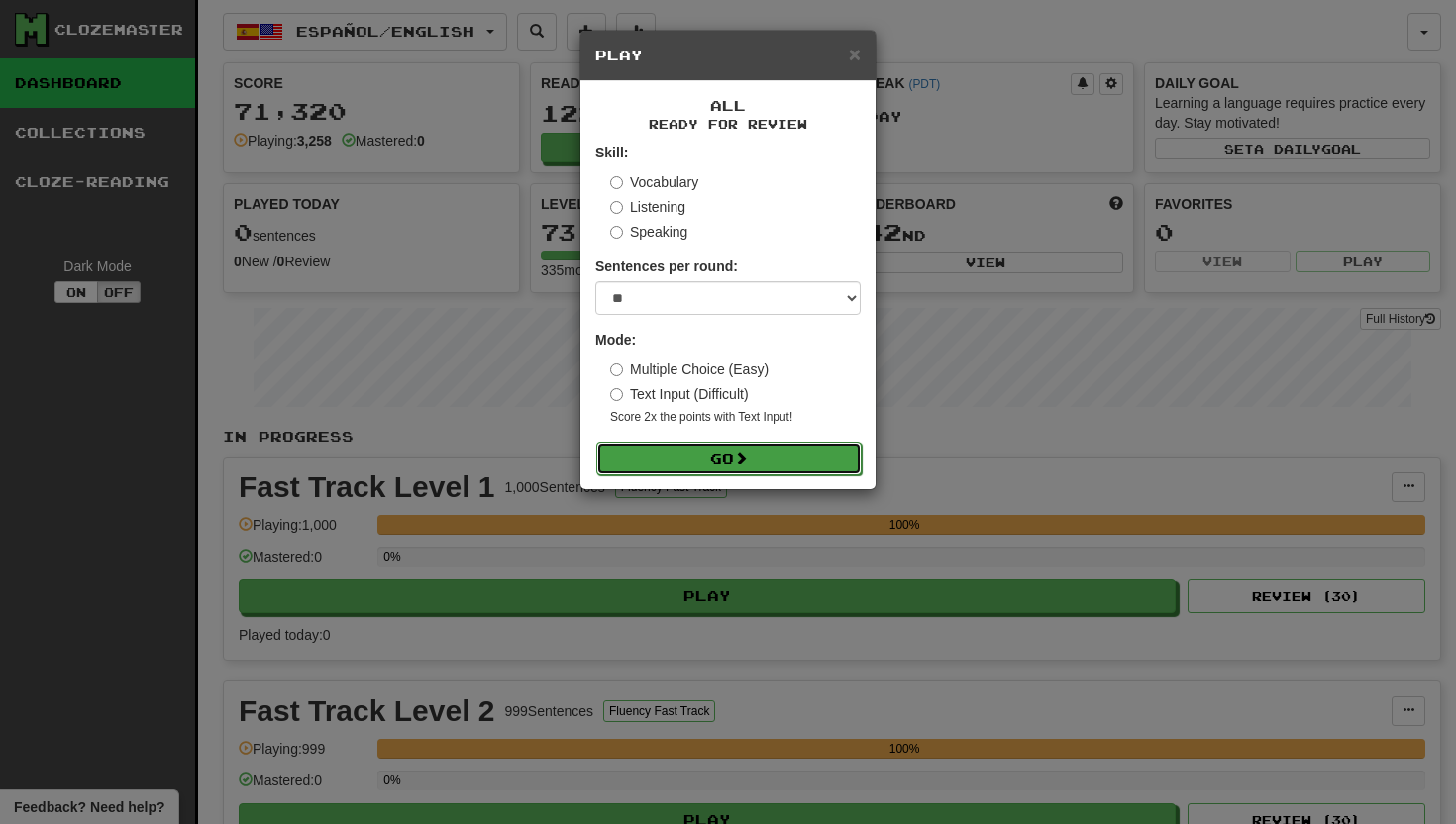 click at bounding box center [741, 458] 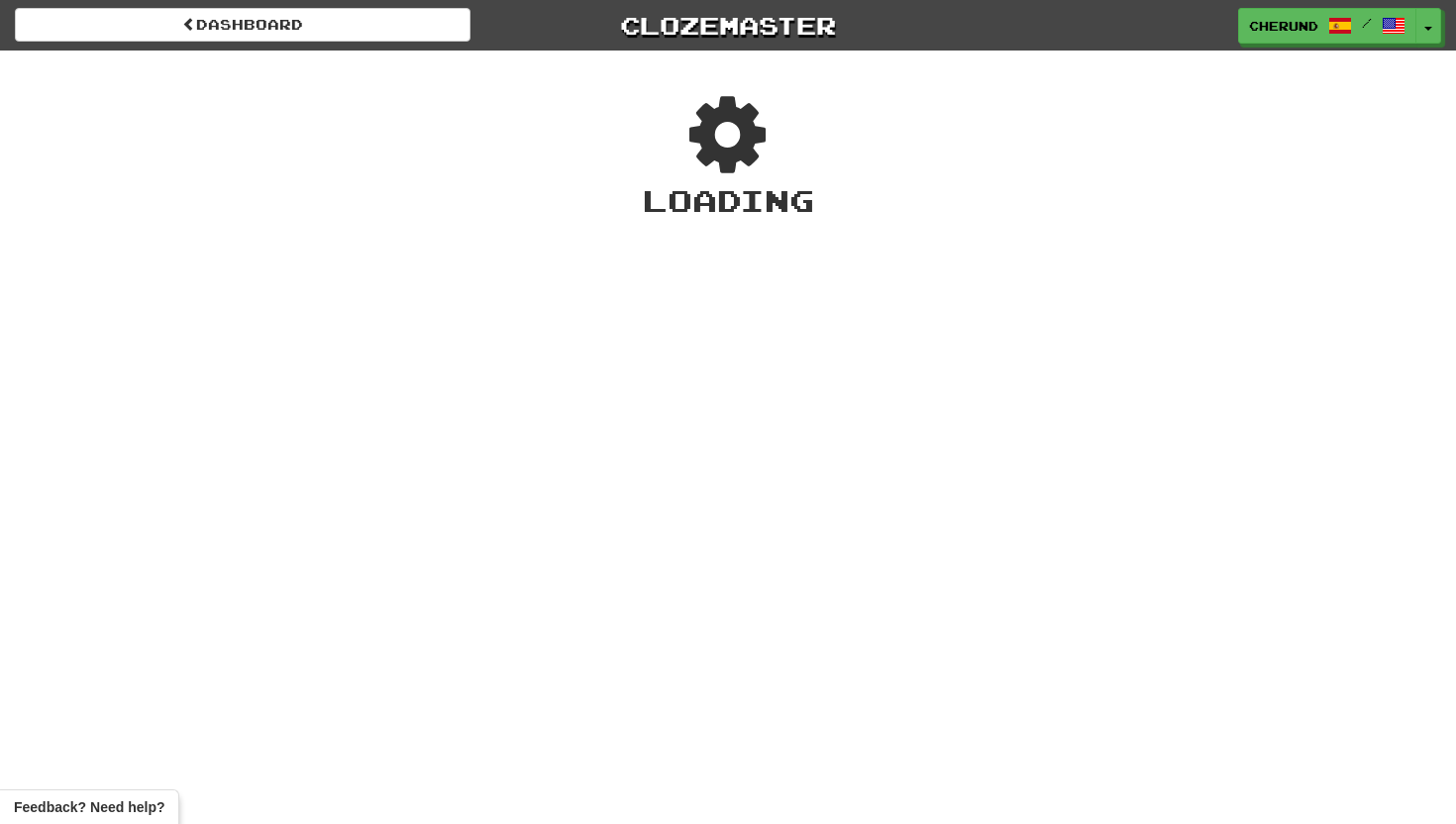 scroll, scrollTop: 0, scrollLeft: 0, axis: both 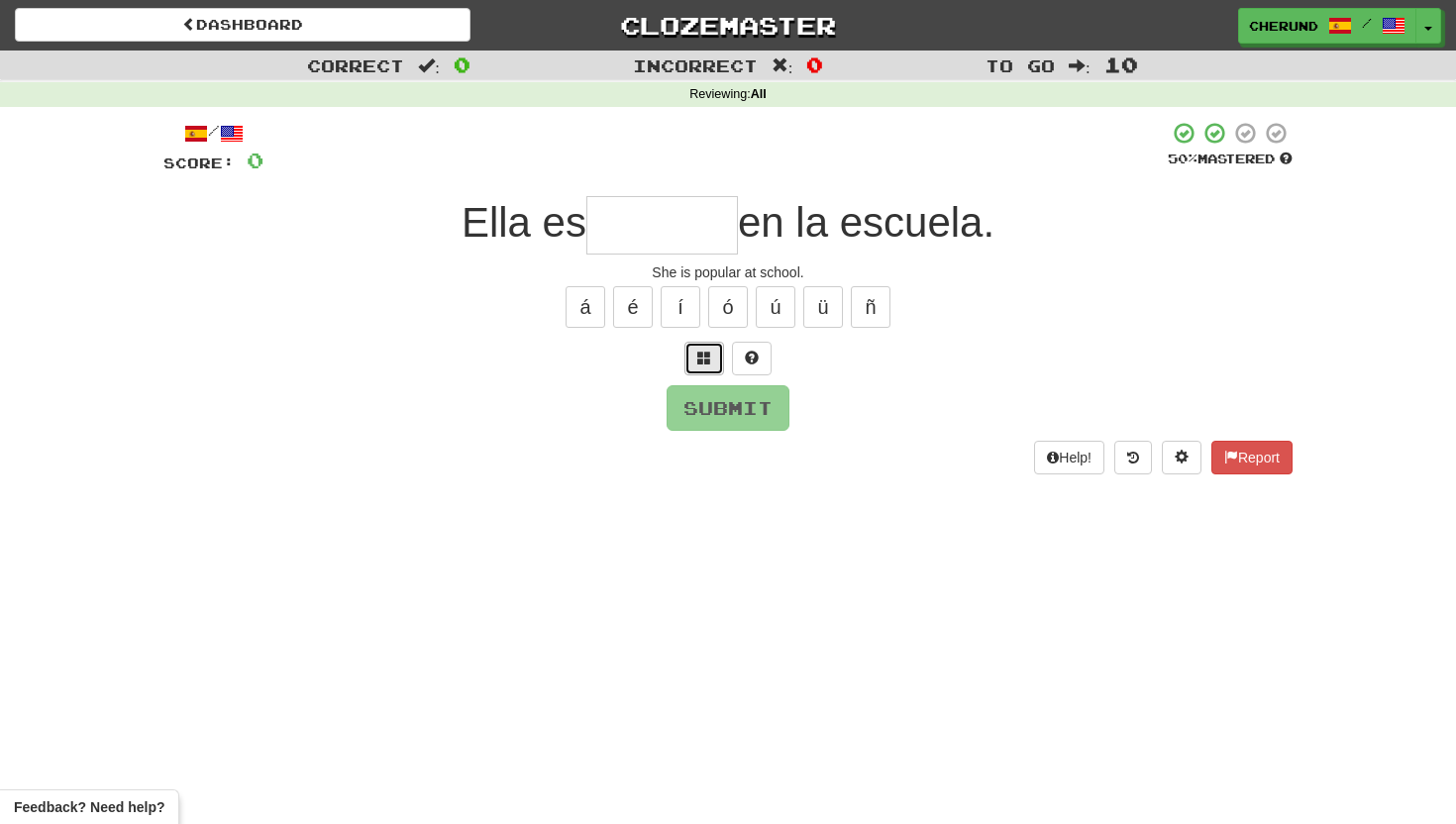 click at bounding box center (704, 359) 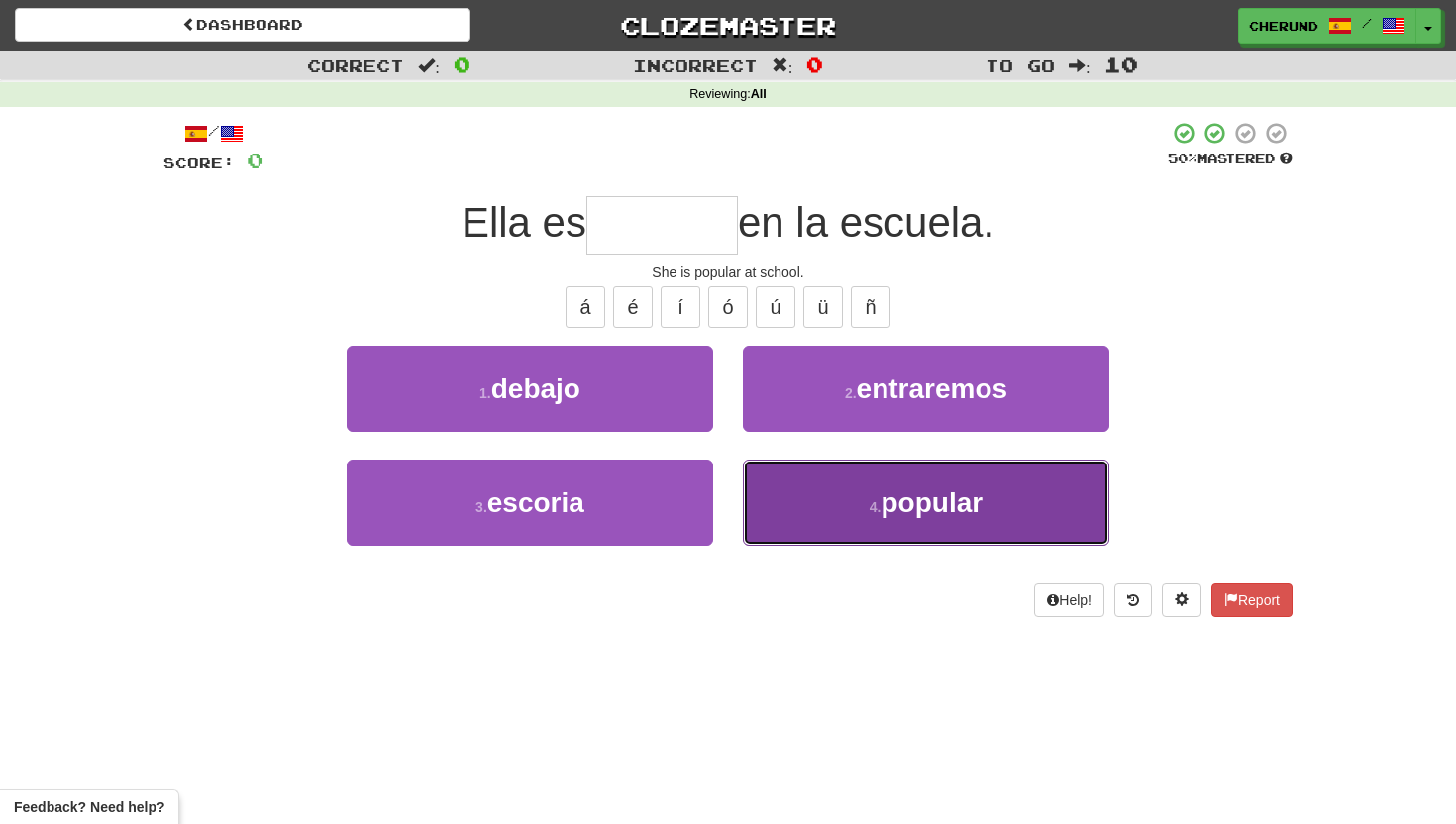 click on "4 .  popular" at bounding box center (926, 502) 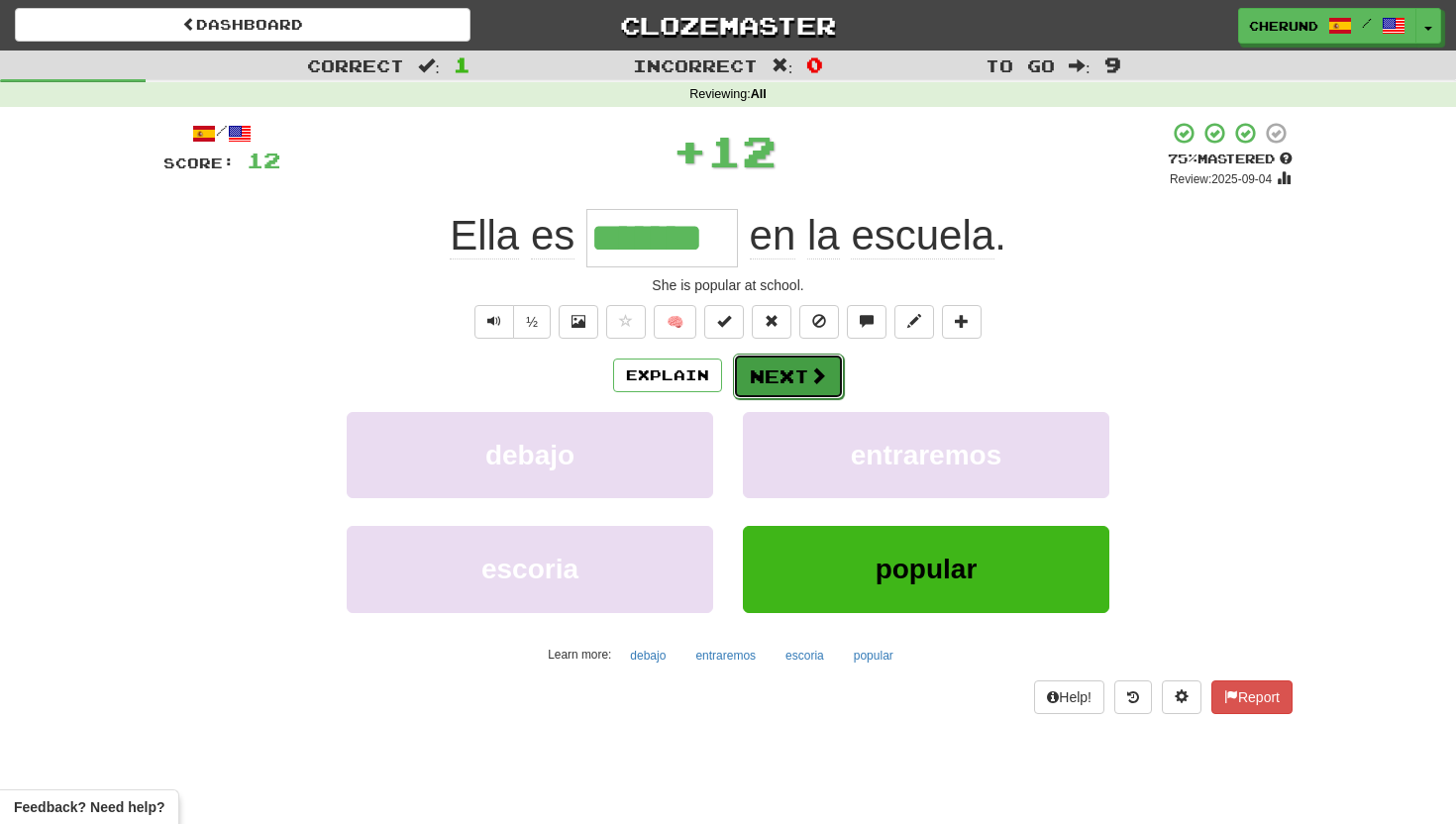 click on "Next" at bounding box center [788, 376] 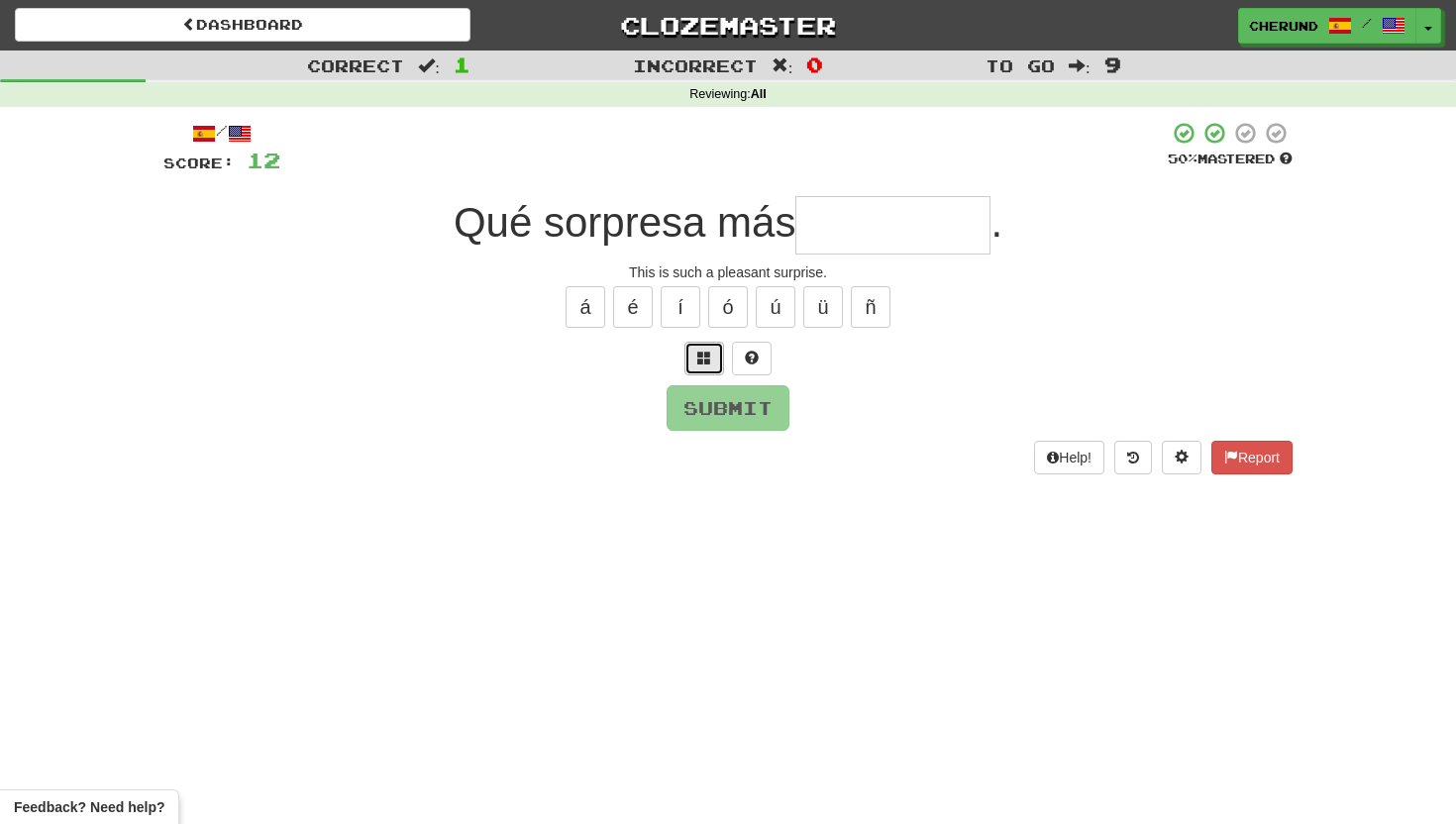 click at bounding box center (704, 358) 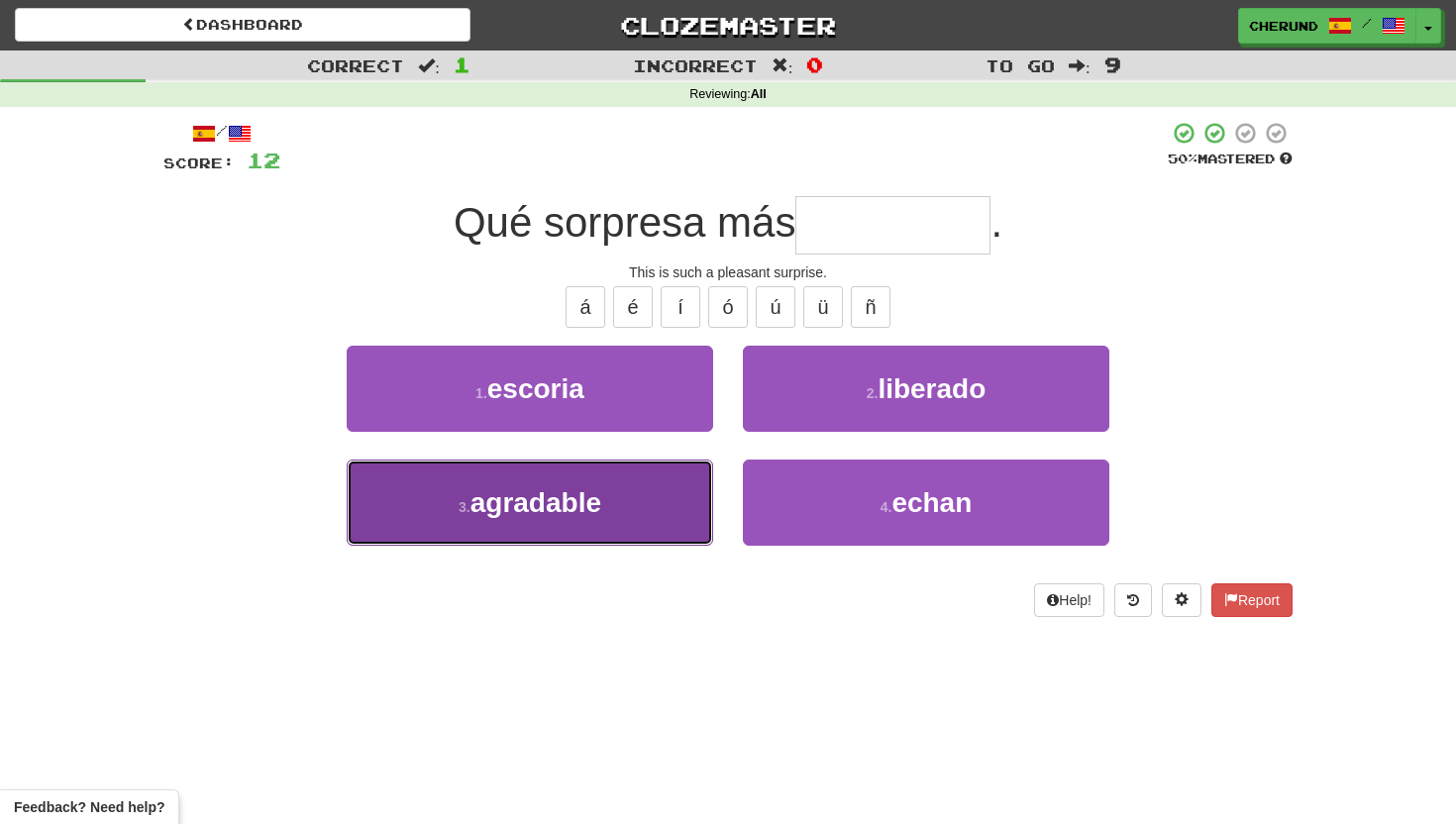 click on "3 .  agradable" at bounding box center (530, 502) 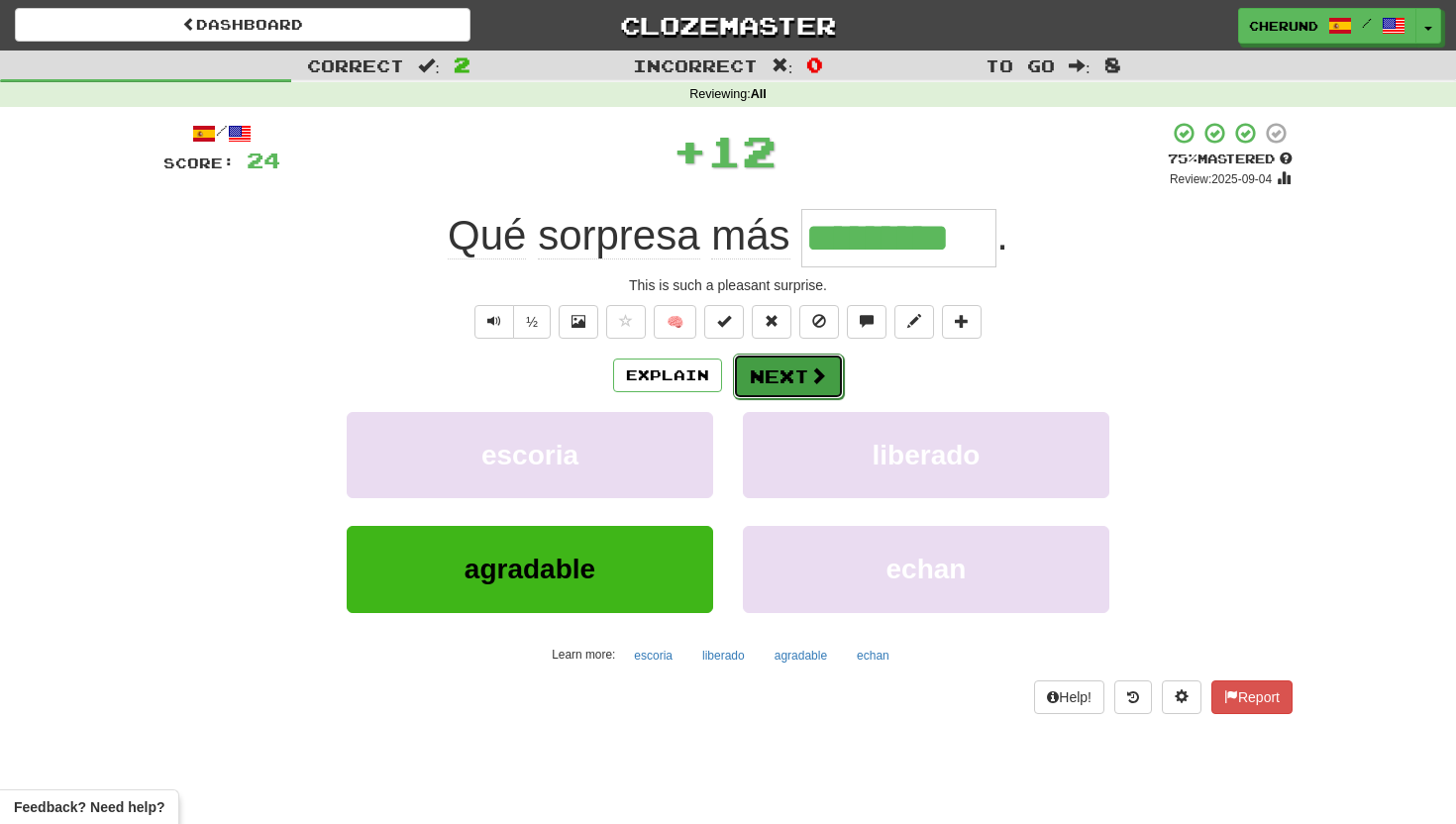 click on "Next" at bounding box center (788, 376) 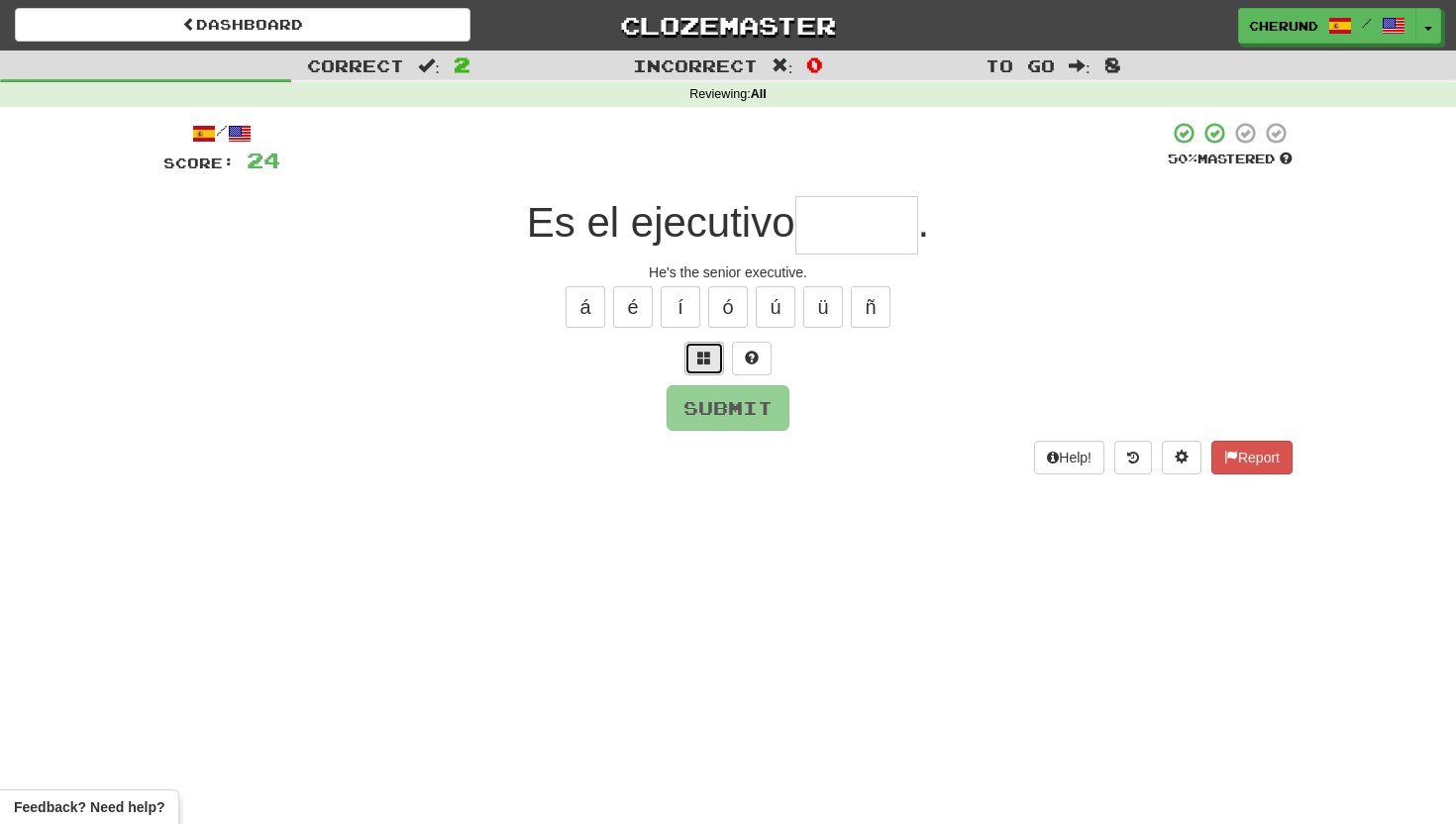 click at bounding box center [704, 358] 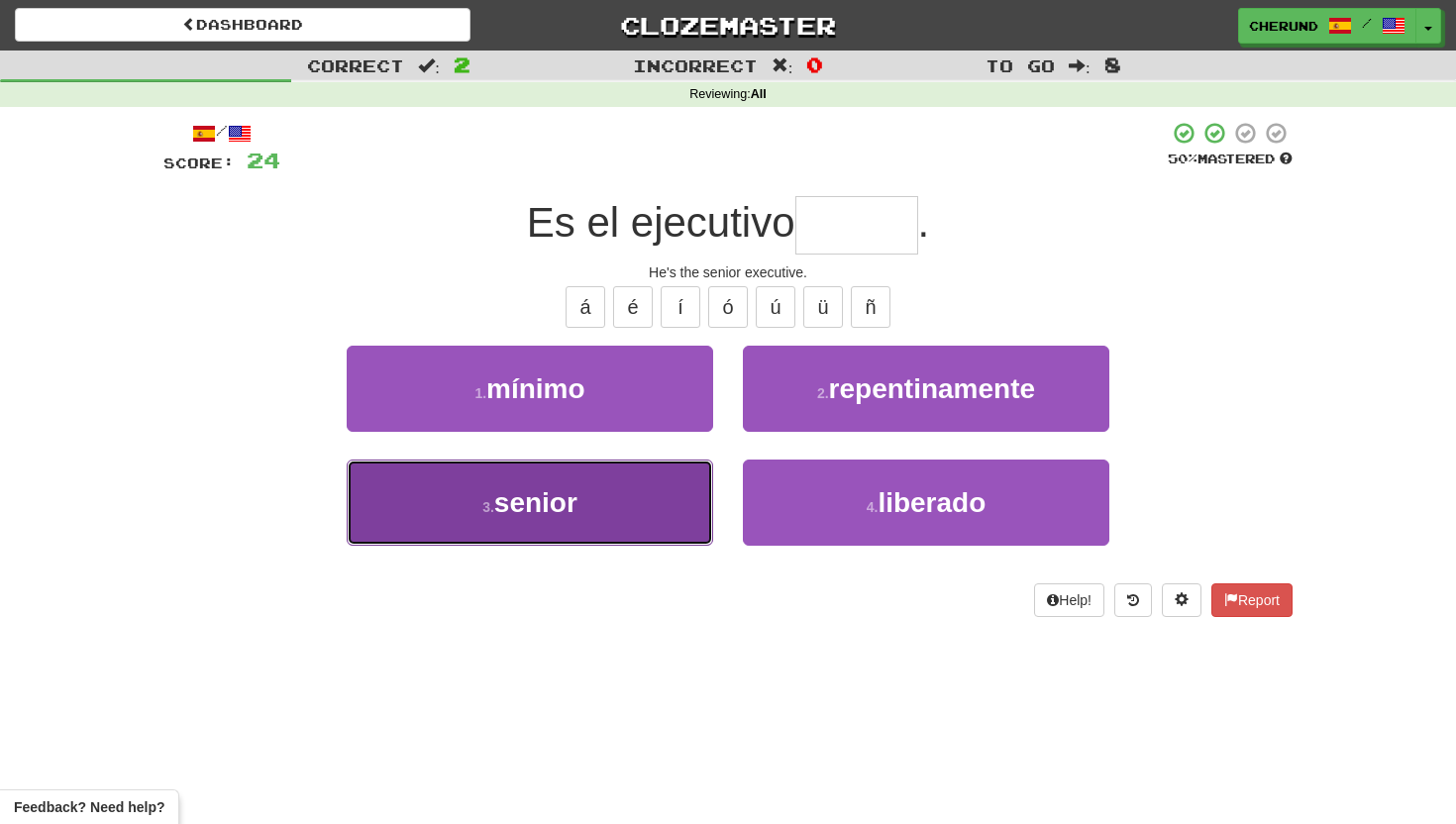 click on "3 .  senior" at bounding box center [530, 502] 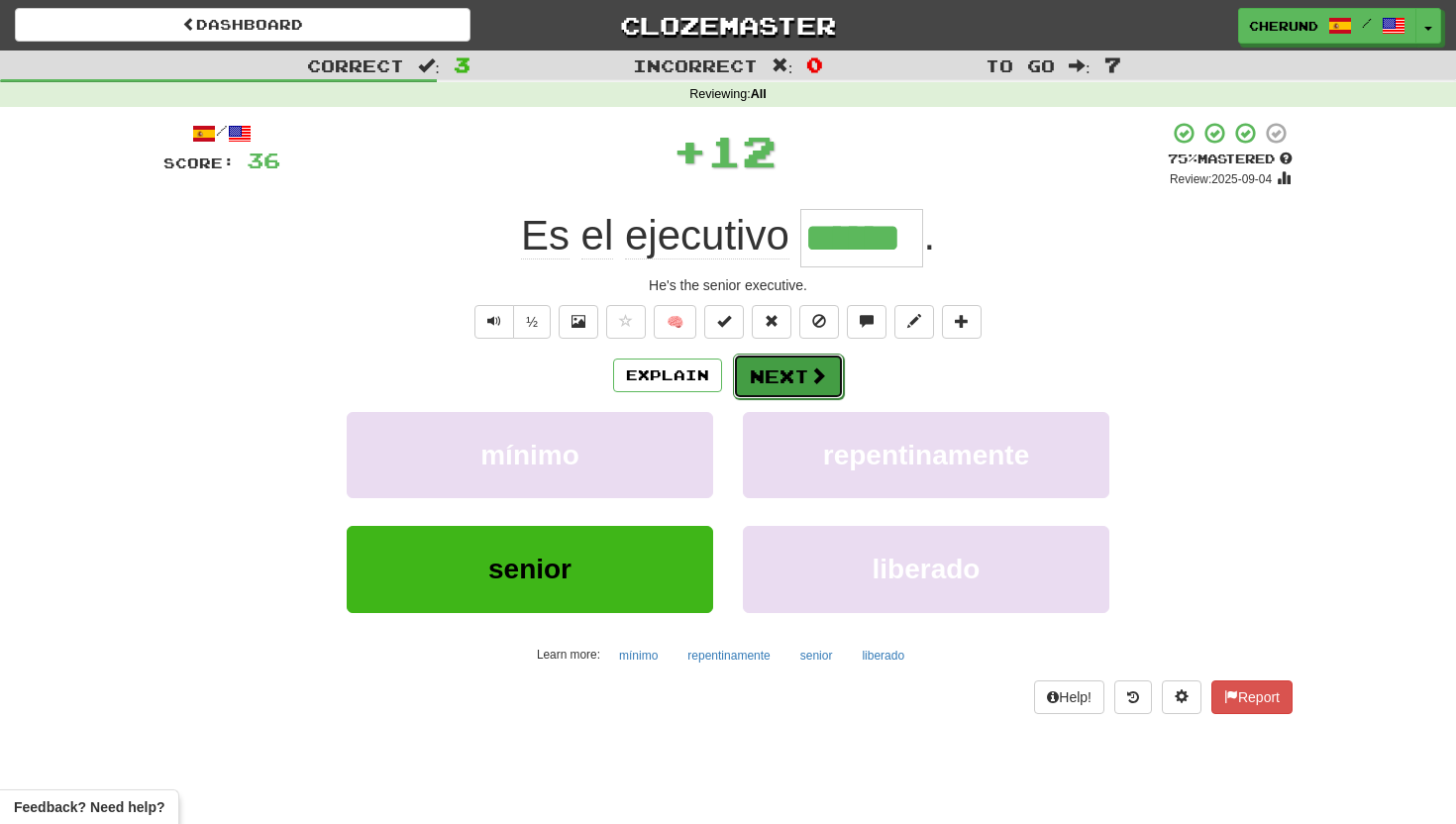 click at bounding box center [818, 375] 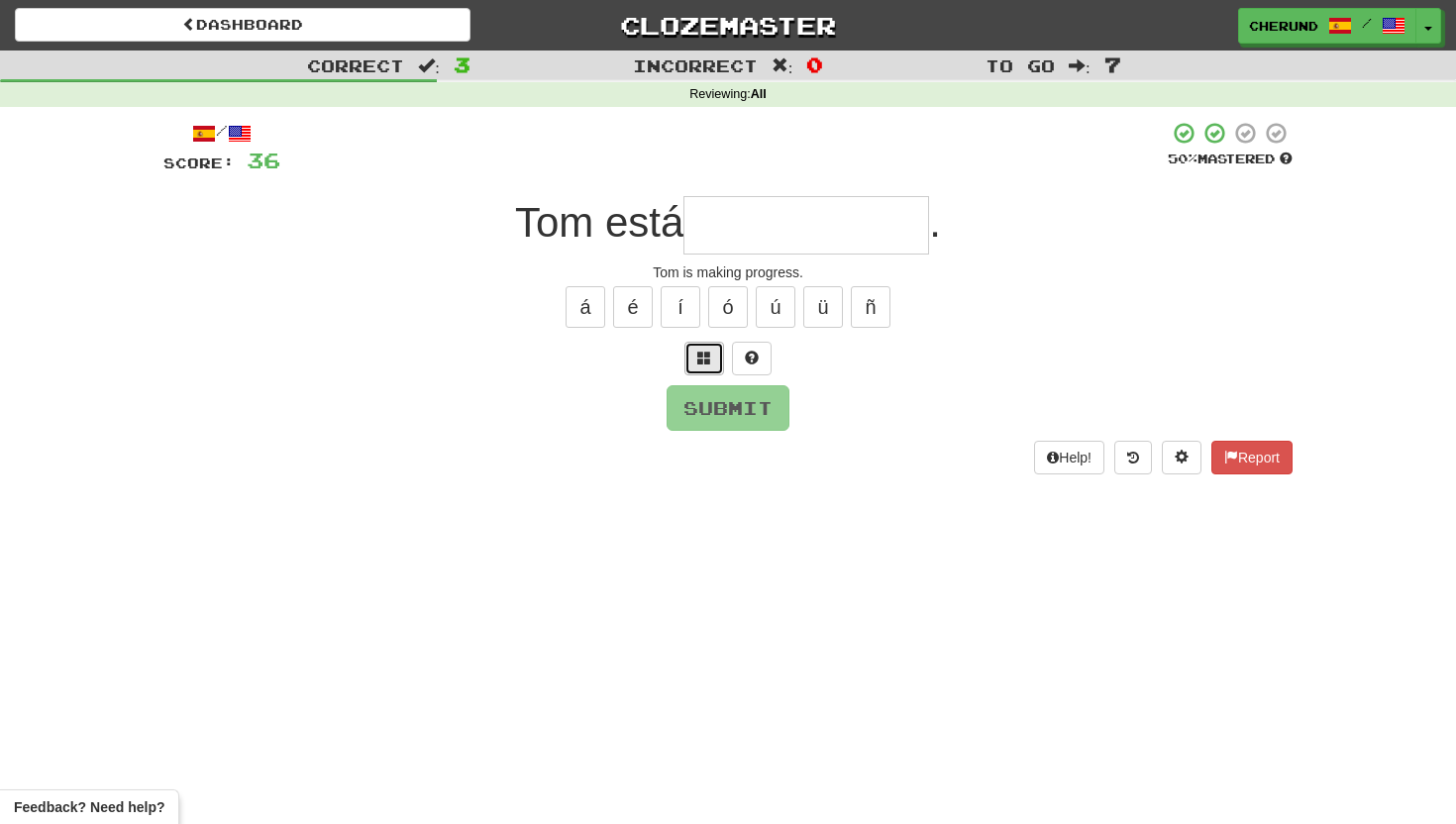 click at bounding box center (704, 358) 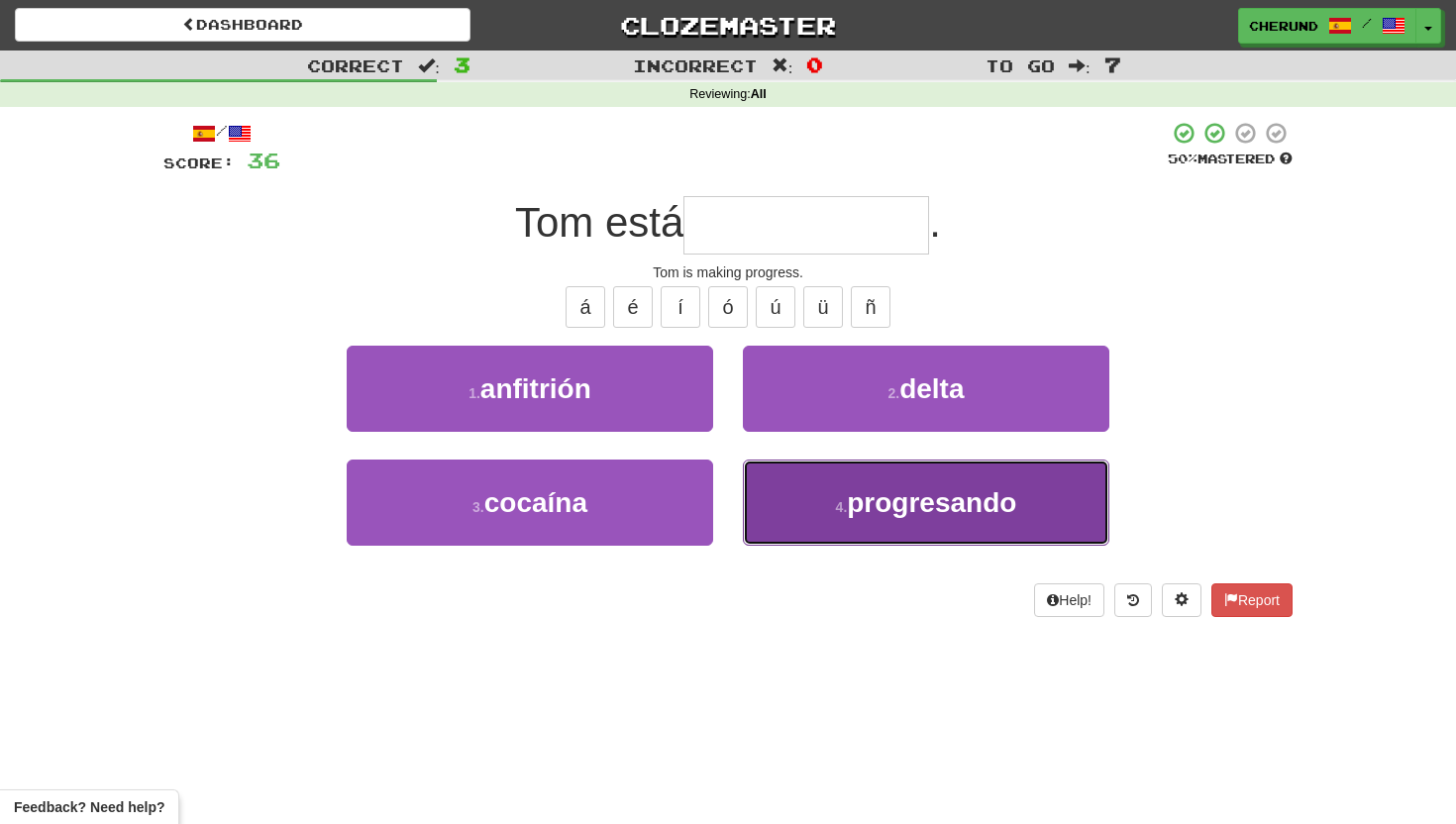 click on "progresando" at bounding box center (931, 502) 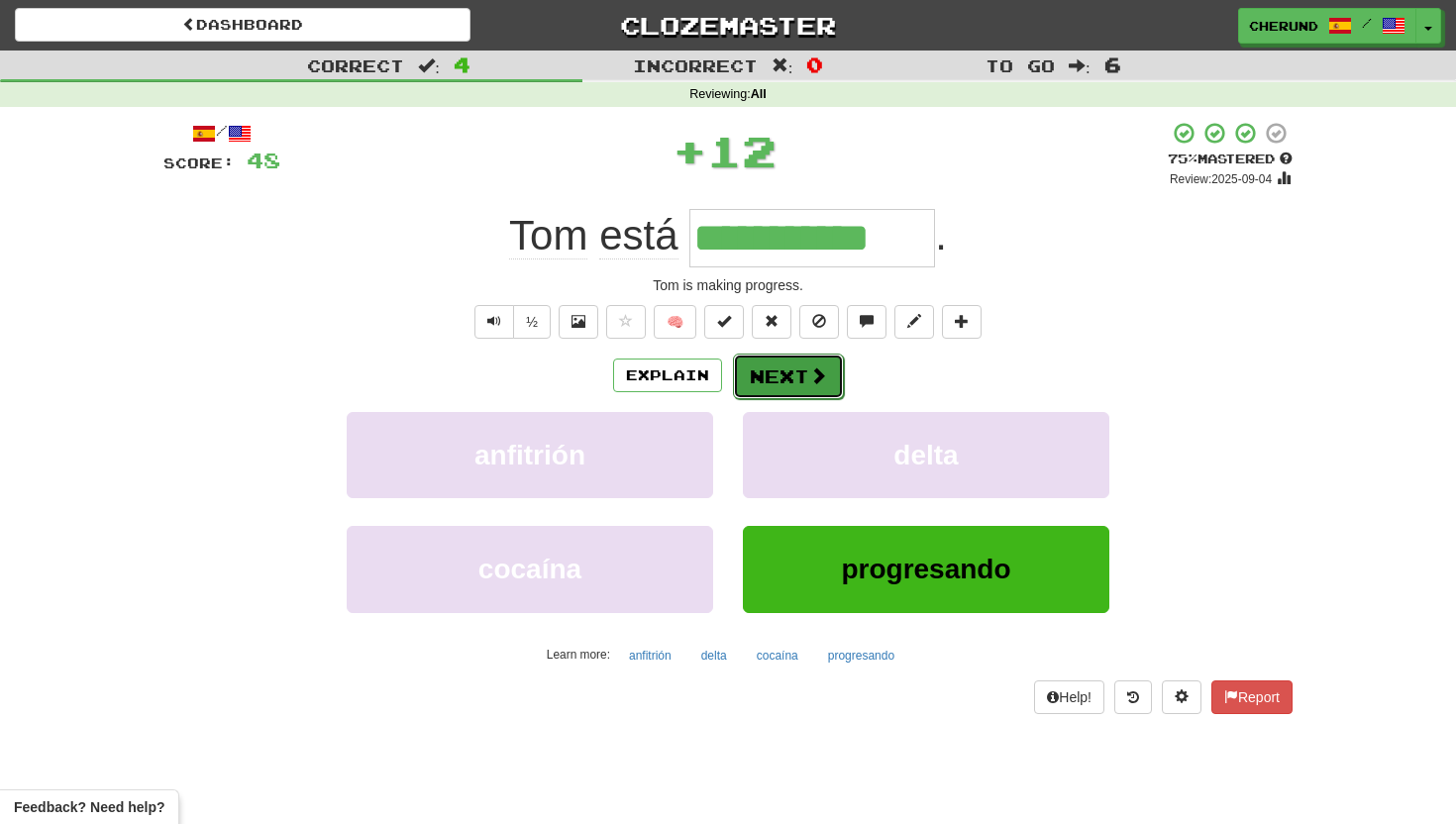 click on "Next" at bounding box center (788, 376) 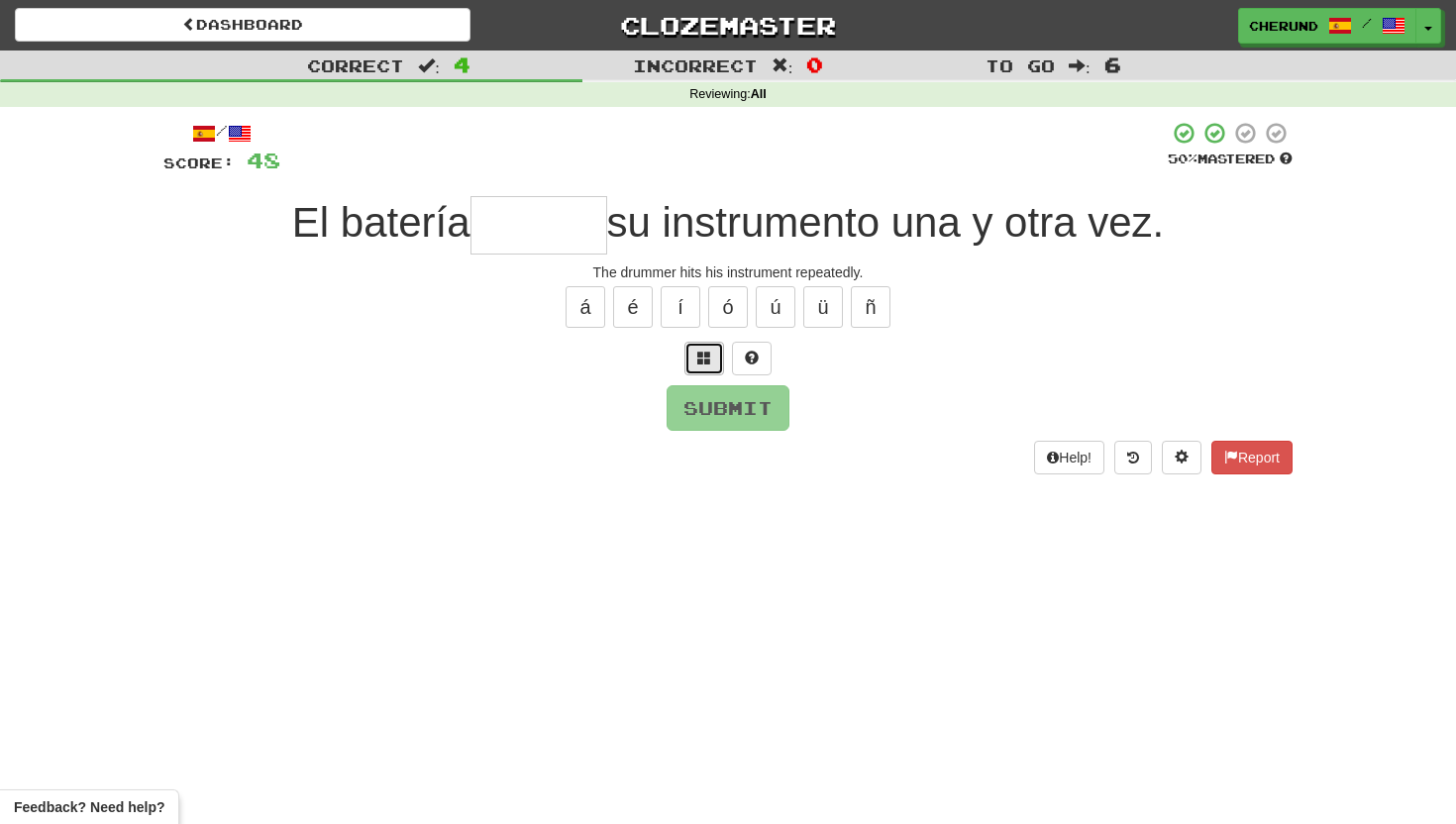 click at bounding box center (704, 358) 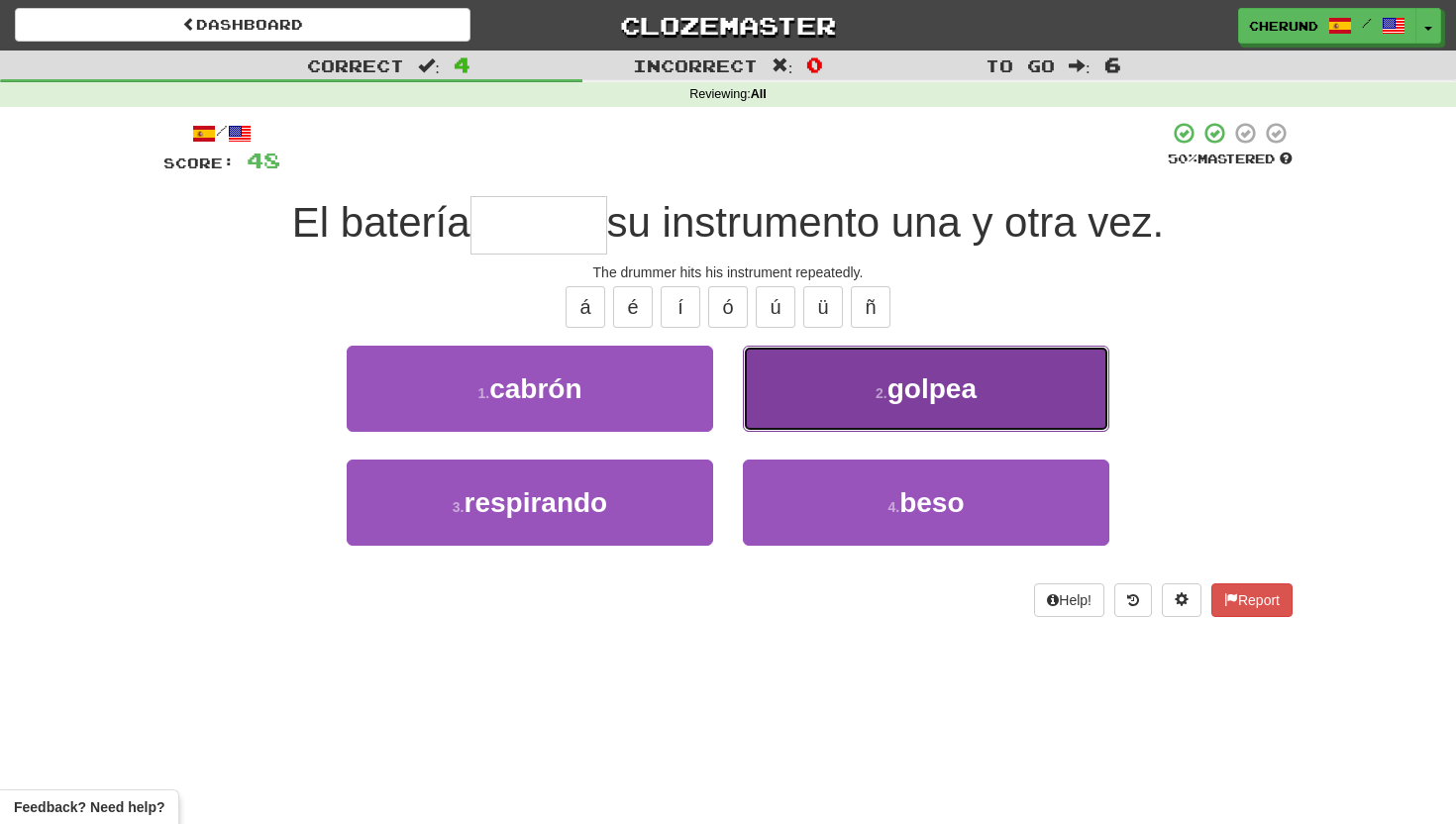 click on "2 .  golpea" at bounding box center [926, 388] 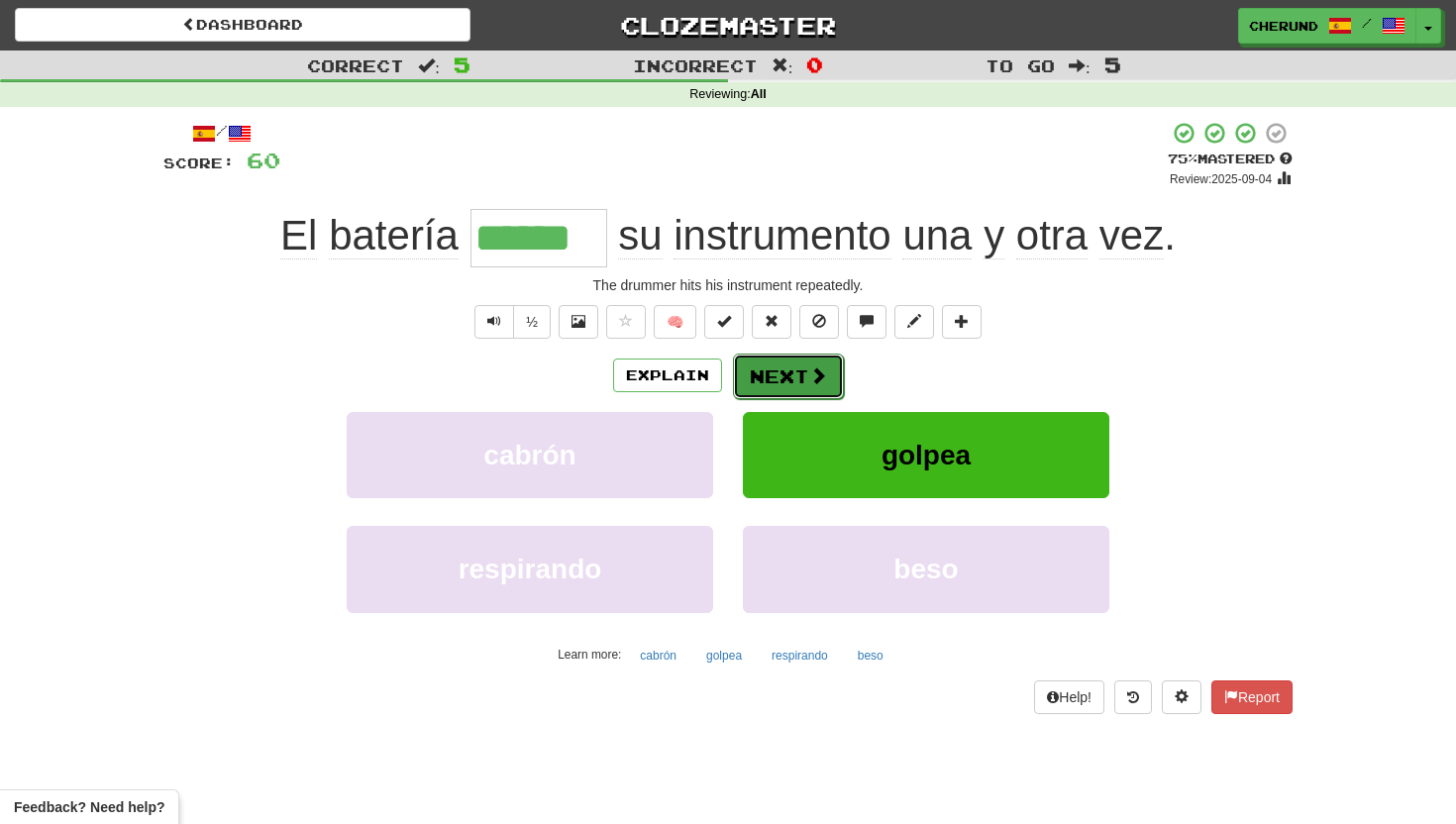 click on "Next" at bounding box center (788, 376) 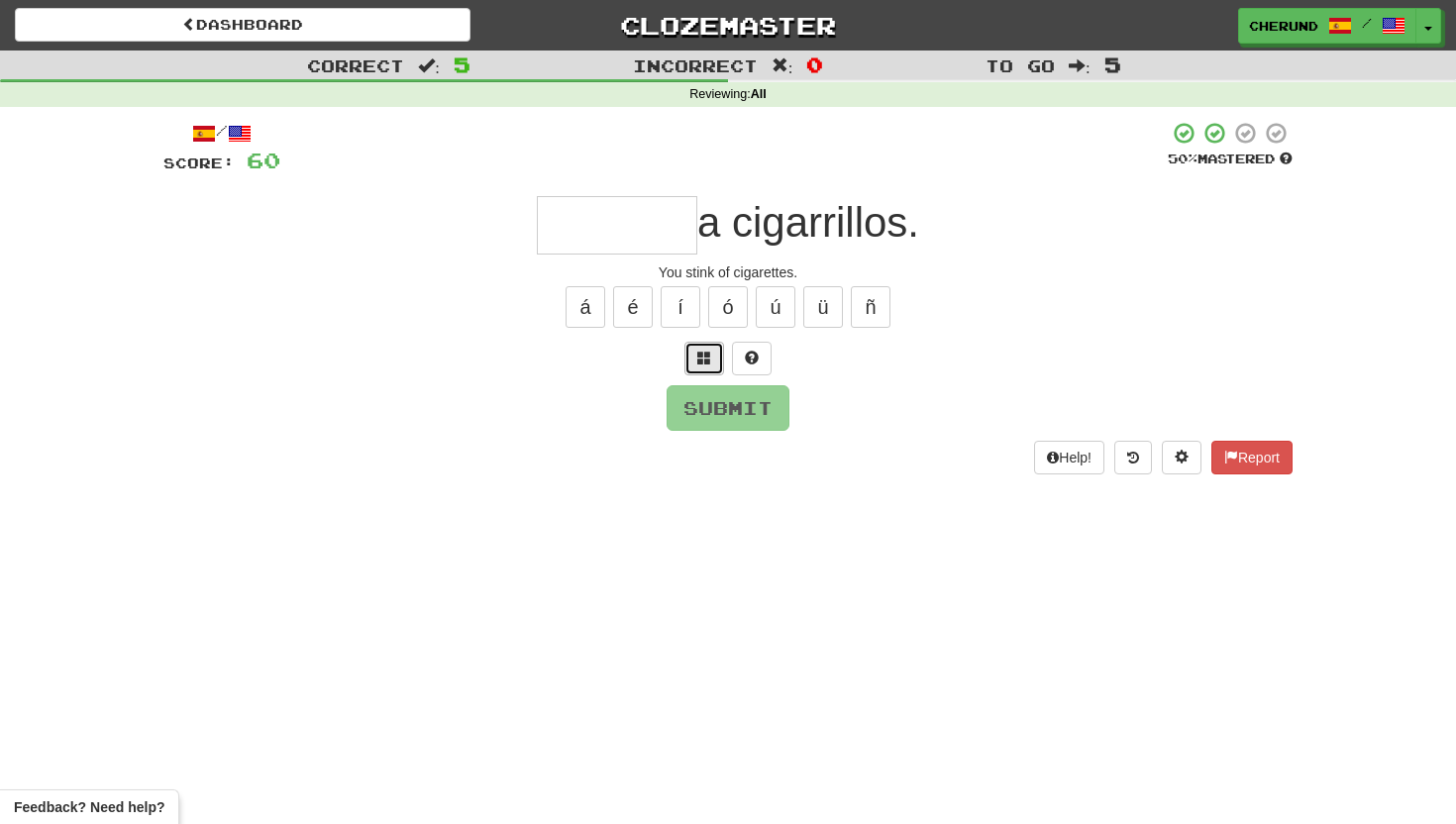 click at bounding box center [704, 358] 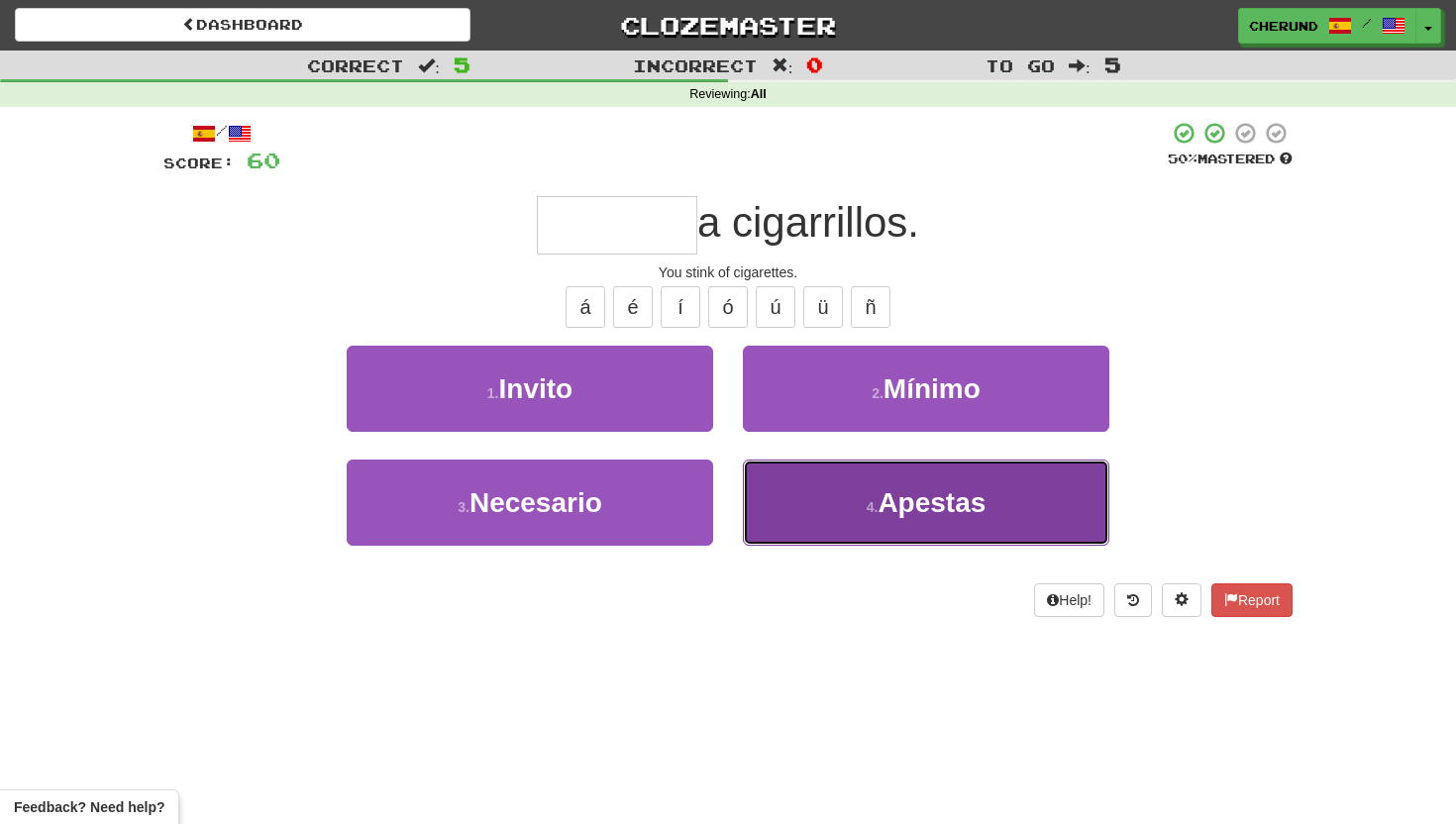click on "Apestas" at bounding box center [931, 502] 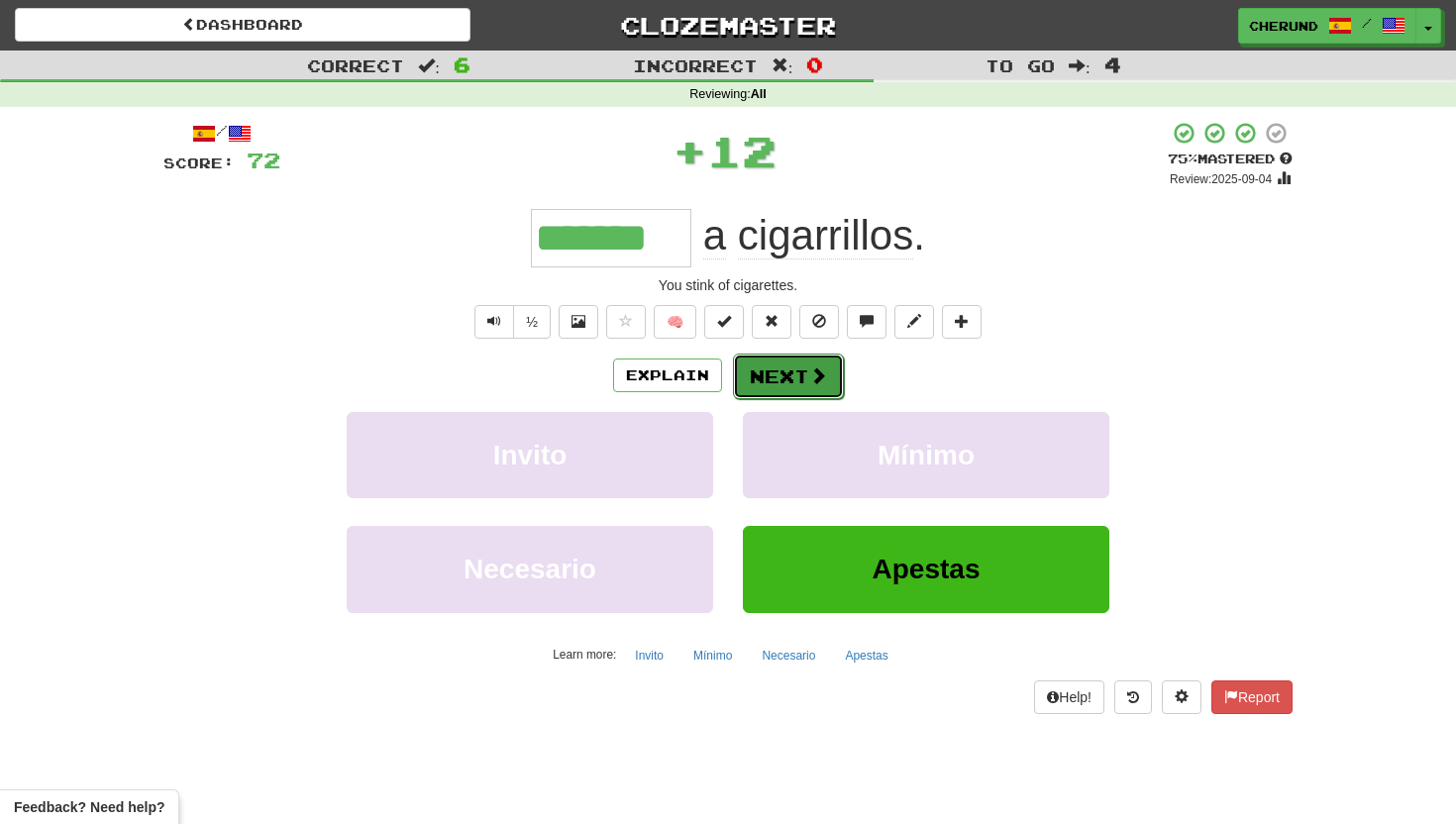 click on "Next" at bounding box center [788, 376] 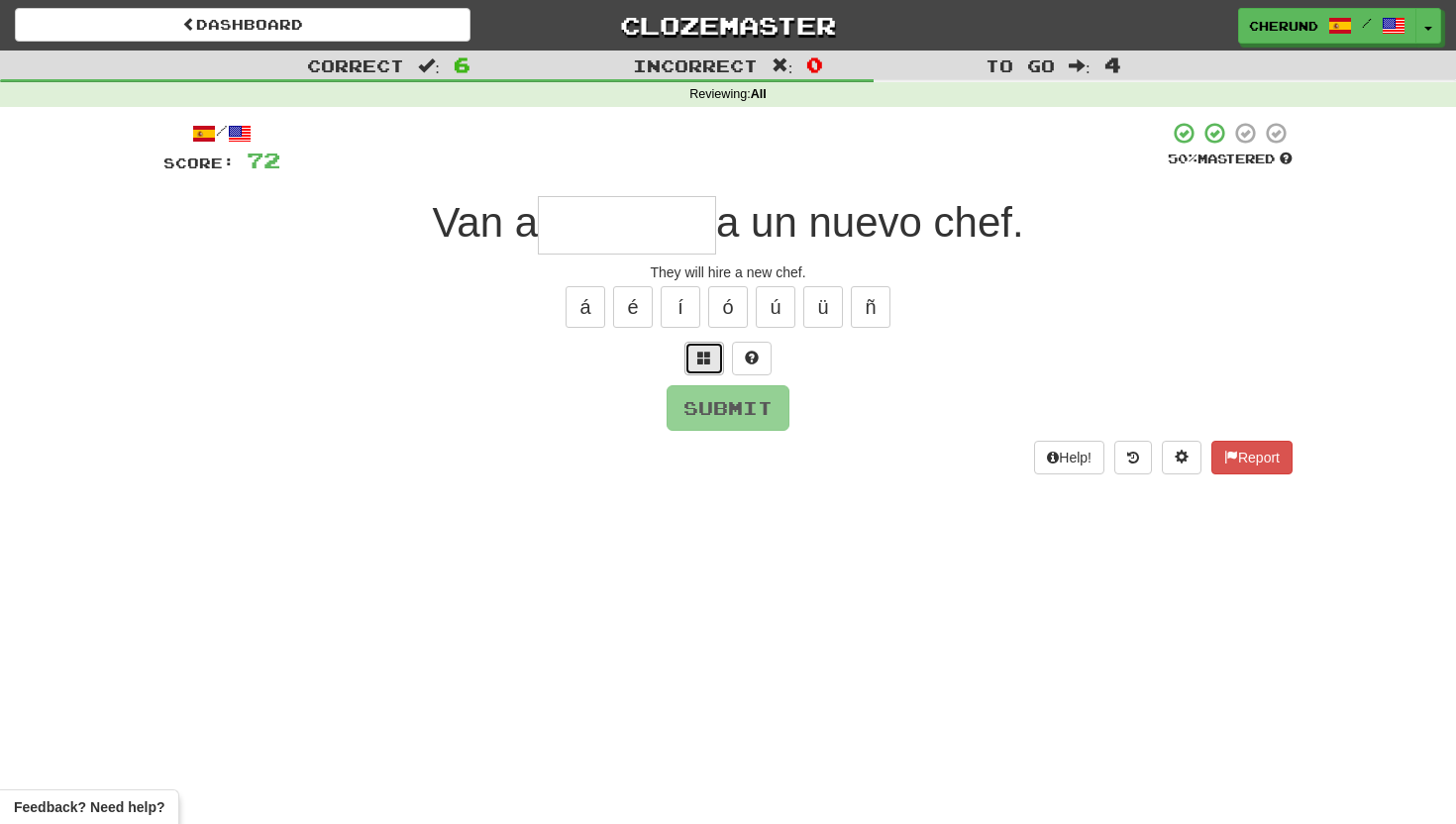 click at bounding box center (704, 358) 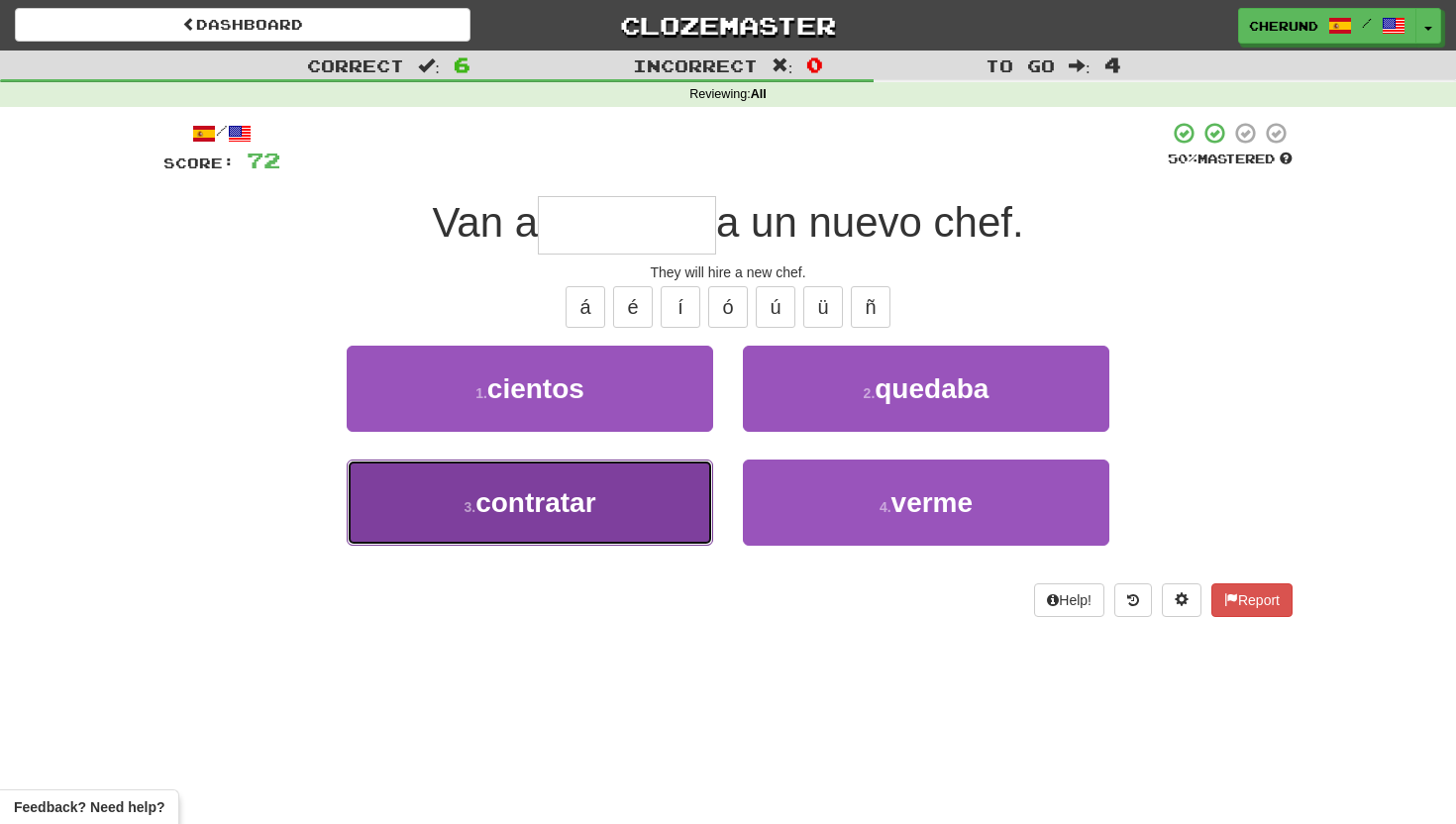 click on "3 .  contratar" at bounding box center [530, 502] 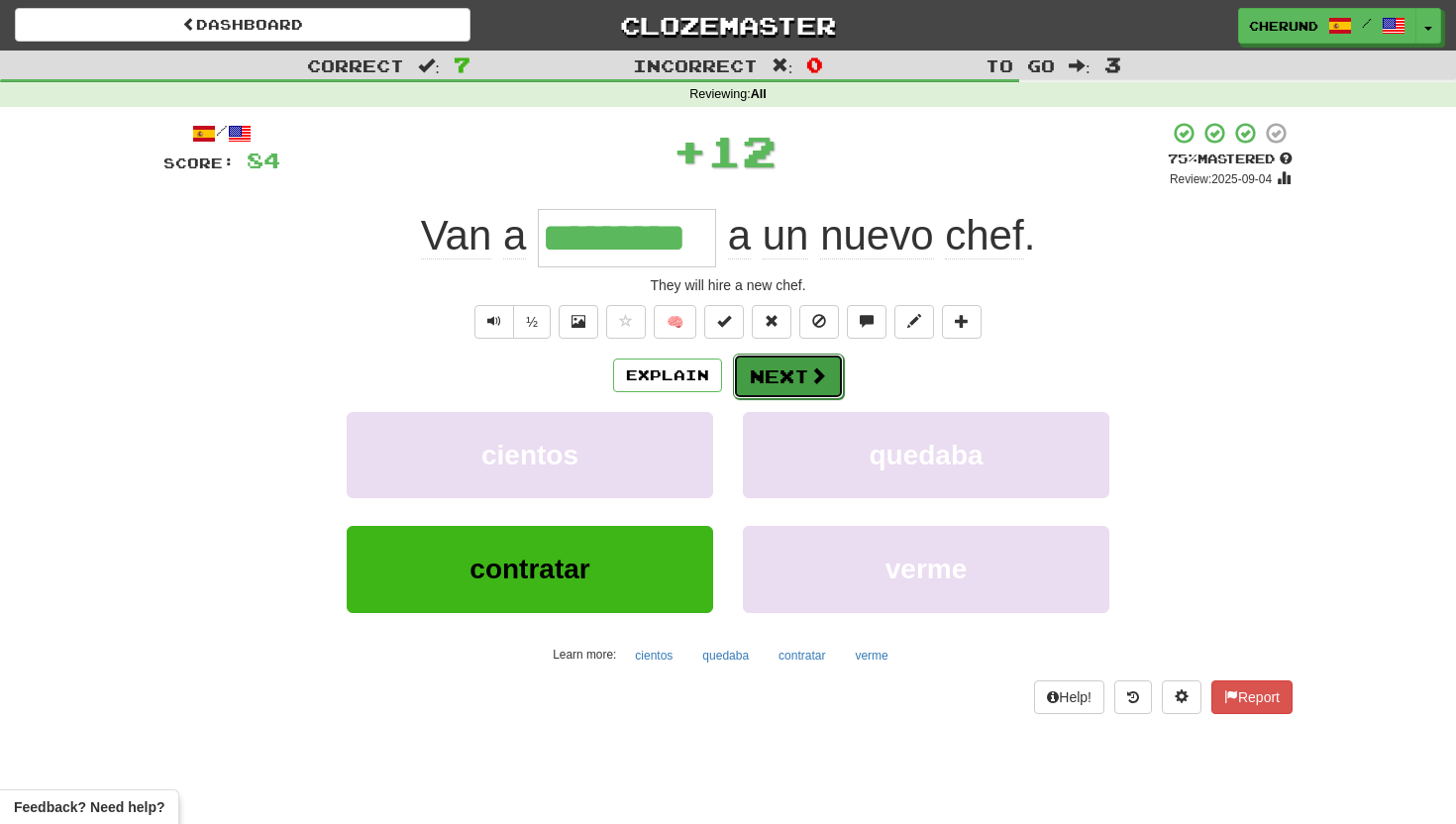 click on "Next" at bounding box center (788, 376) 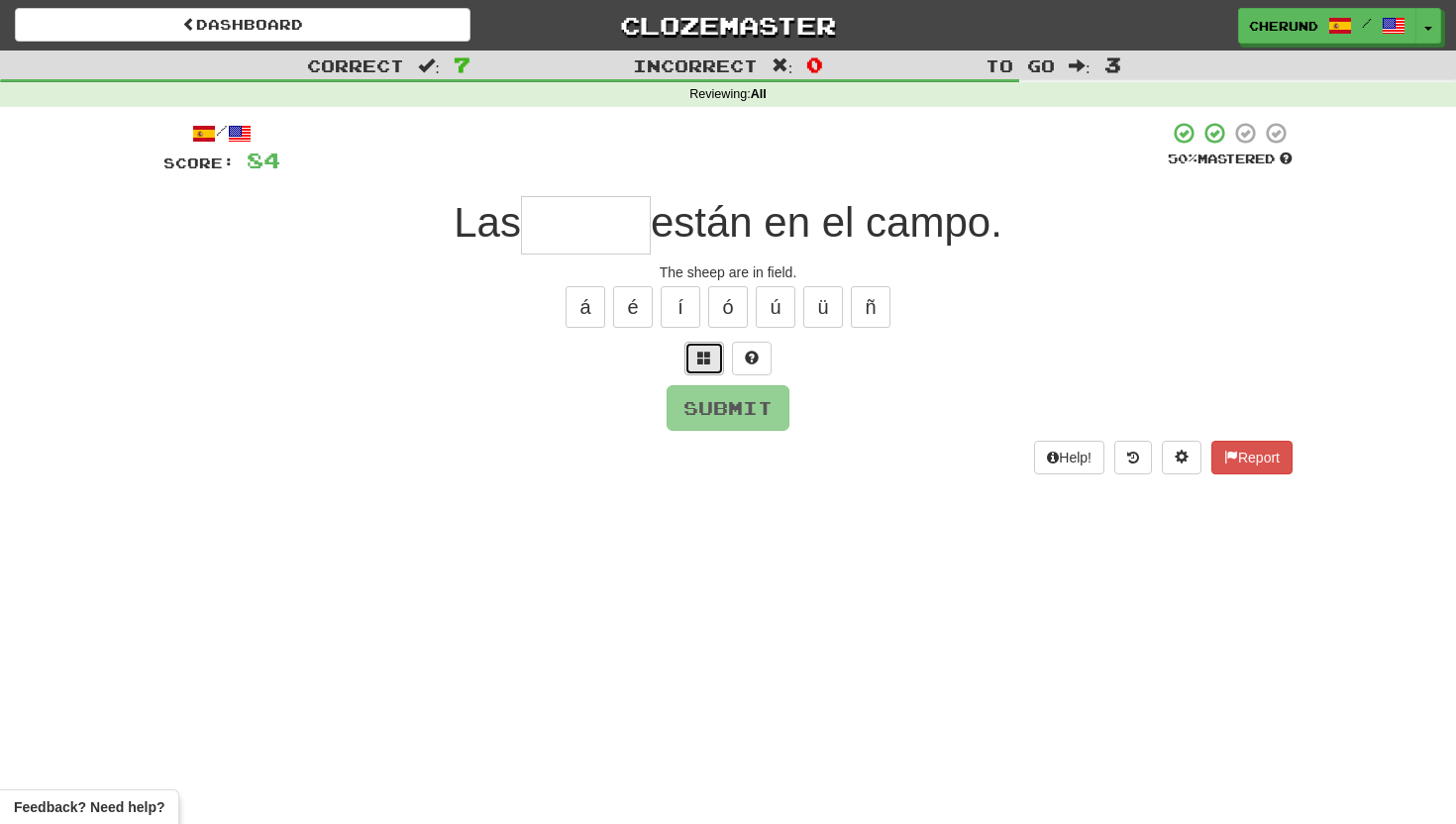 click at bounding box center [704, 358] 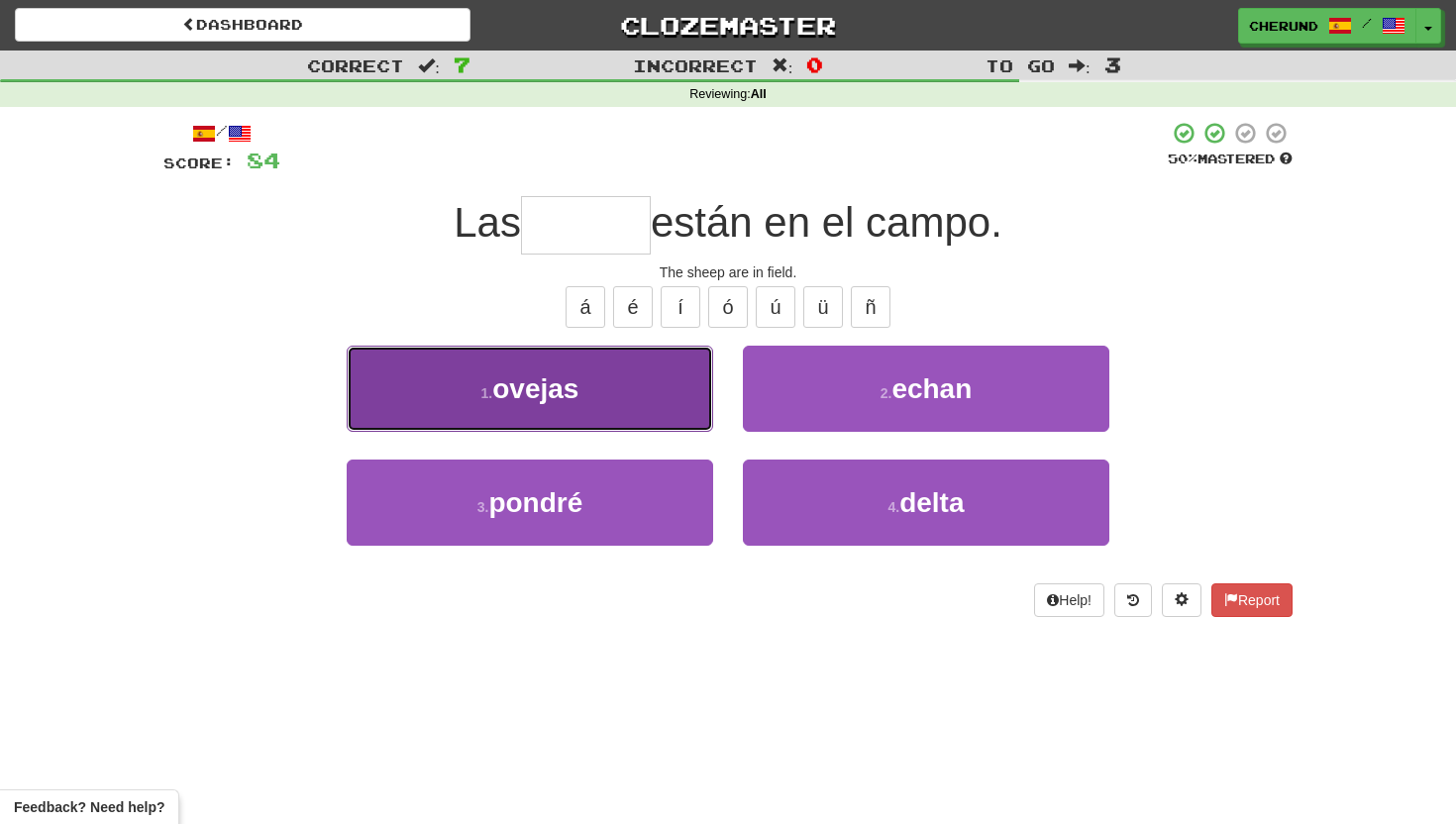 click on "1 .  ovejas" at bounding box center (530, 388) 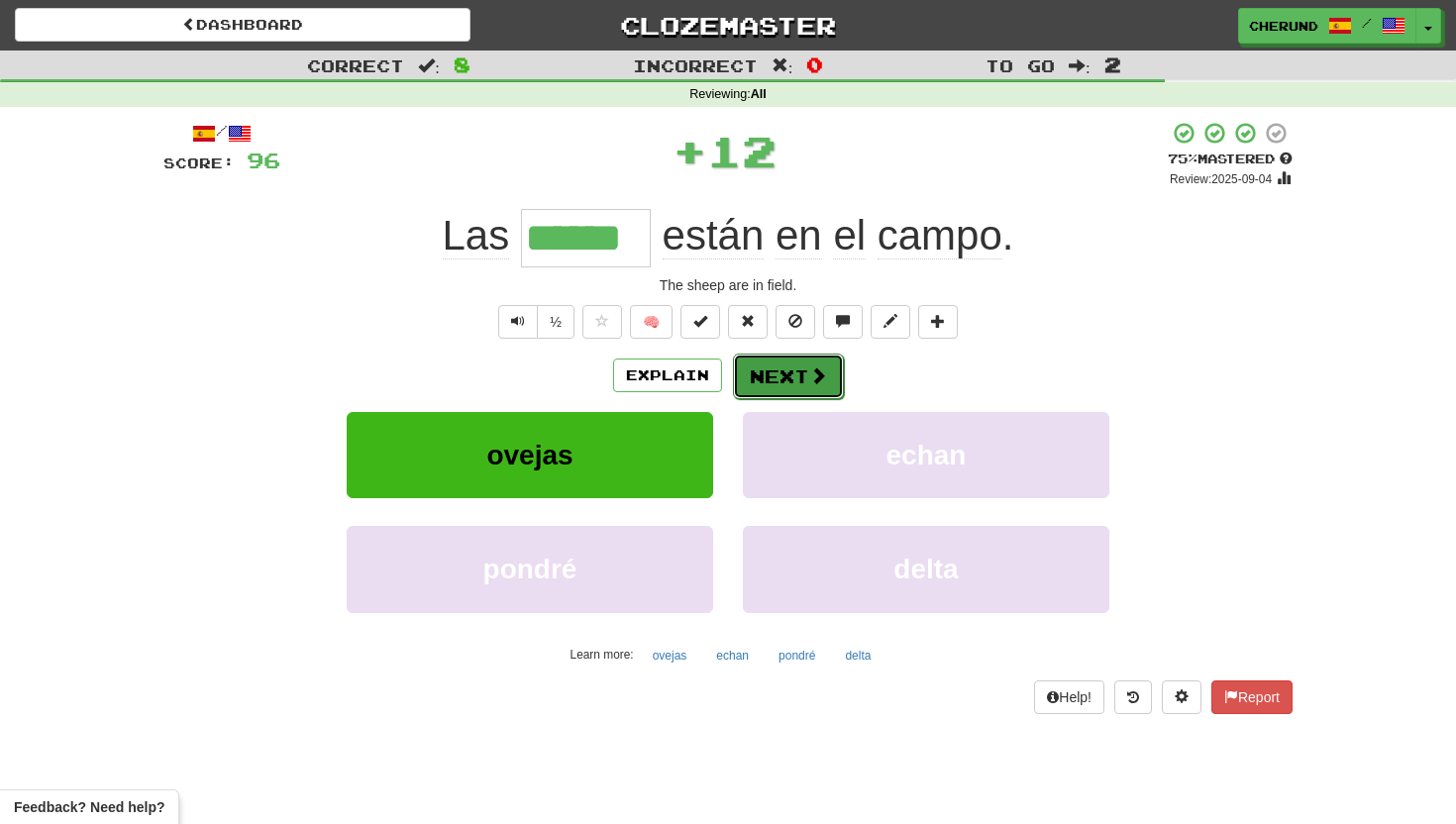 click on "Next" at bounding box center [788, 376] 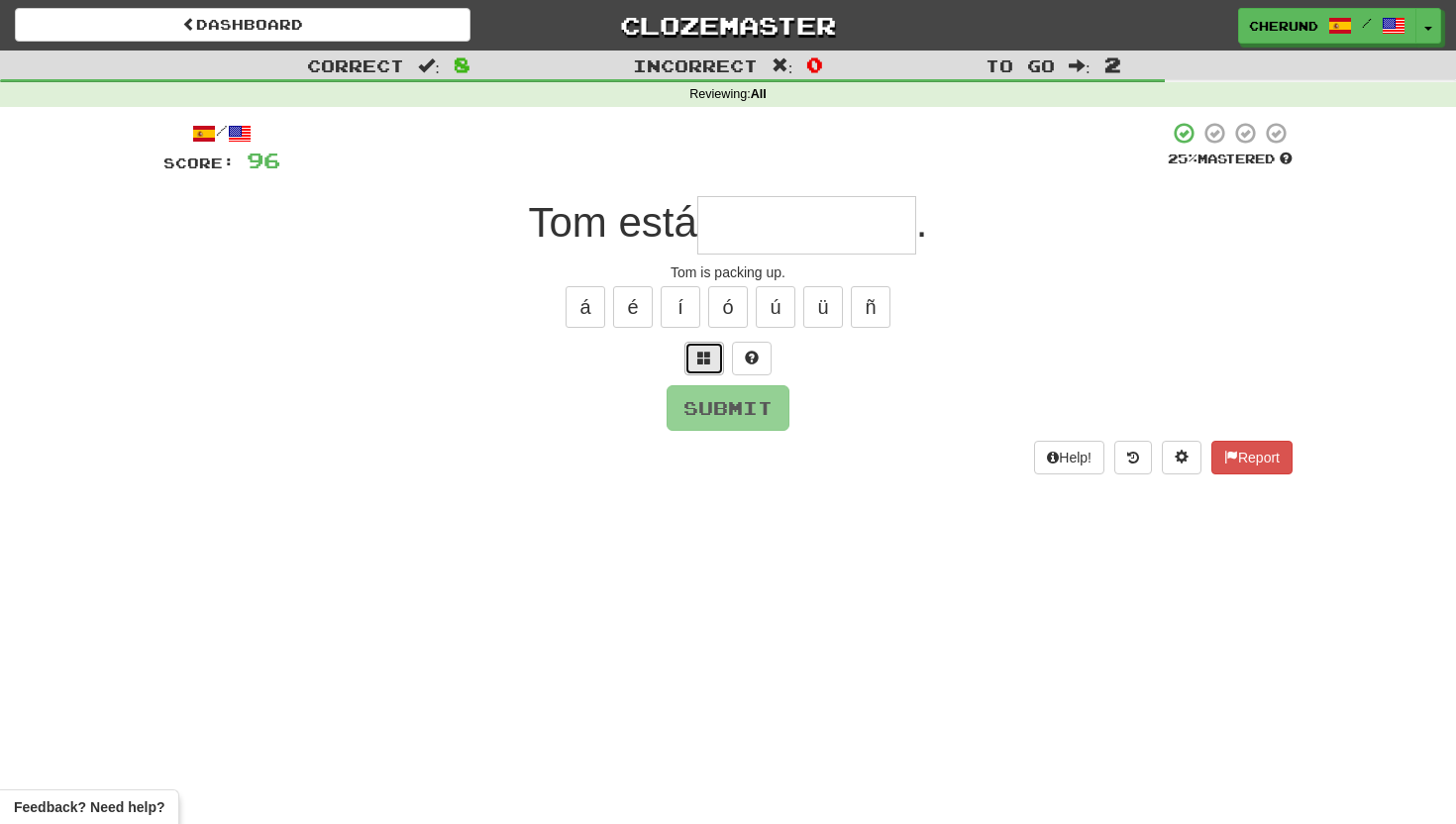 click at bounding box center [704, 359] 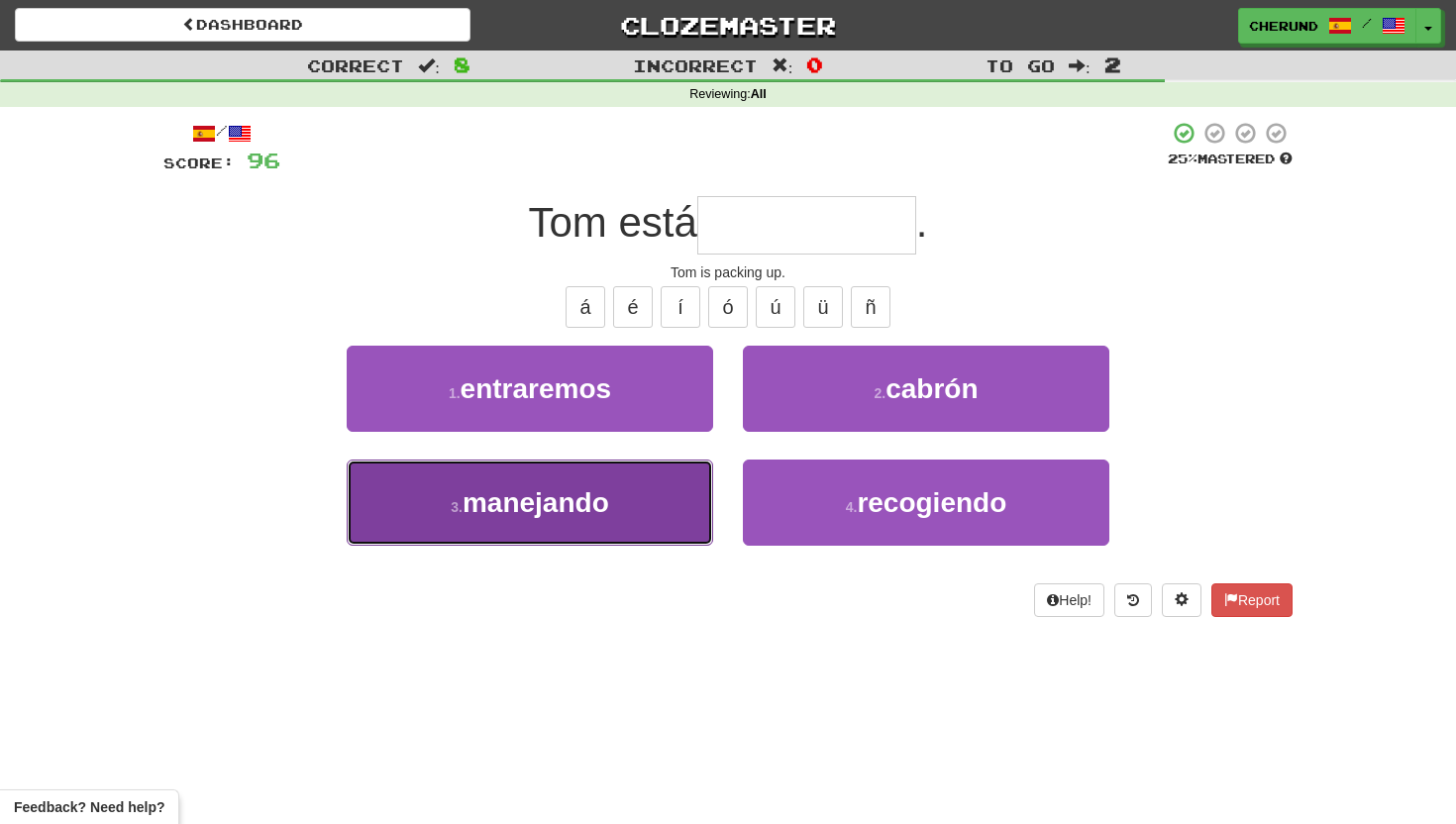 click on "3 .  manejando" at bounding box center [530, 502] 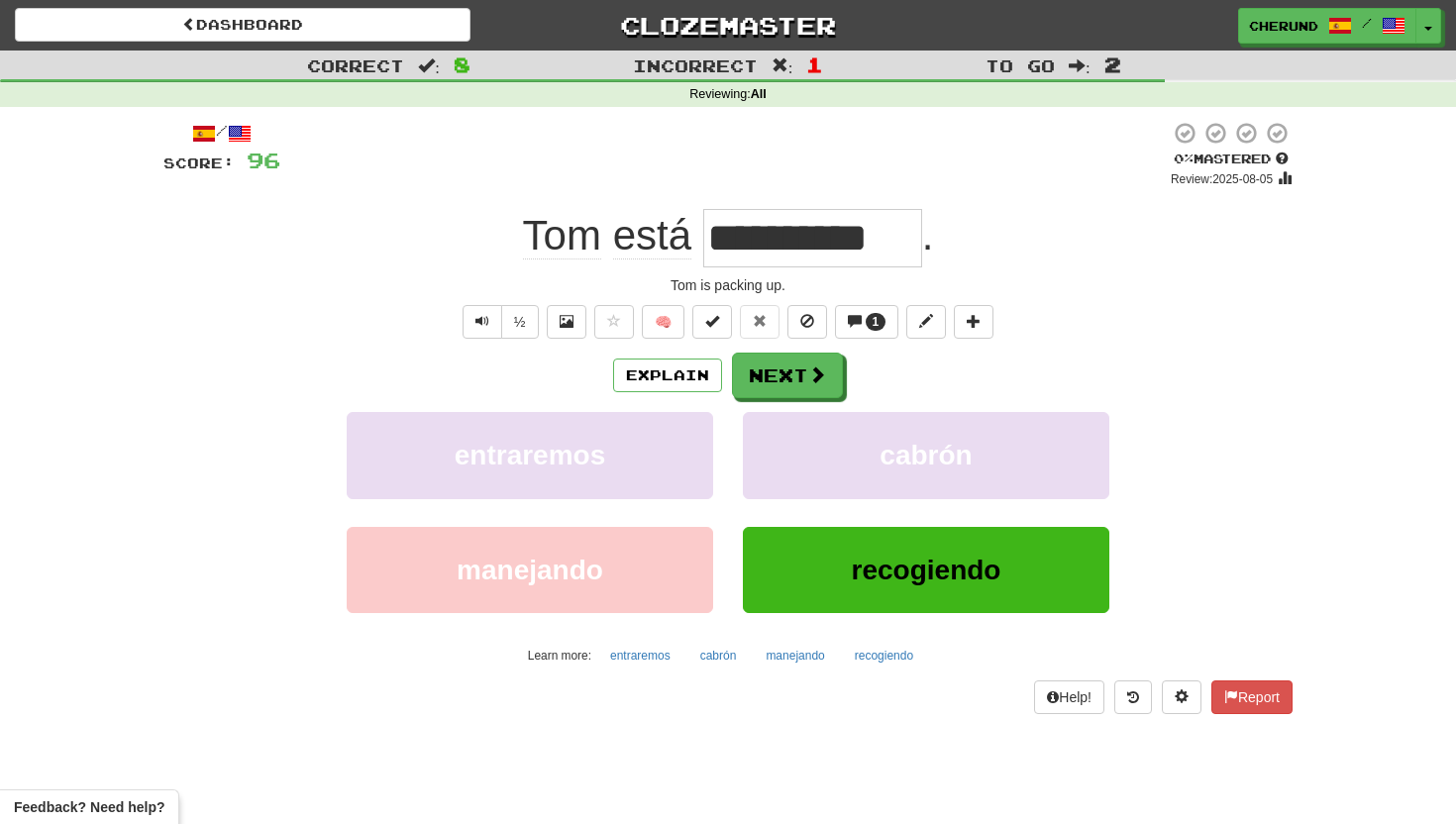 click on "**********" at bounding box center (812, 238) 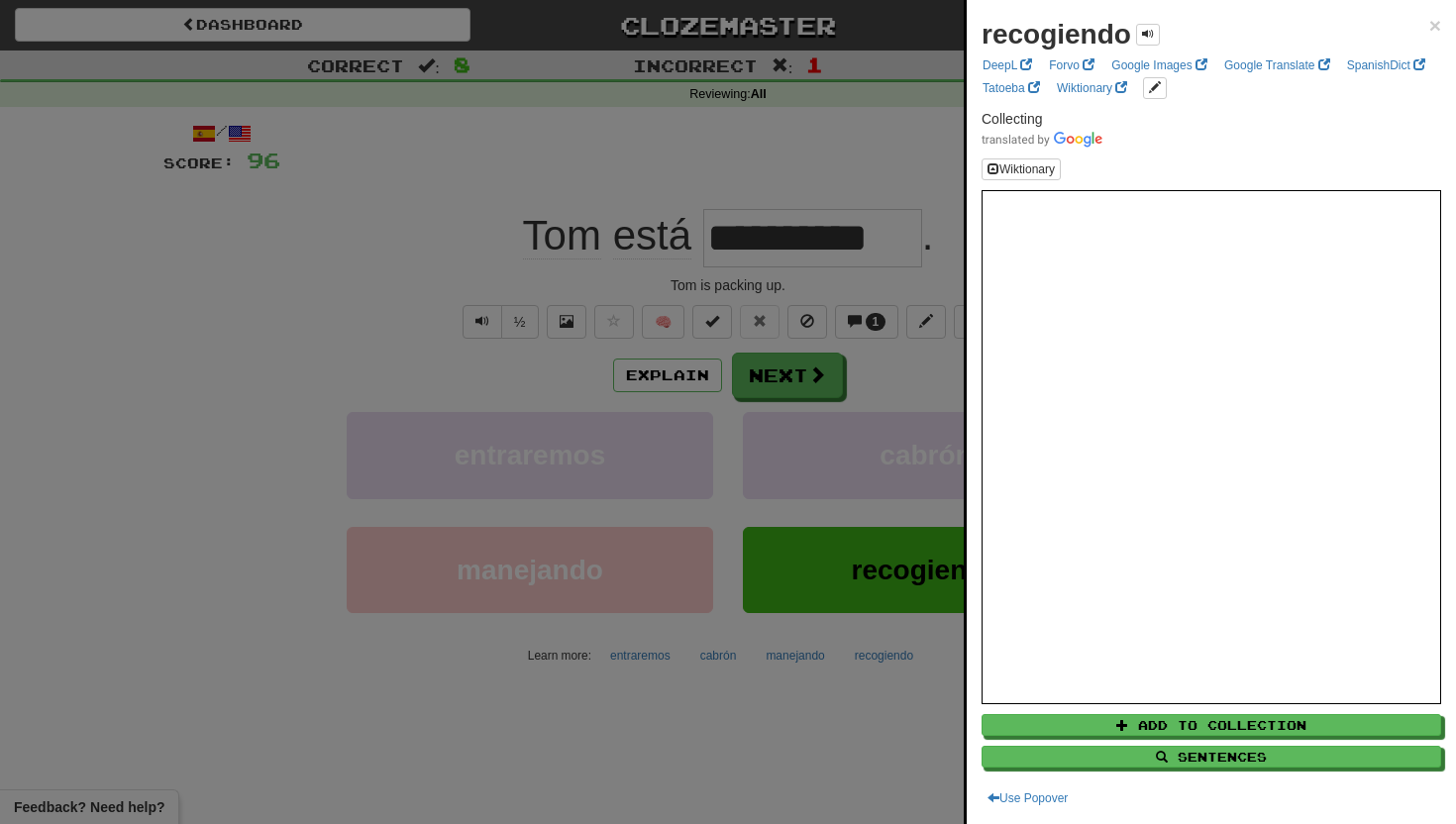 click at bounding box center (728, 412) 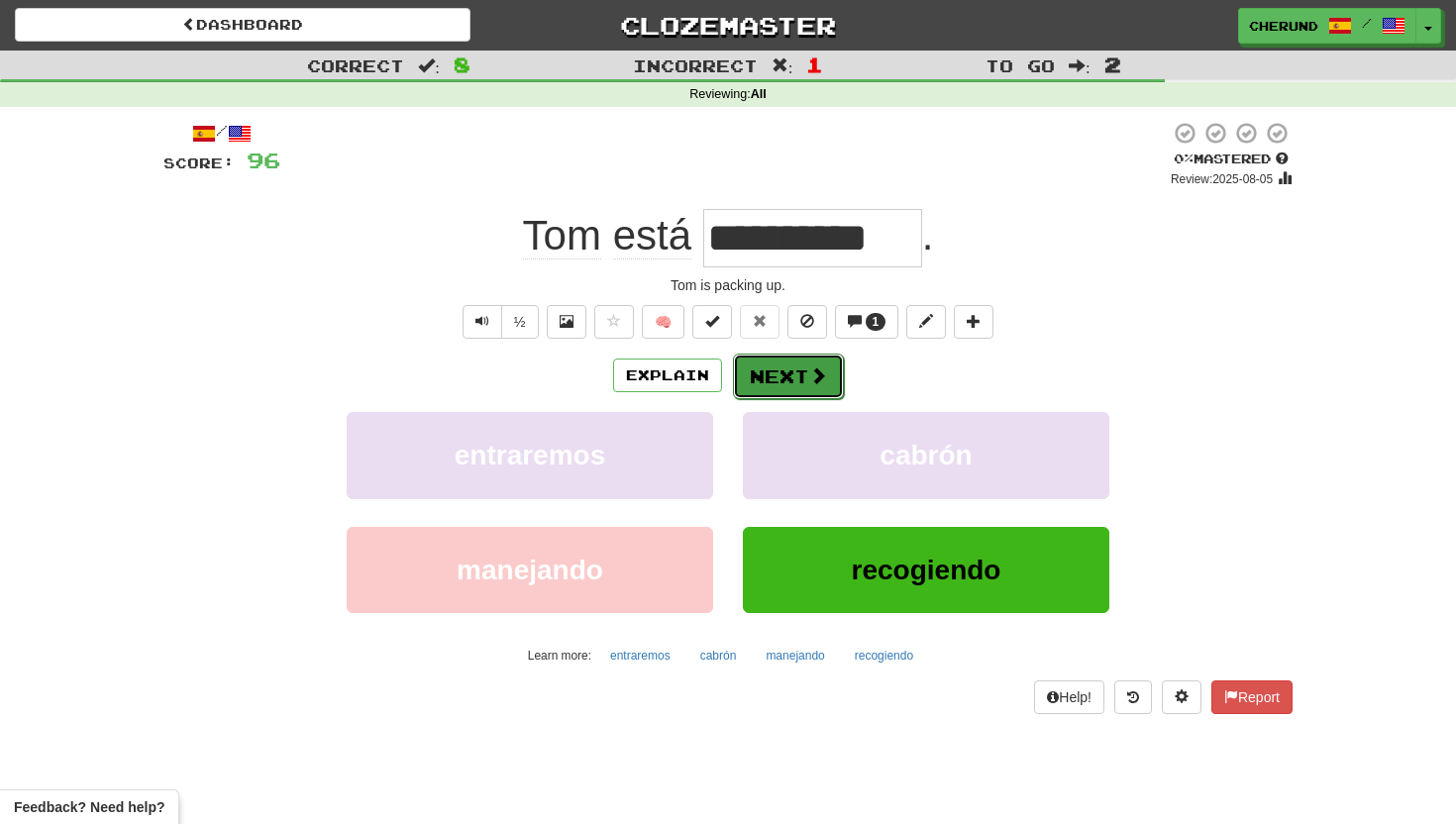 click on "Next" at bounding box center [788, 376] 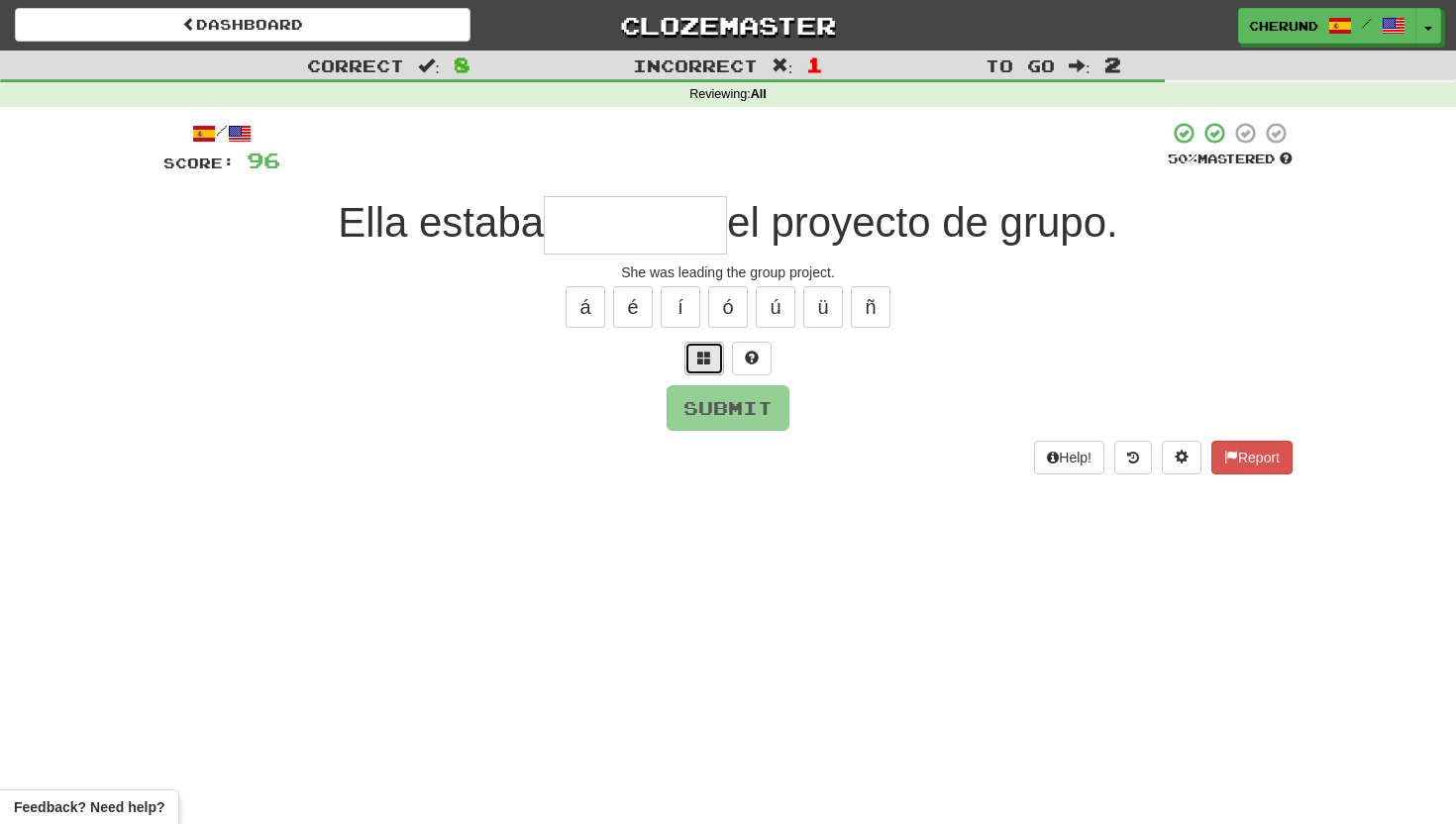 click at bounding box center (704, 358) 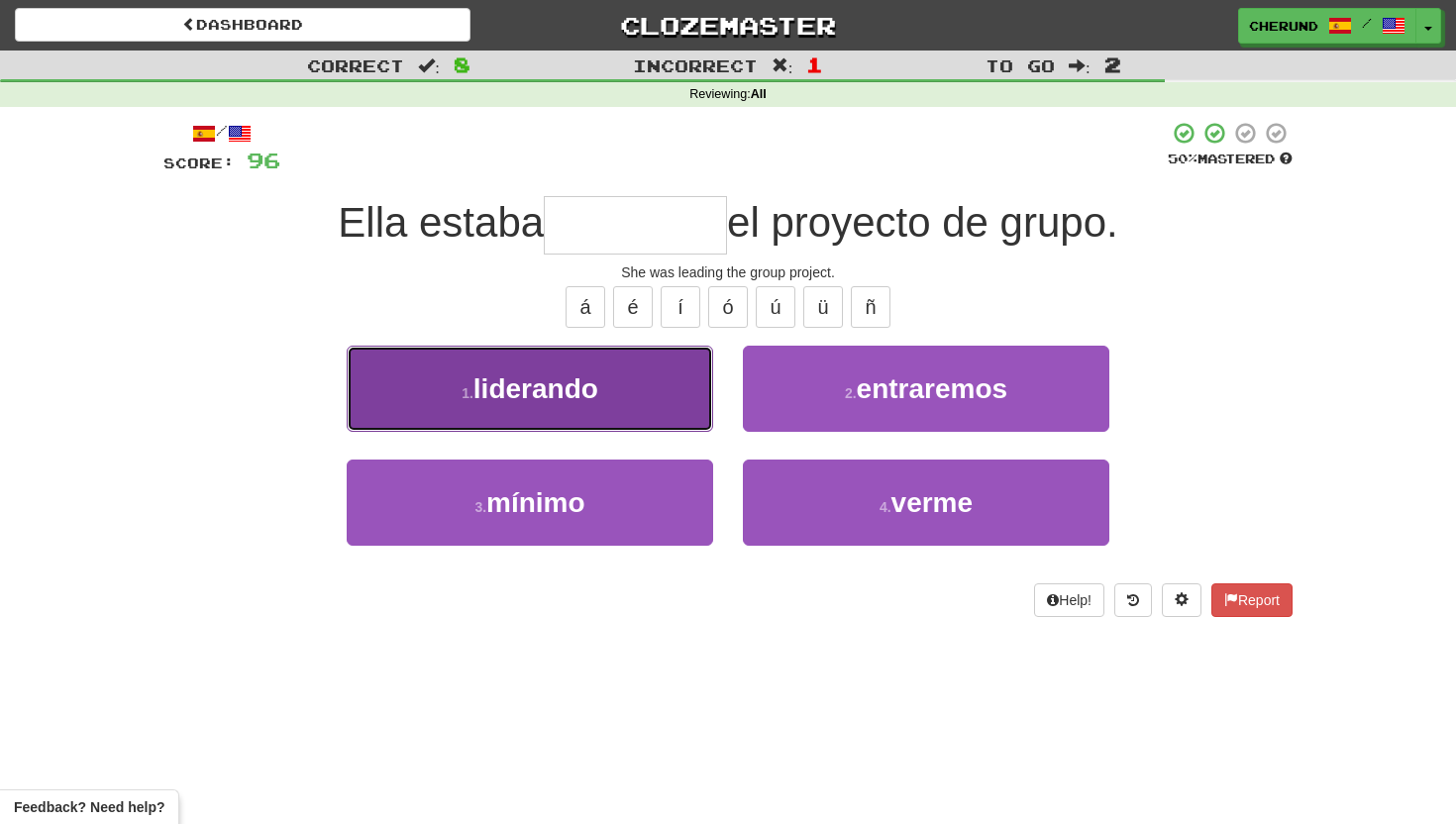 click on "1 .  liderando" at bounding box center (530, 388) 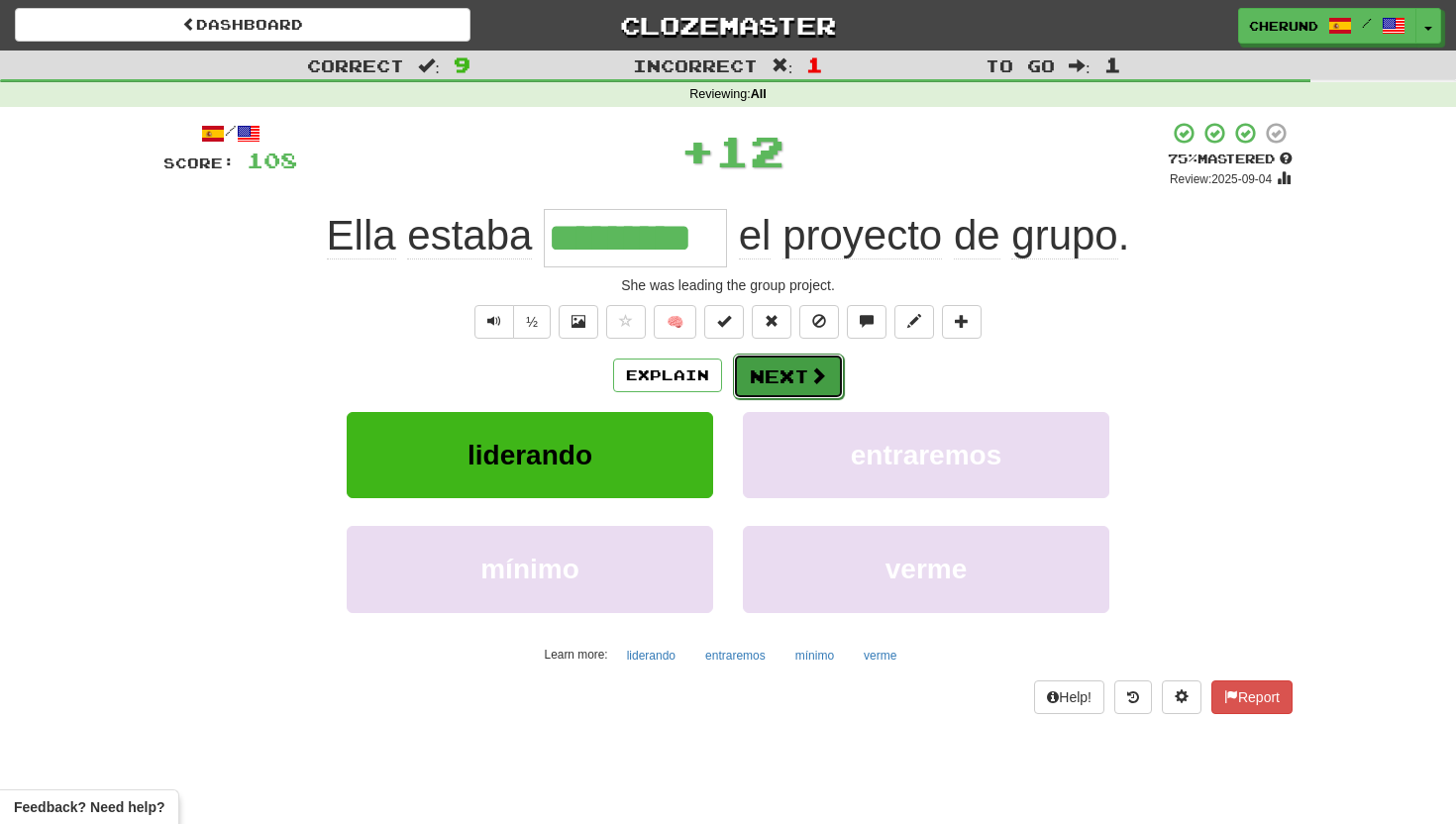 click on "Next" at bounding box center (788, 376) 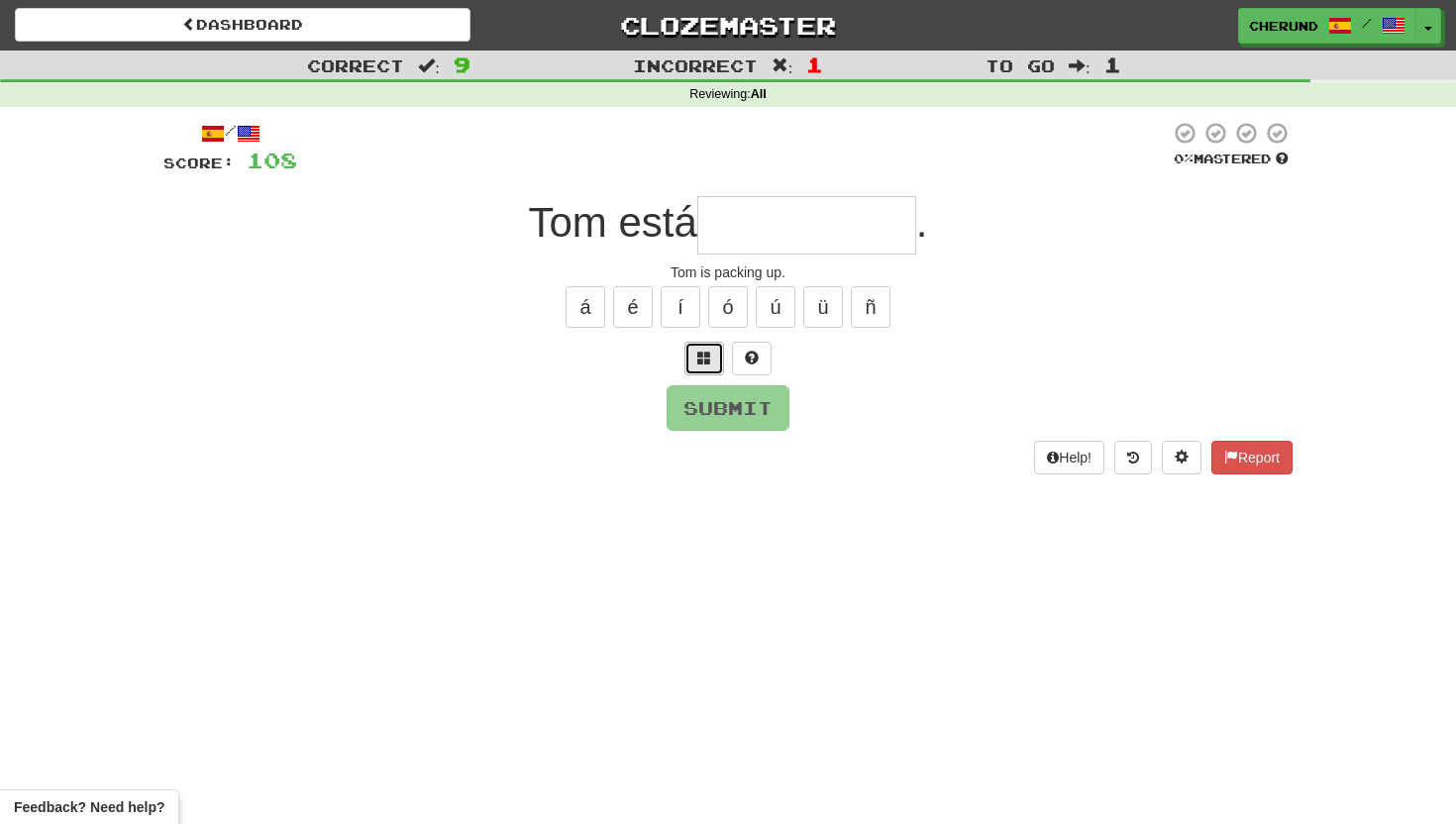 click at bounding box center [704, 358] 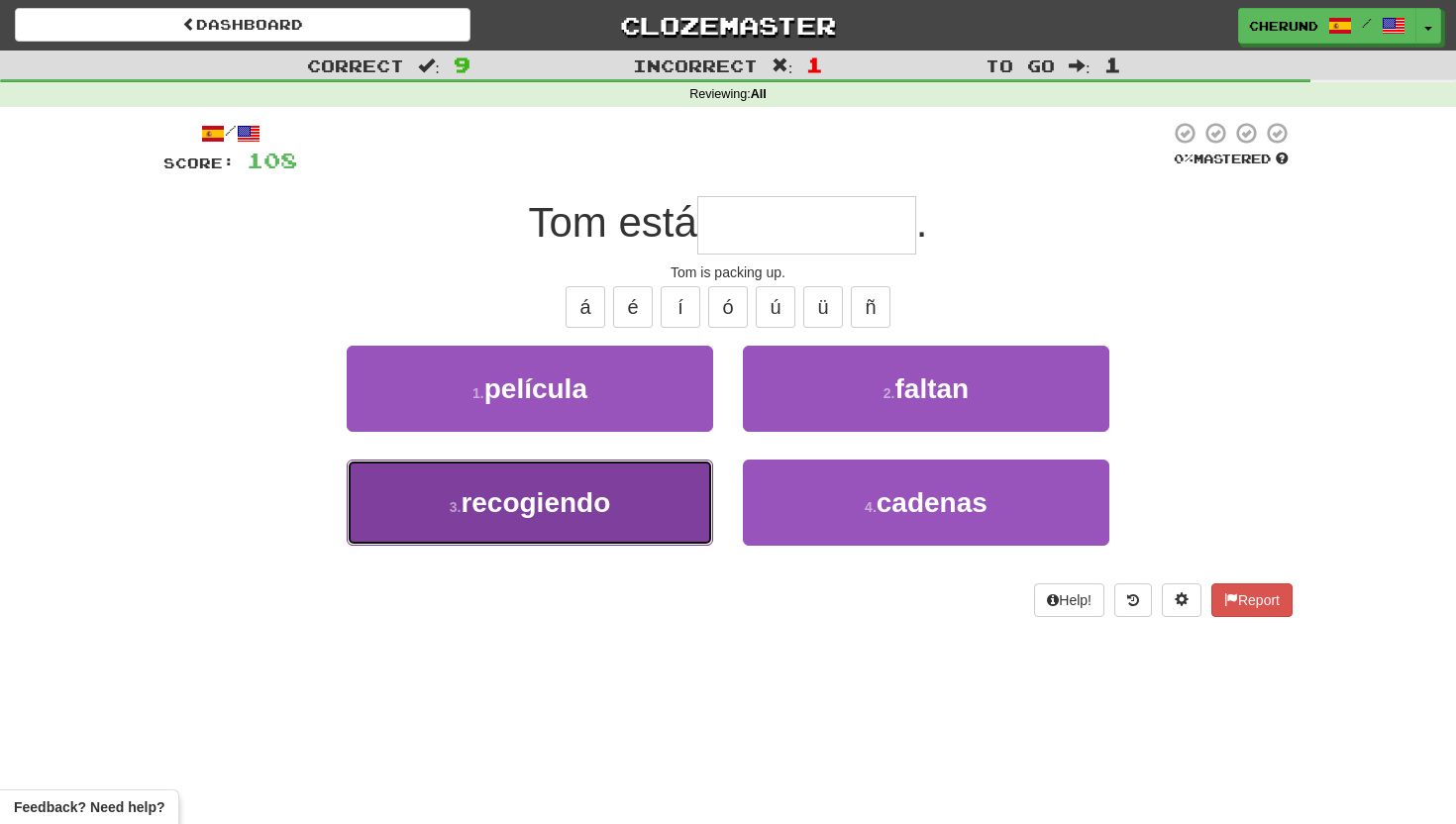 click on "3 .  recogiendo" at bounding box center [530, 502] 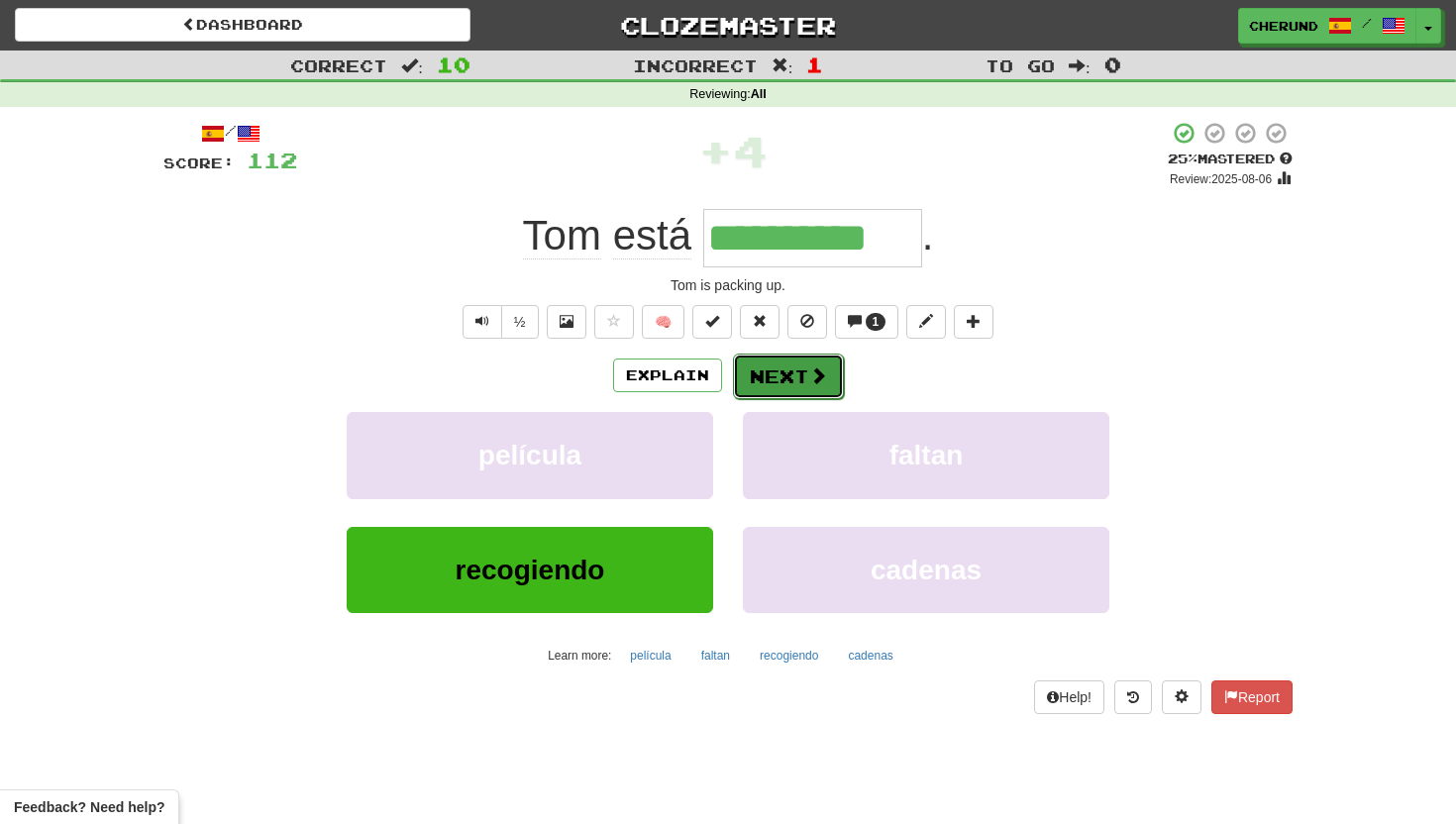 click on "Next" at bounding box center [788, 376] 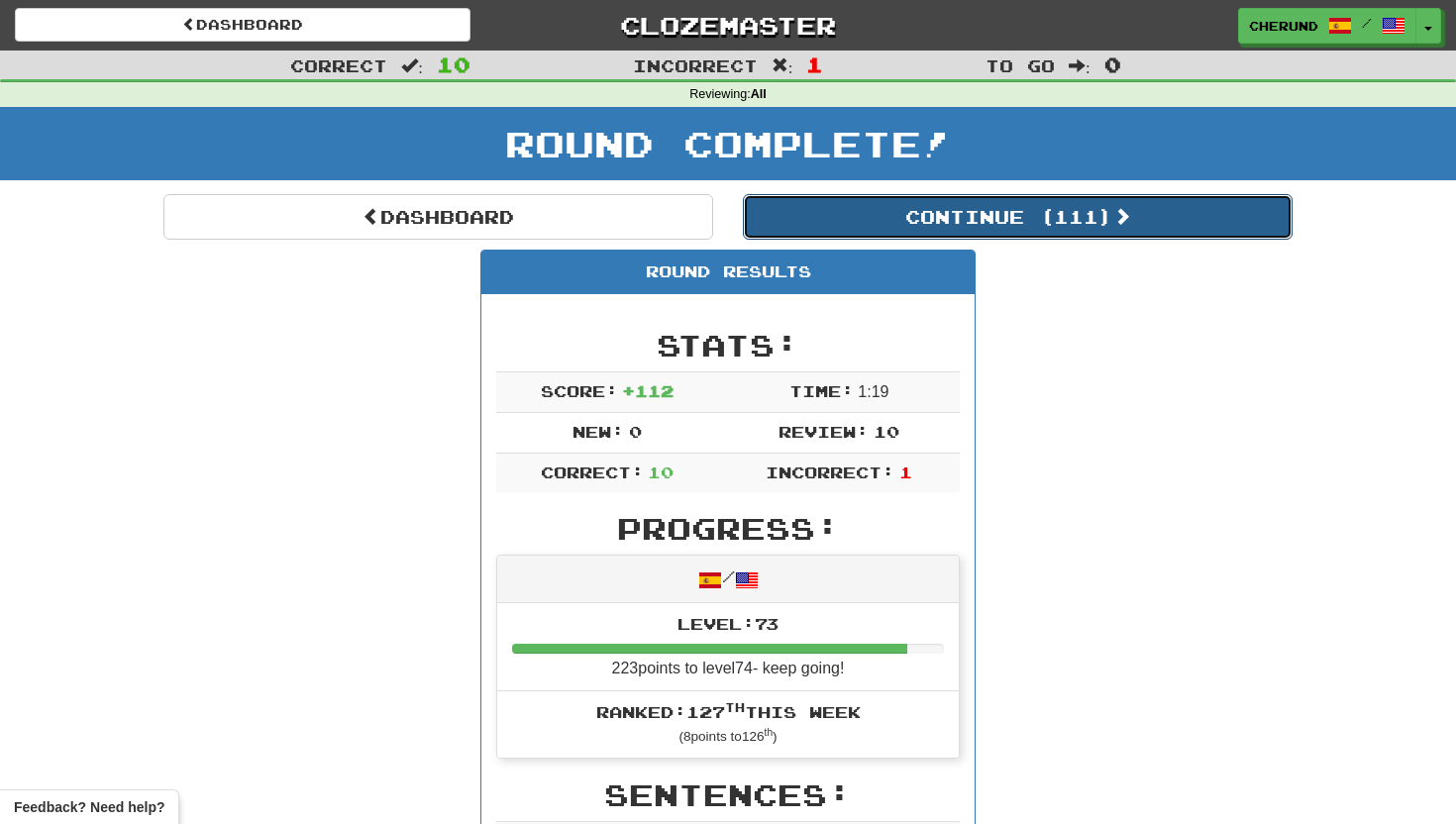 click on "Continue ( 111 )" at bounding box center (1017, 217) 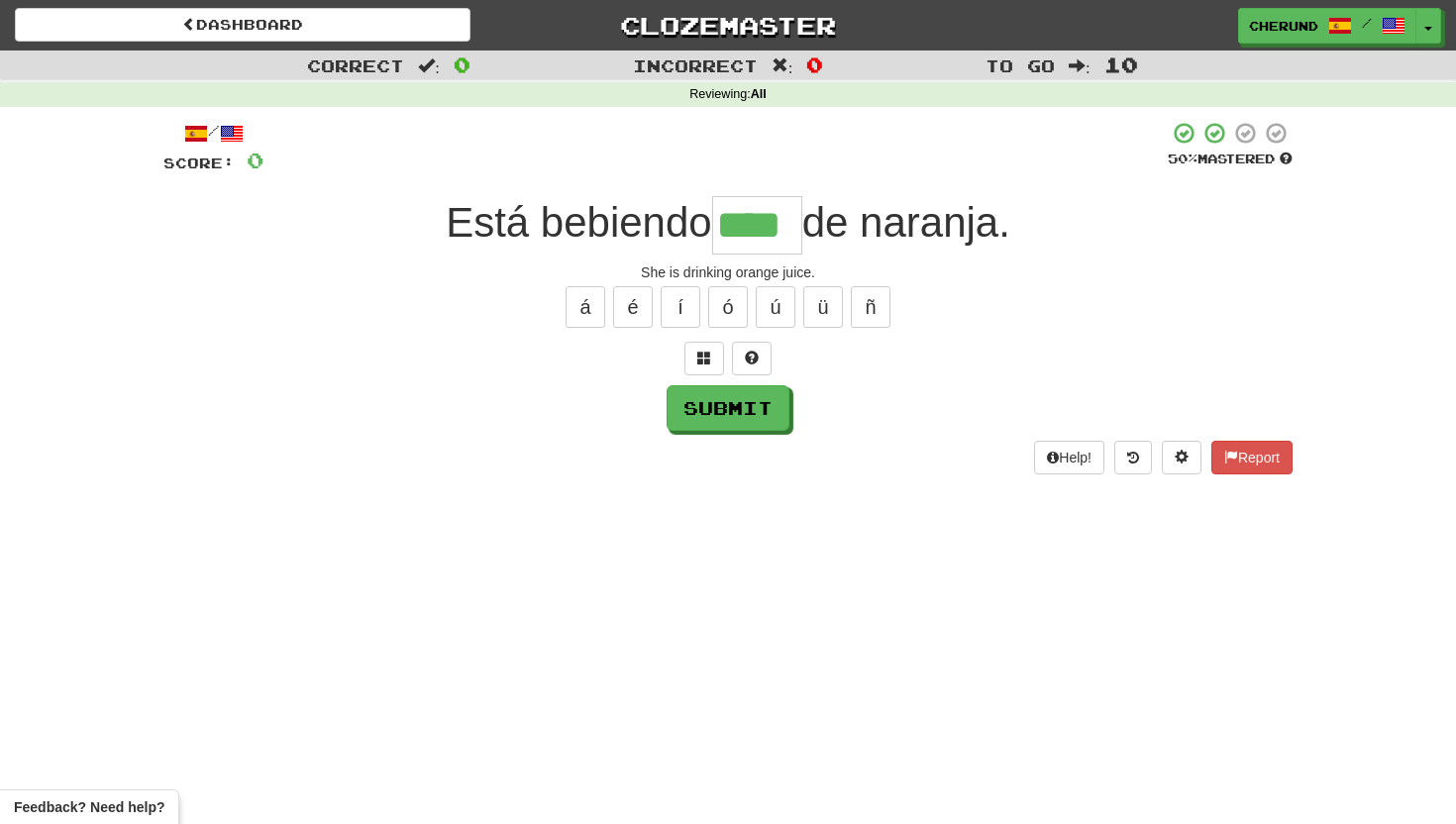 type on "****" 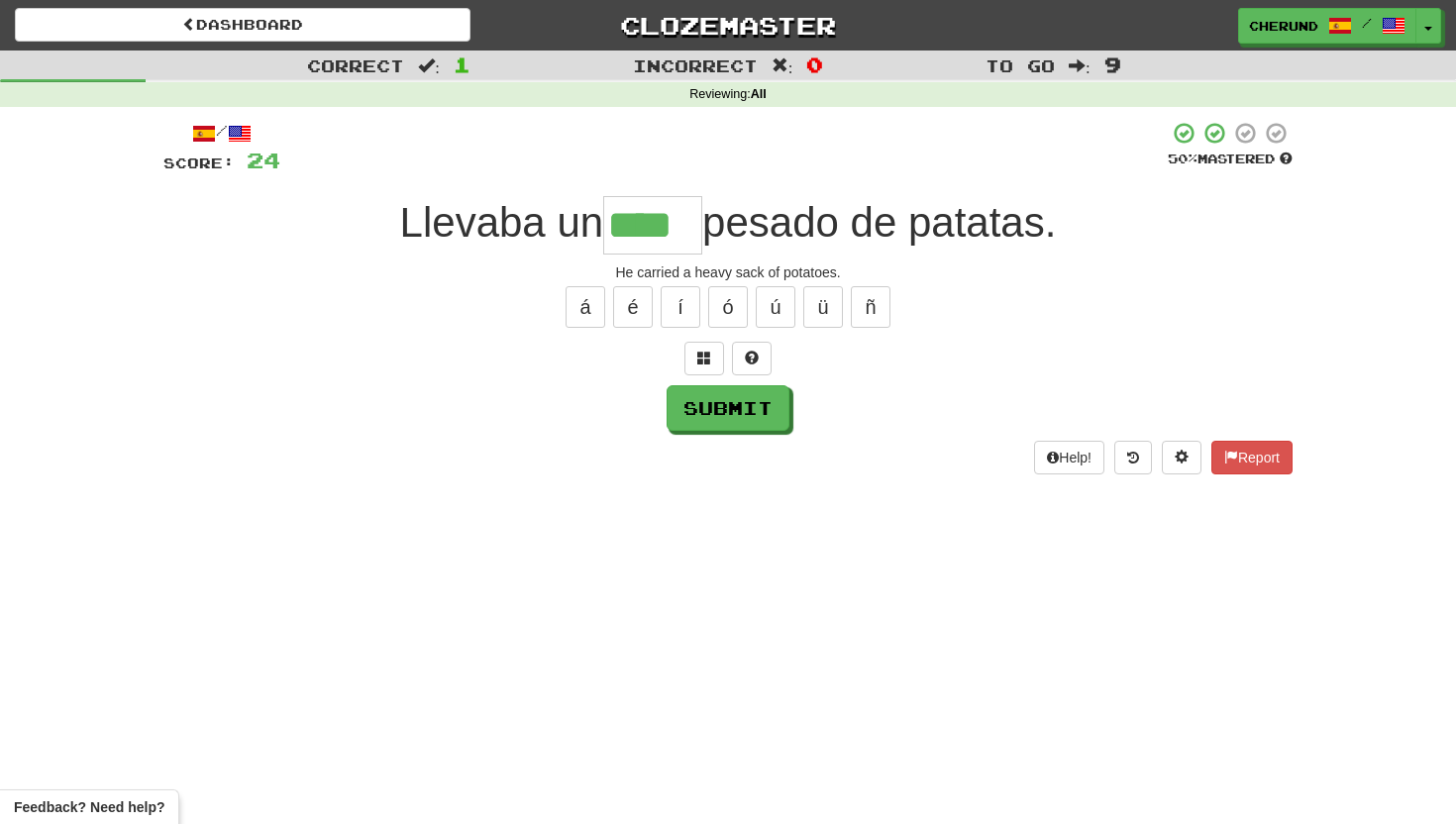 type on "****" 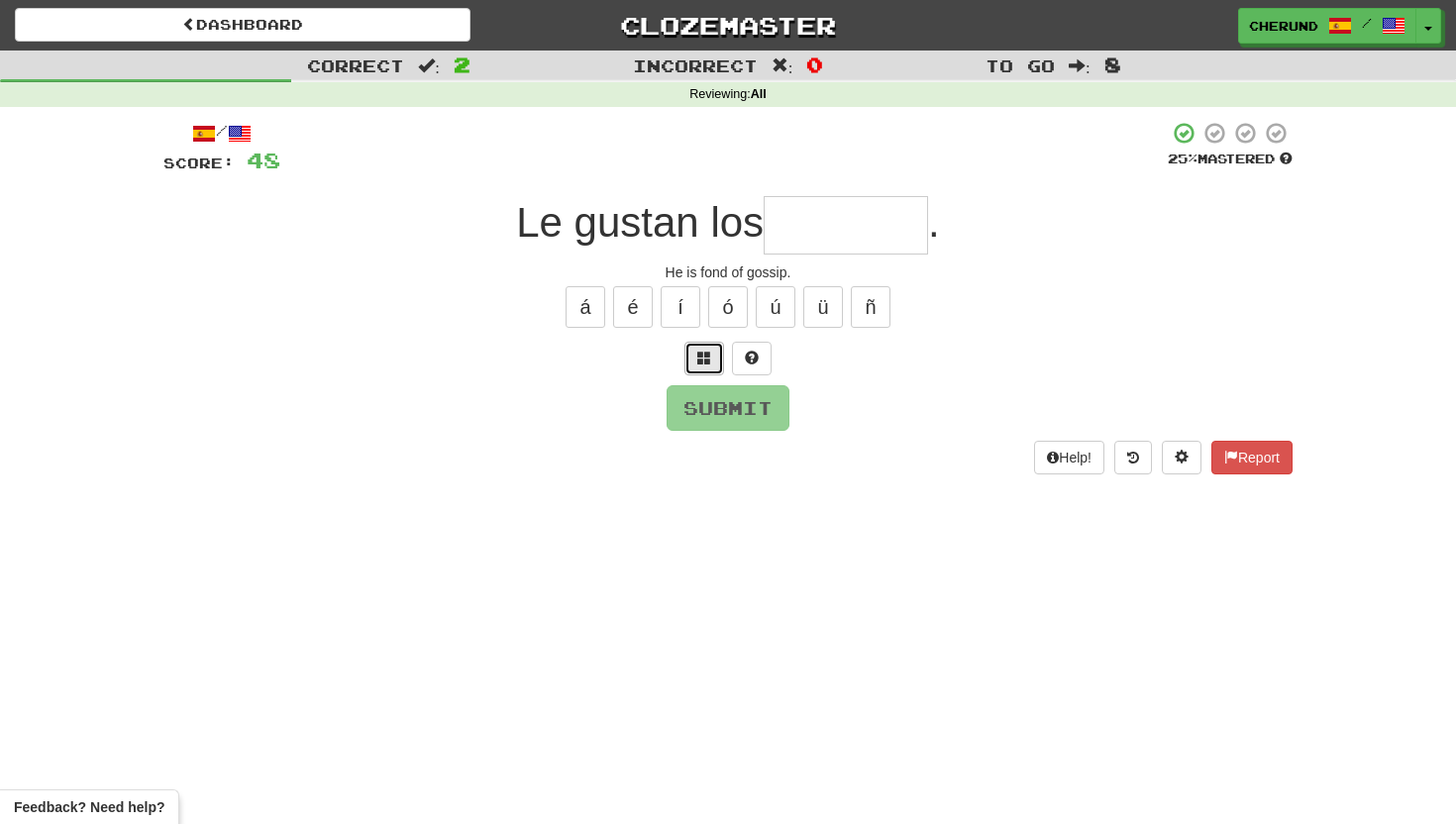 click at bounding box center (704, 359) 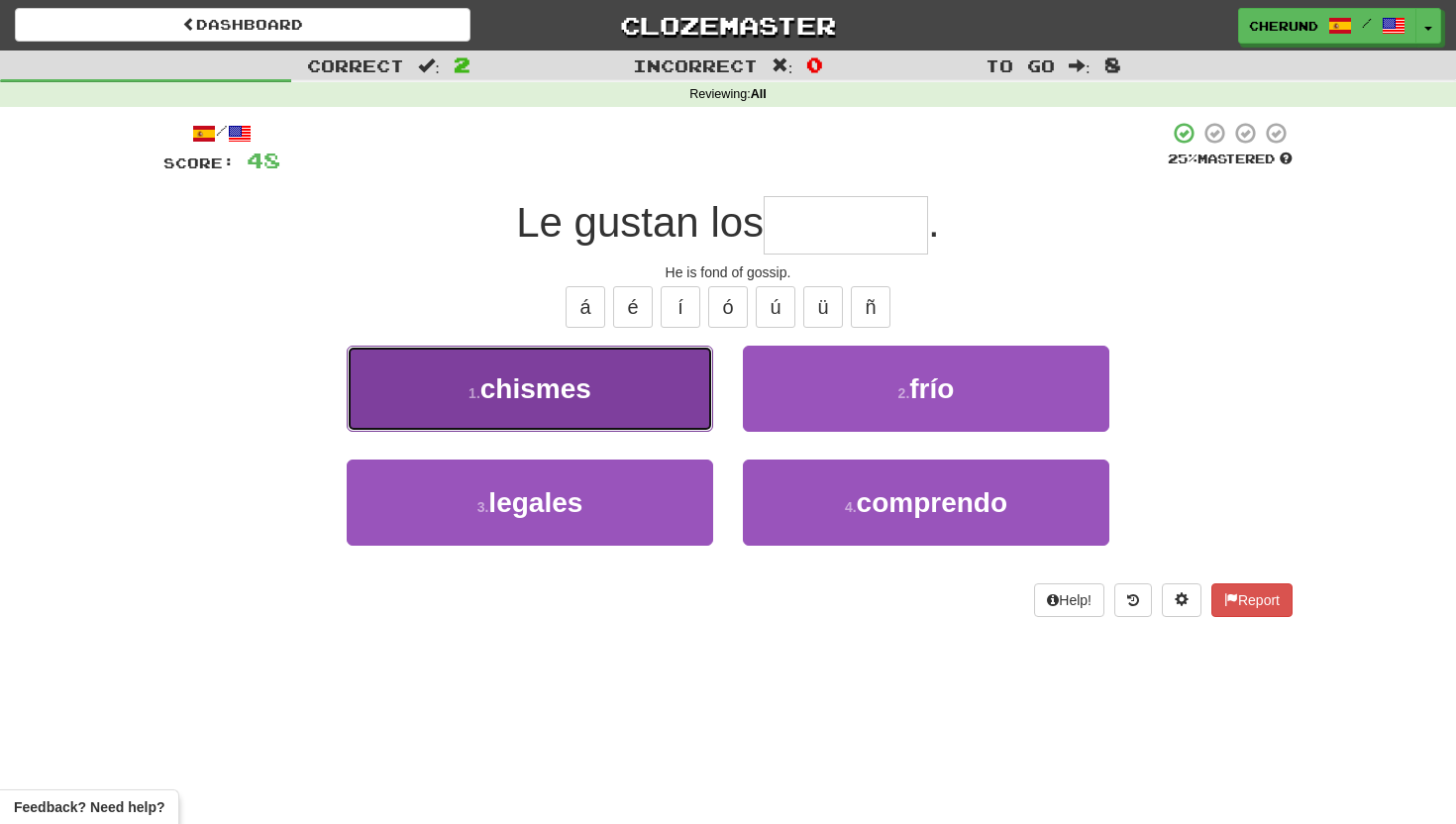 click on "1 .  chismes" at bounding box center (530, 388) 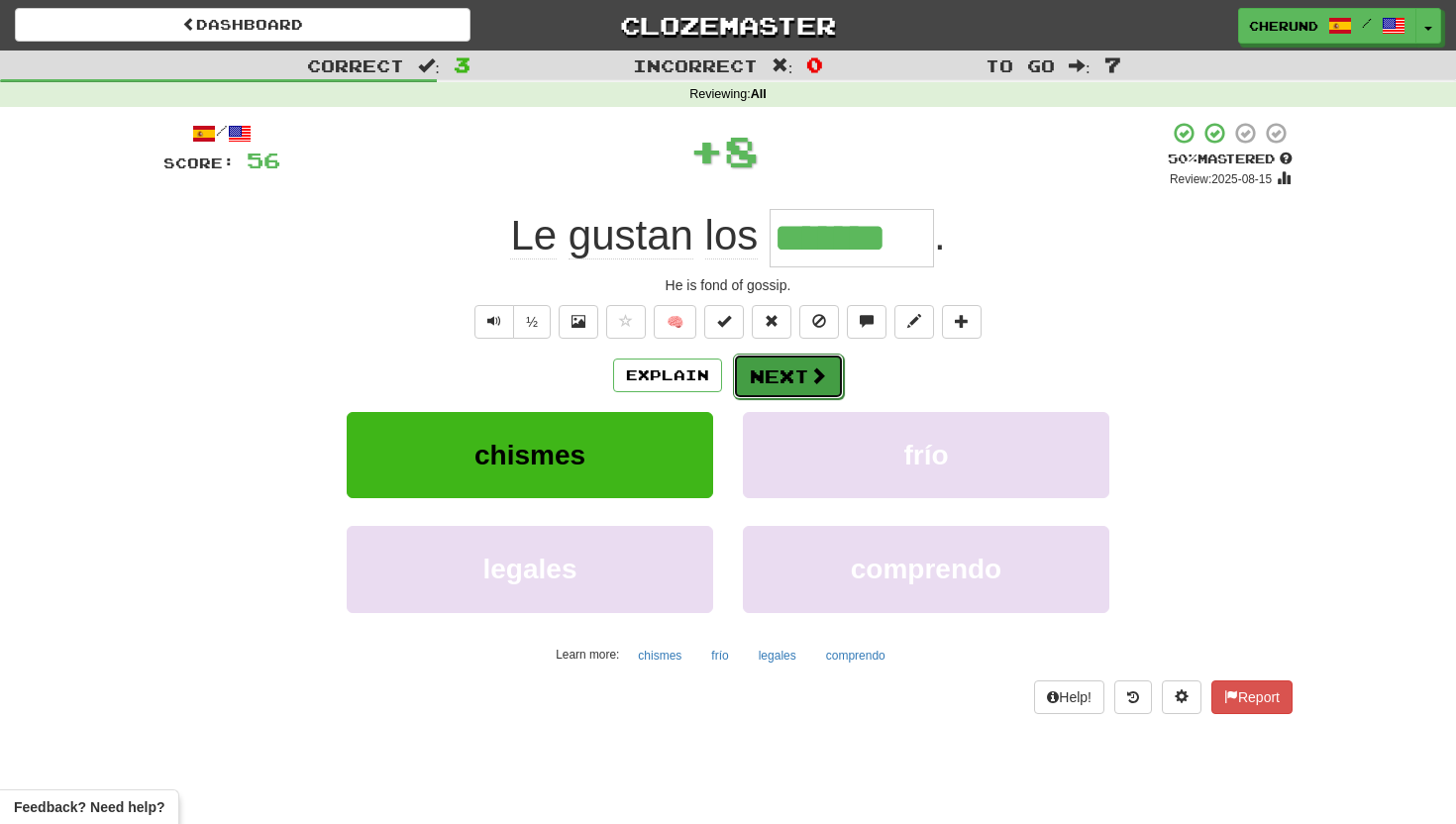 click on "Next" at bounding box center (788, 376) 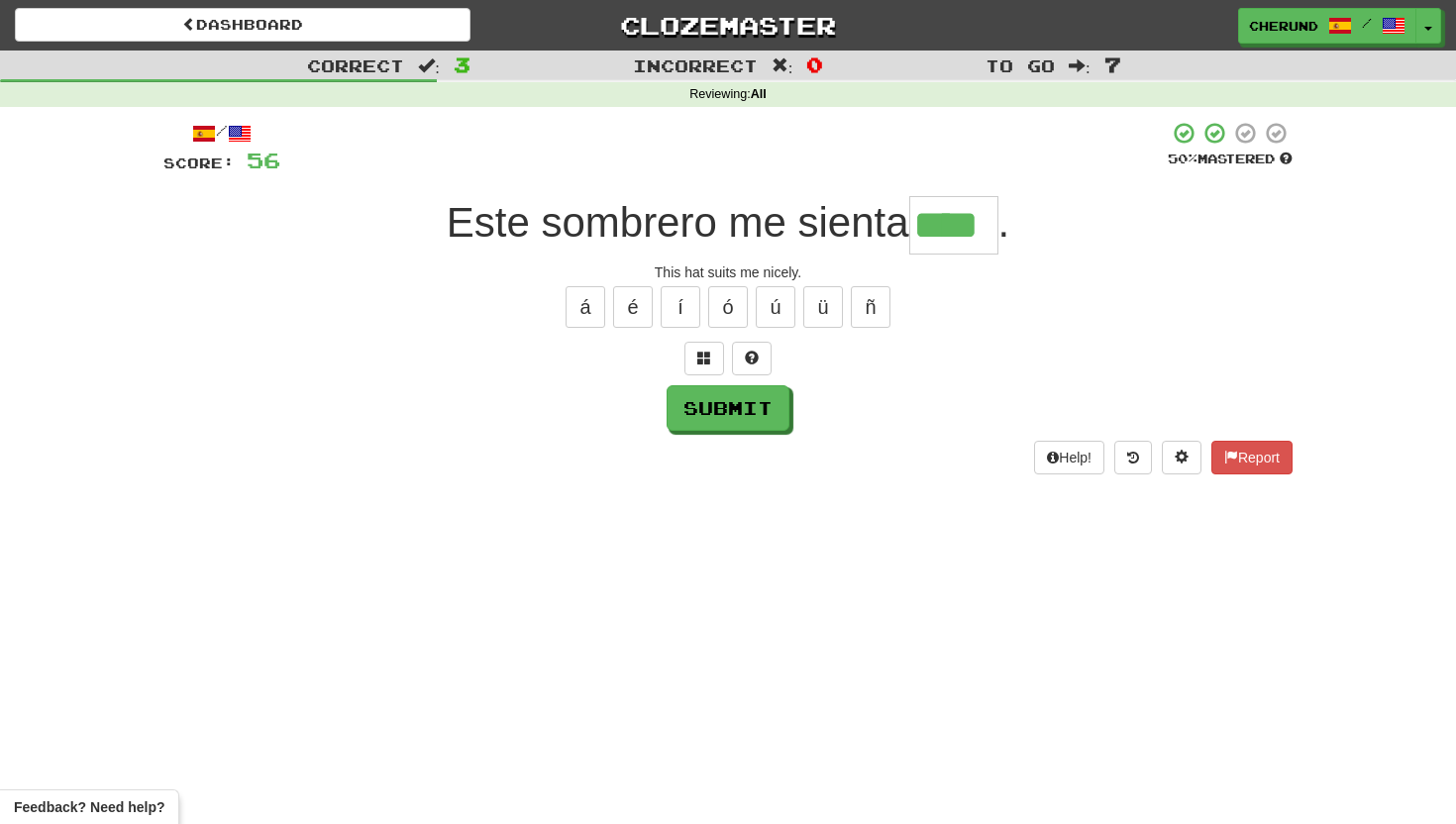 type on "****" 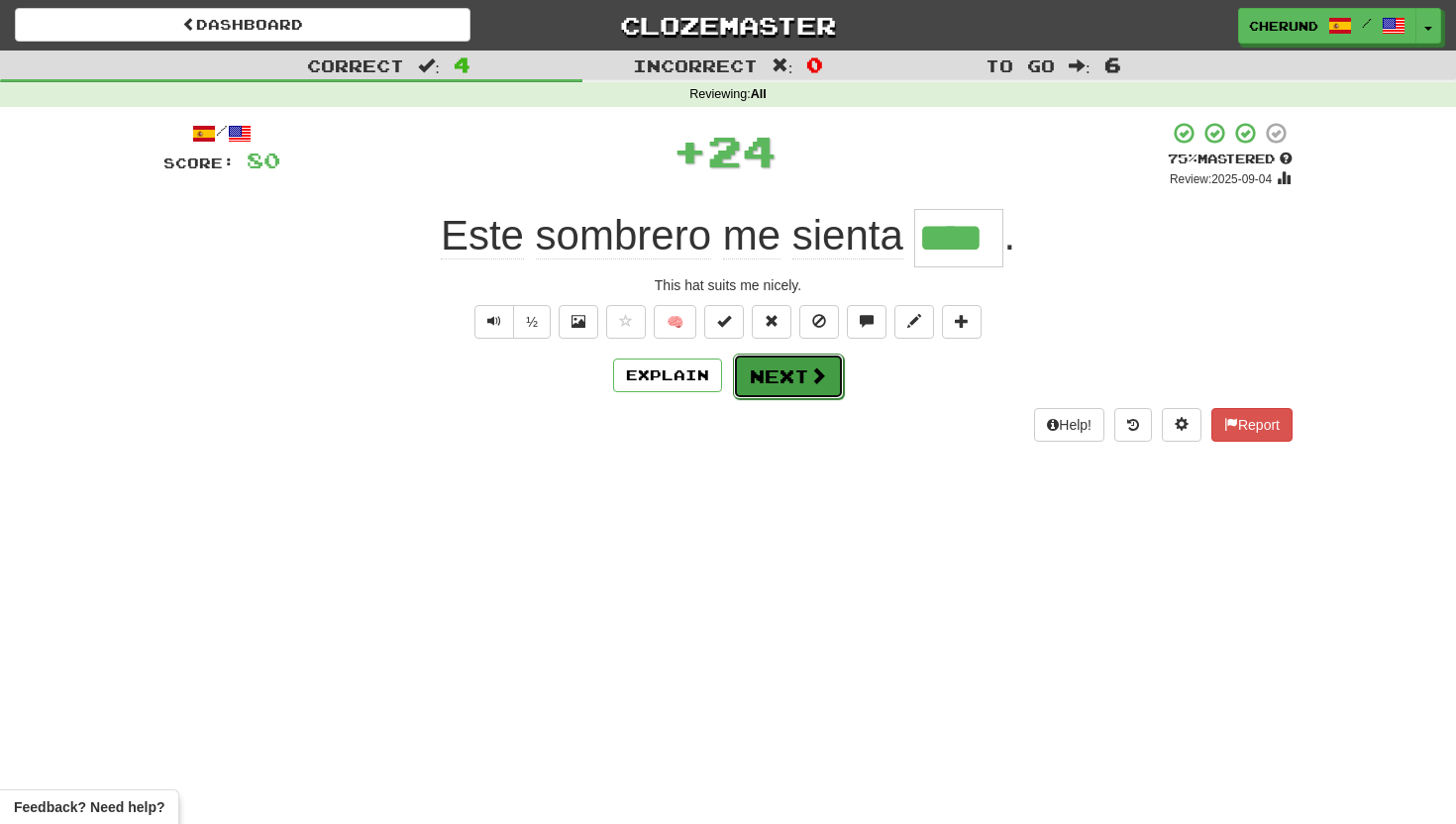 click on "Next" at bounding box center [788, 376] 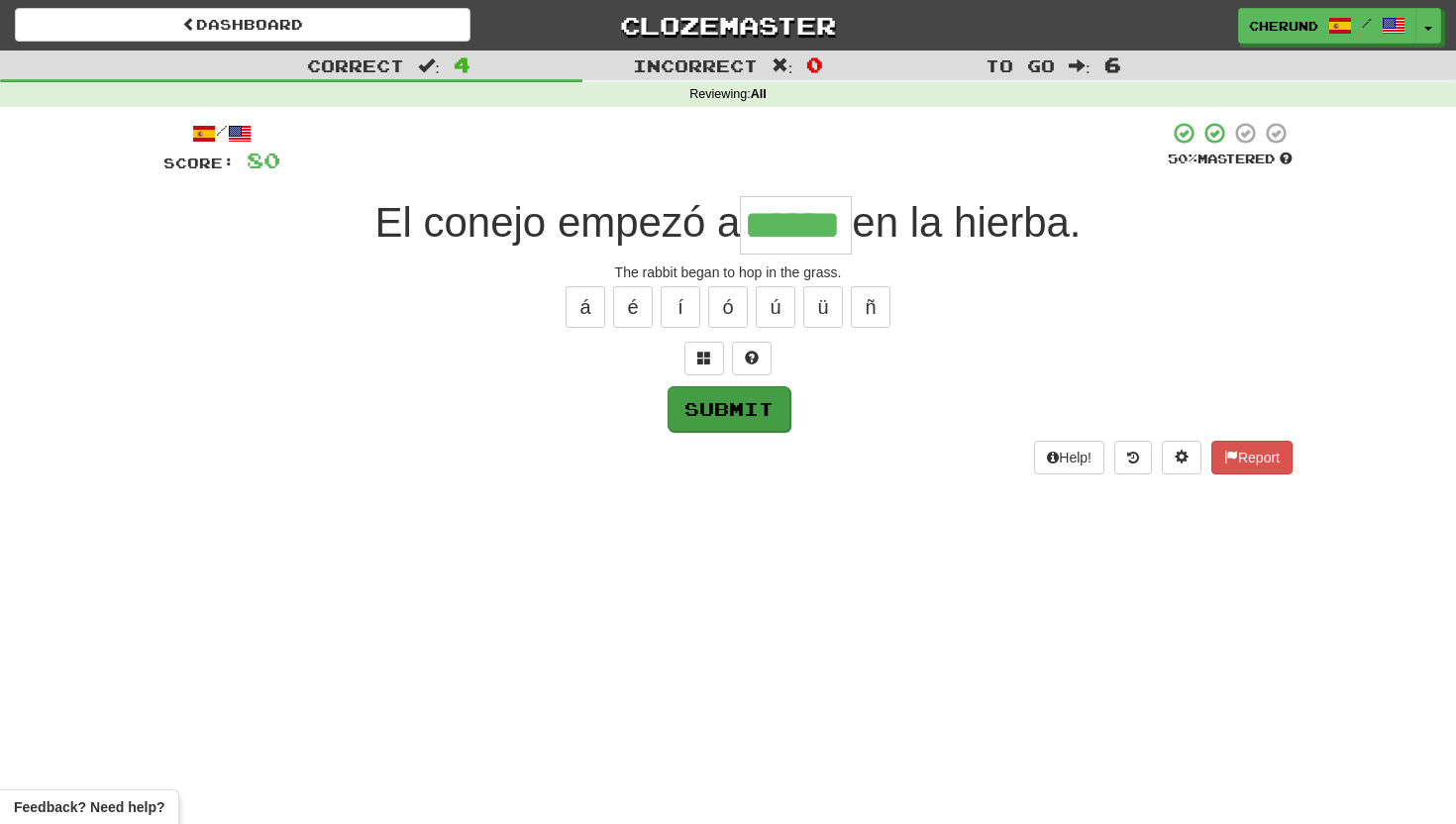 type on "******" 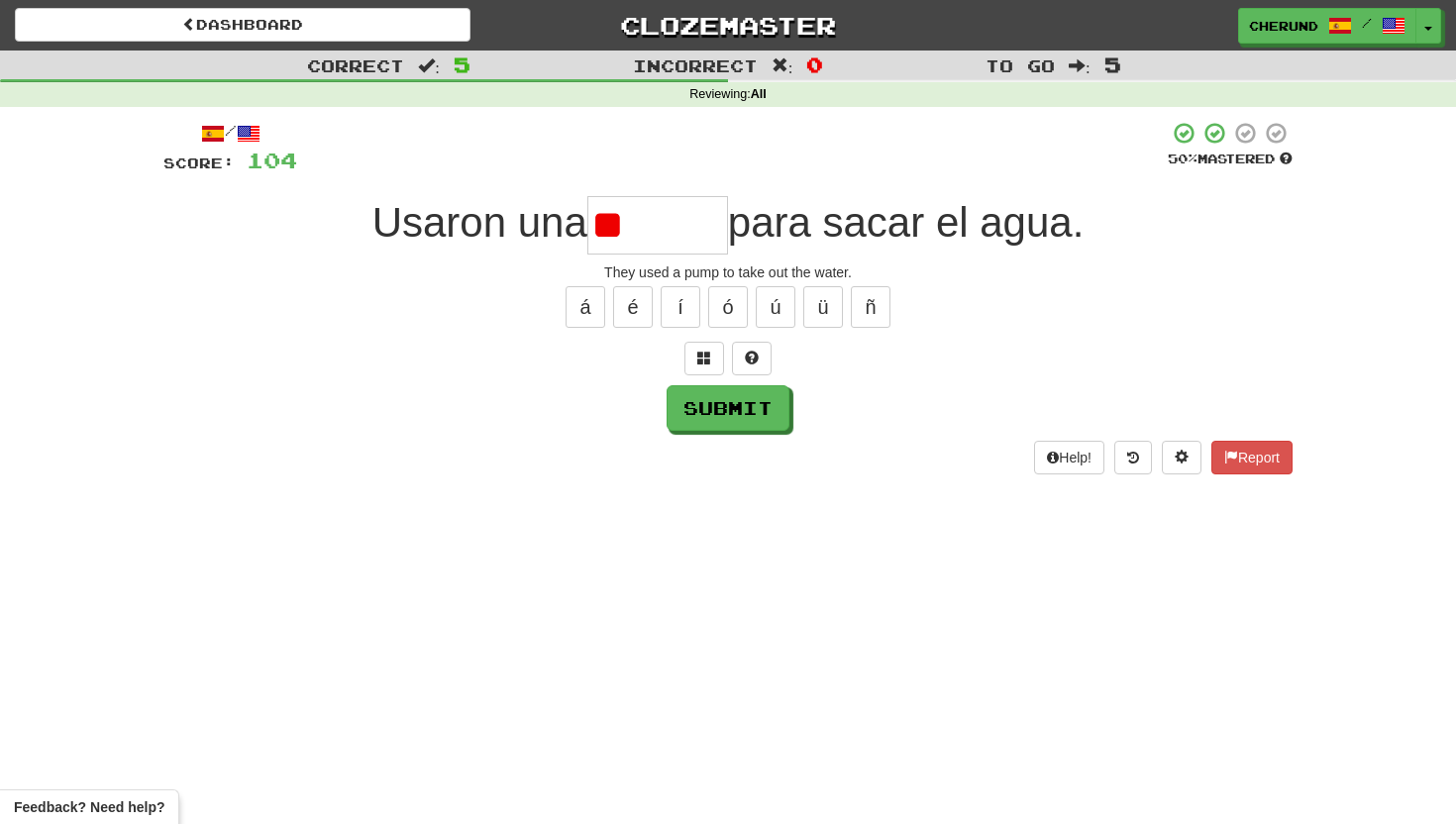 type on "*" 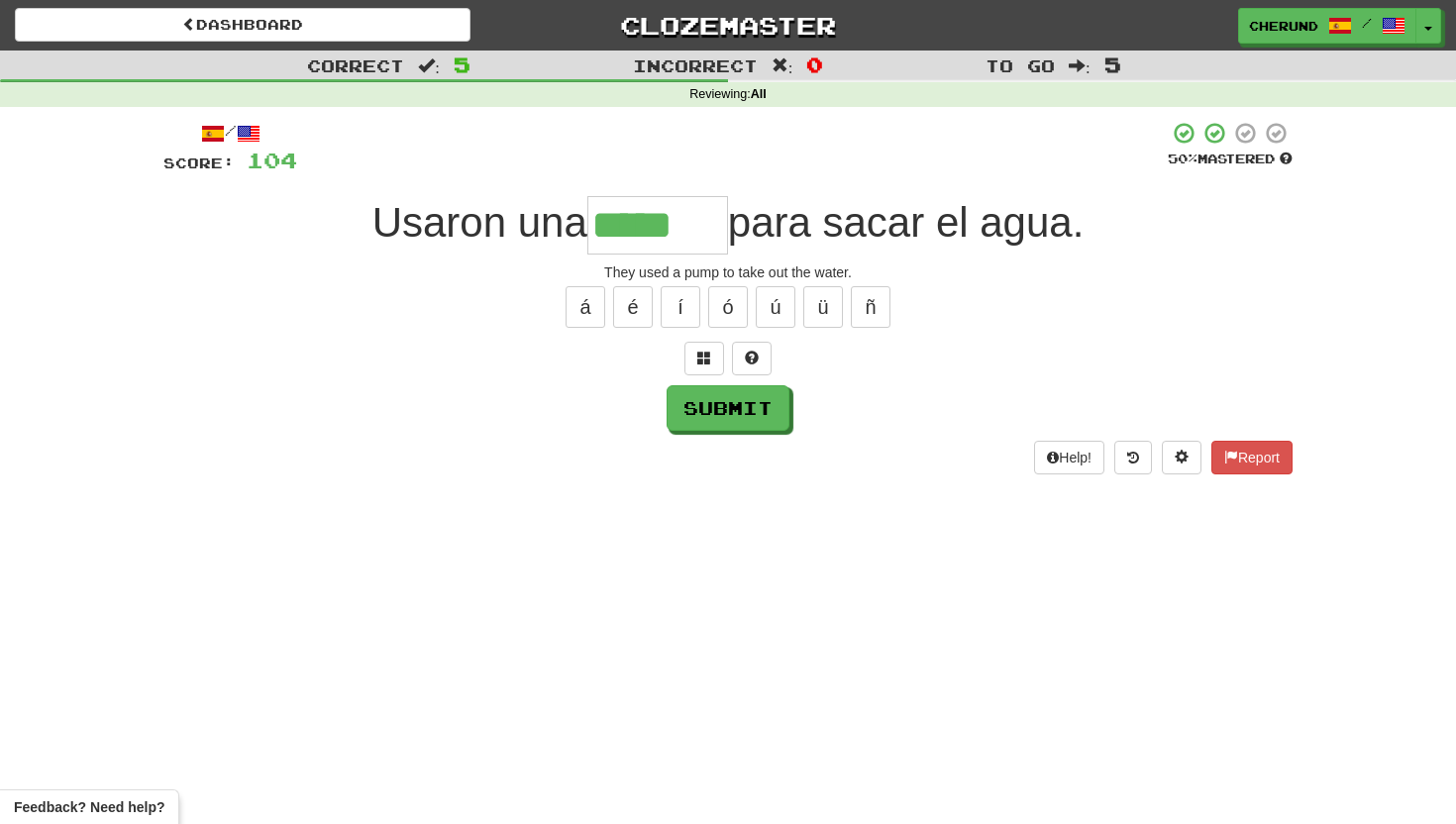 type on "*****" 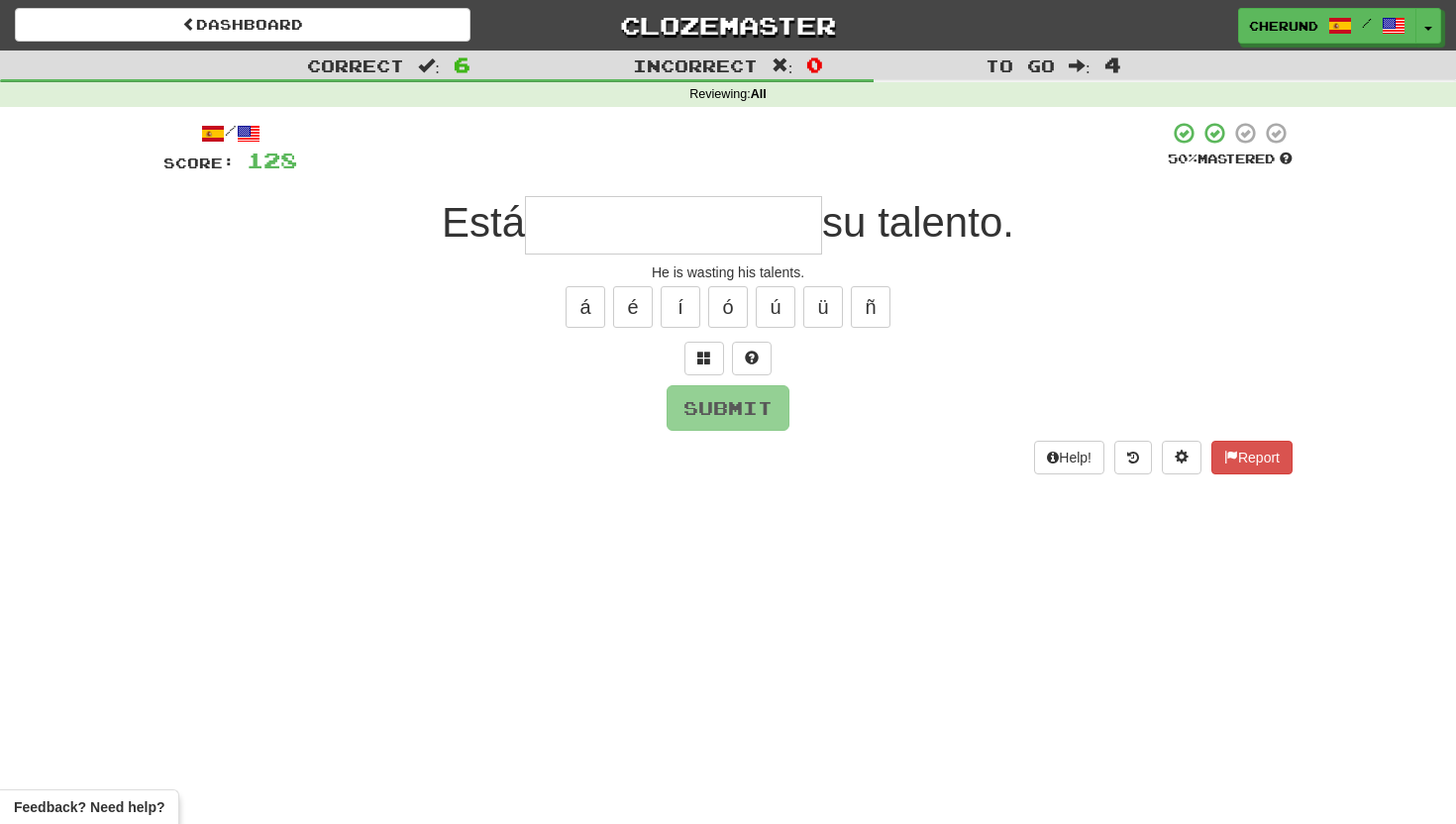 type on "*" 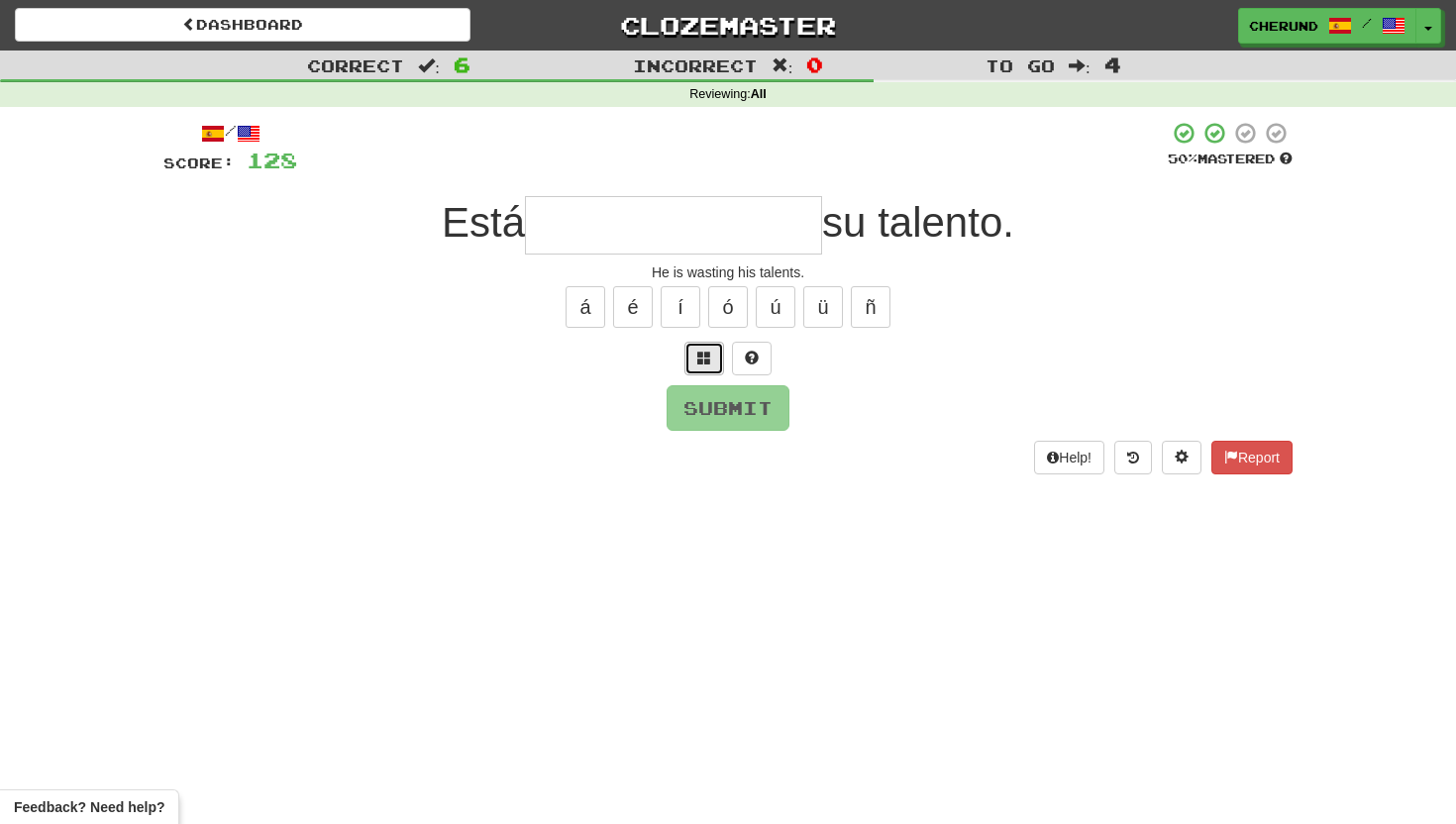 click at bounding box center [704, 358] 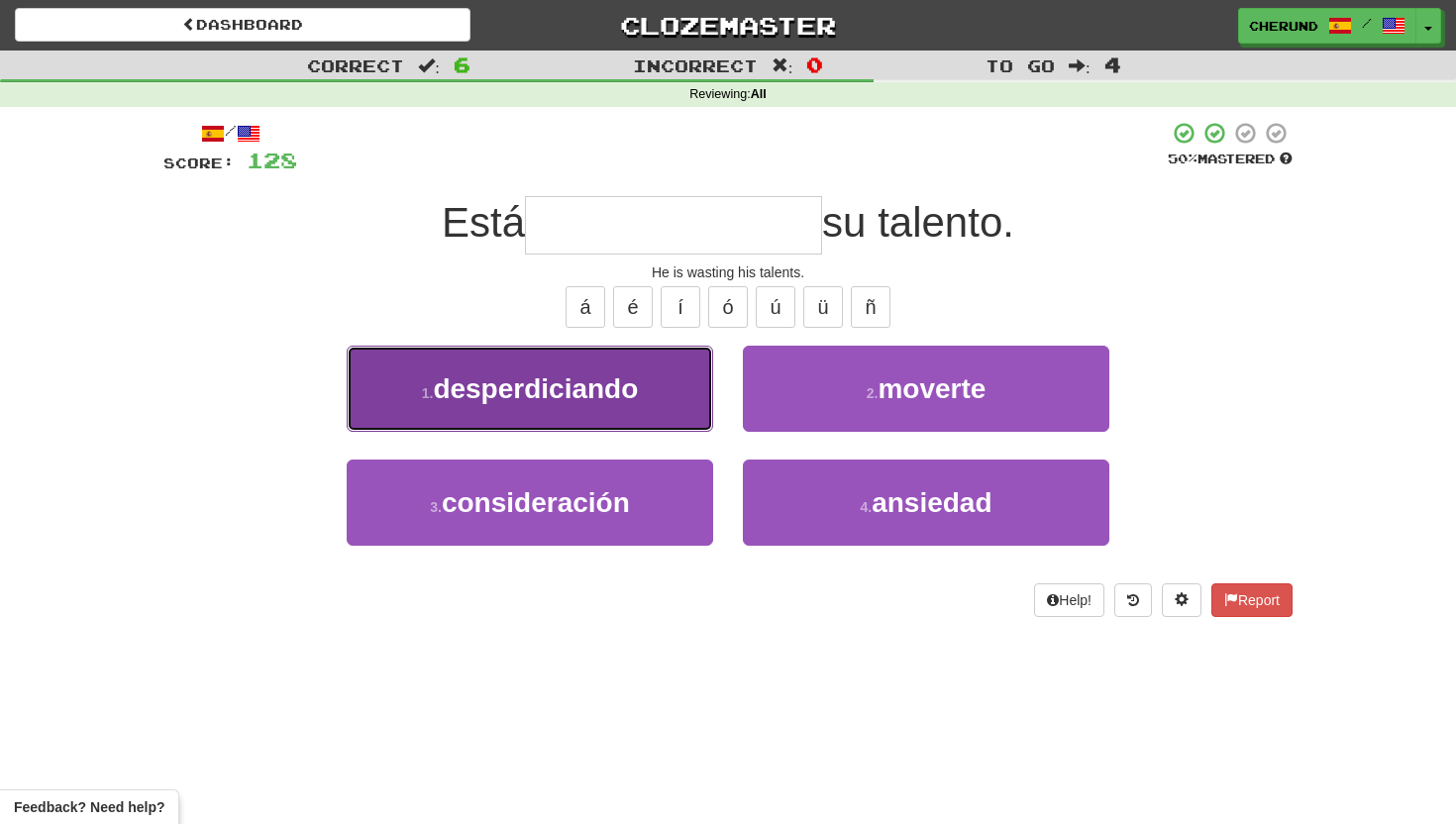 click on "1 .  desperdiciando" at bounding box center (530, 388) 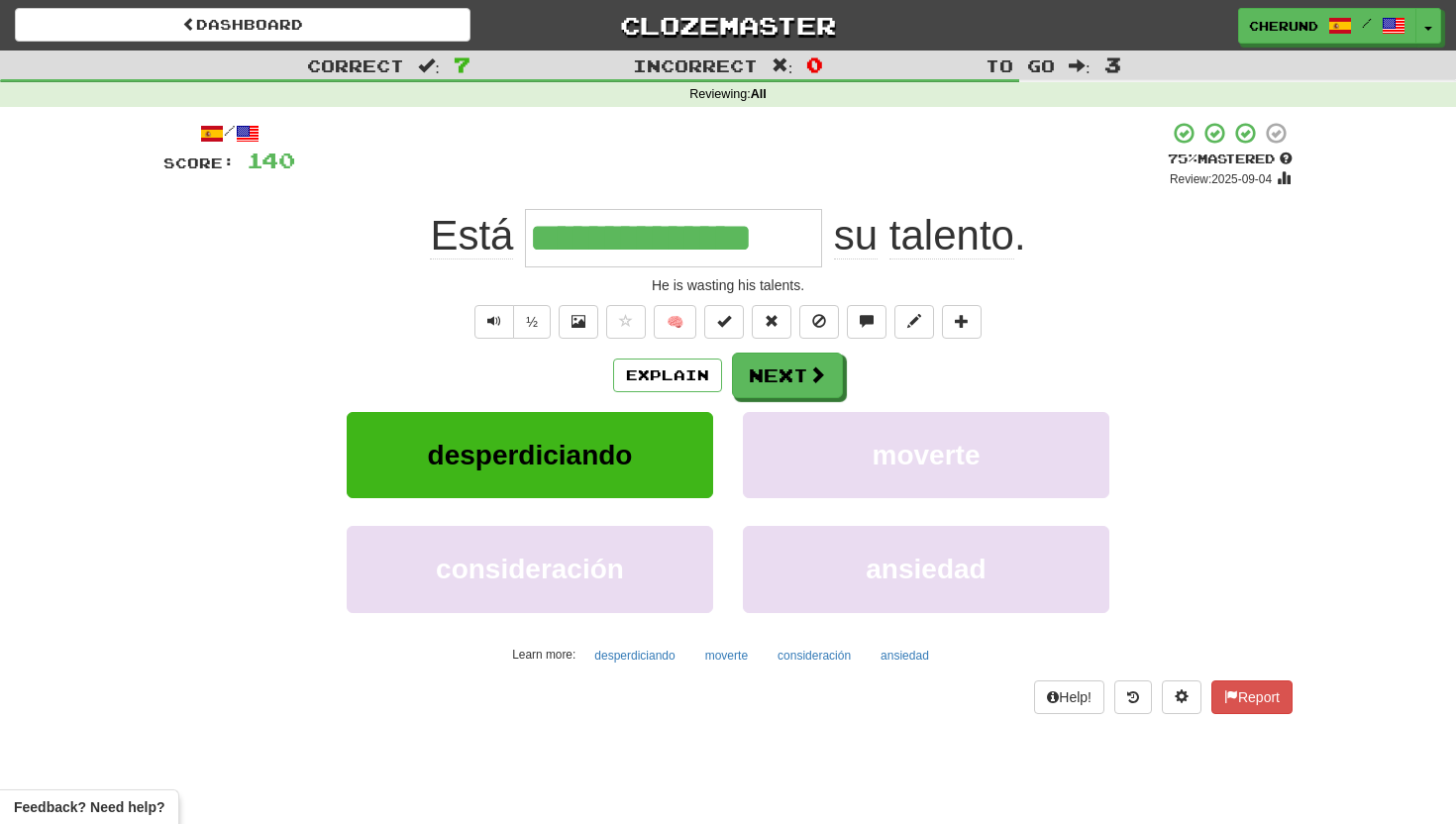 click on "**********" at bounding box center (674, 238) 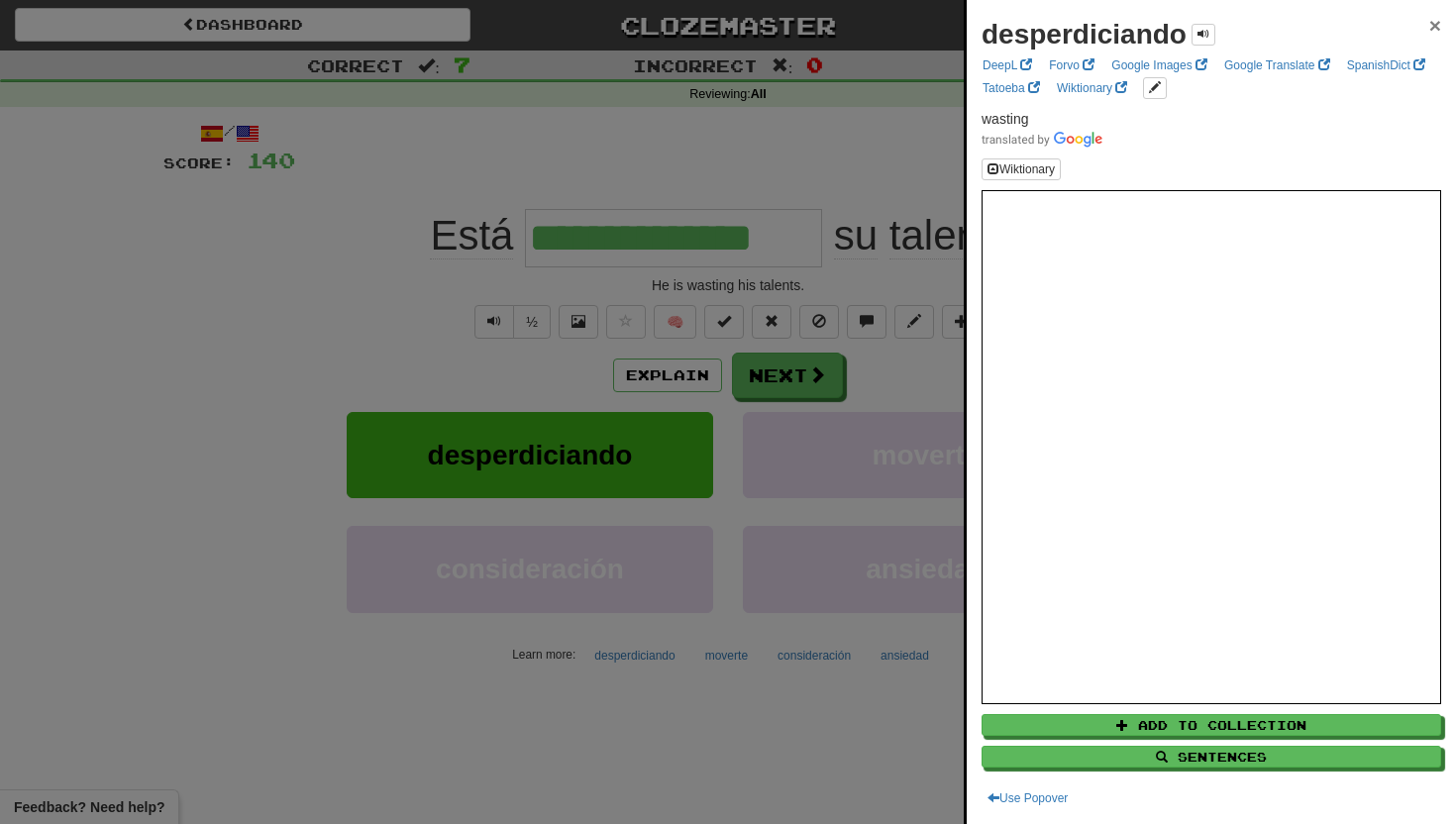 click on "×" at bounding box center (1435, 25) 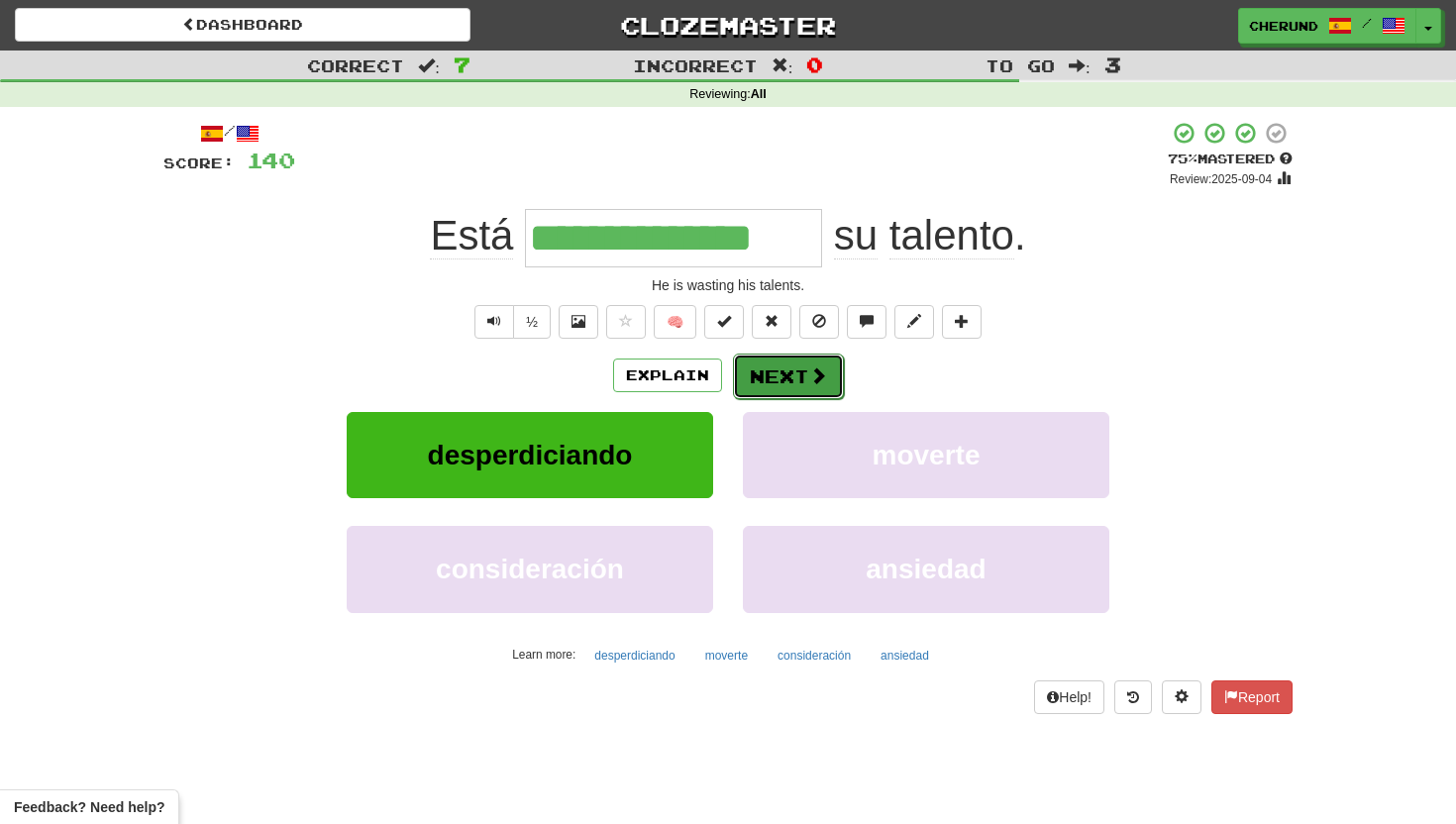 click on "Next" at bounding box center (788, 376) 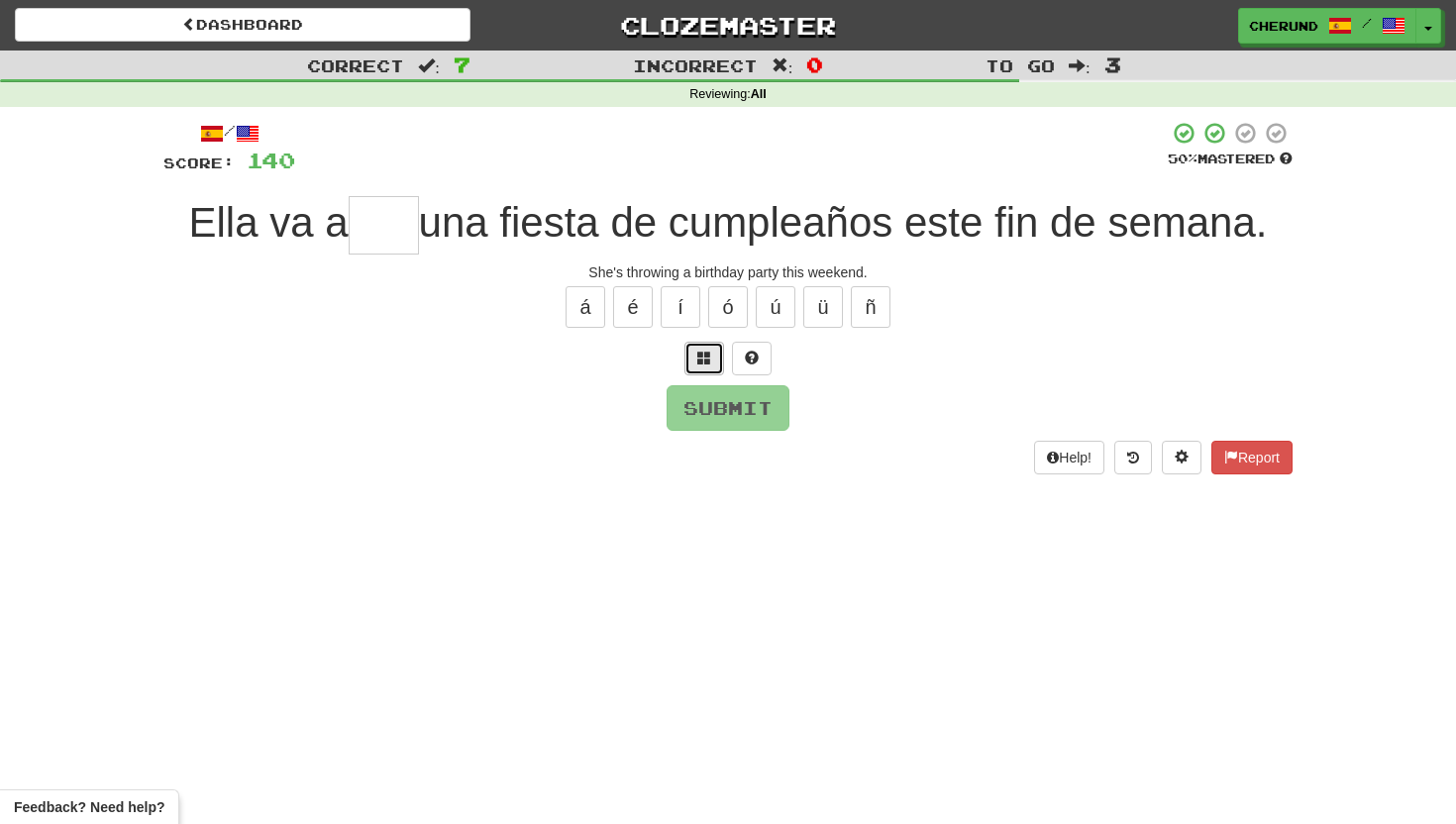 click at bounding box center [704, 359] 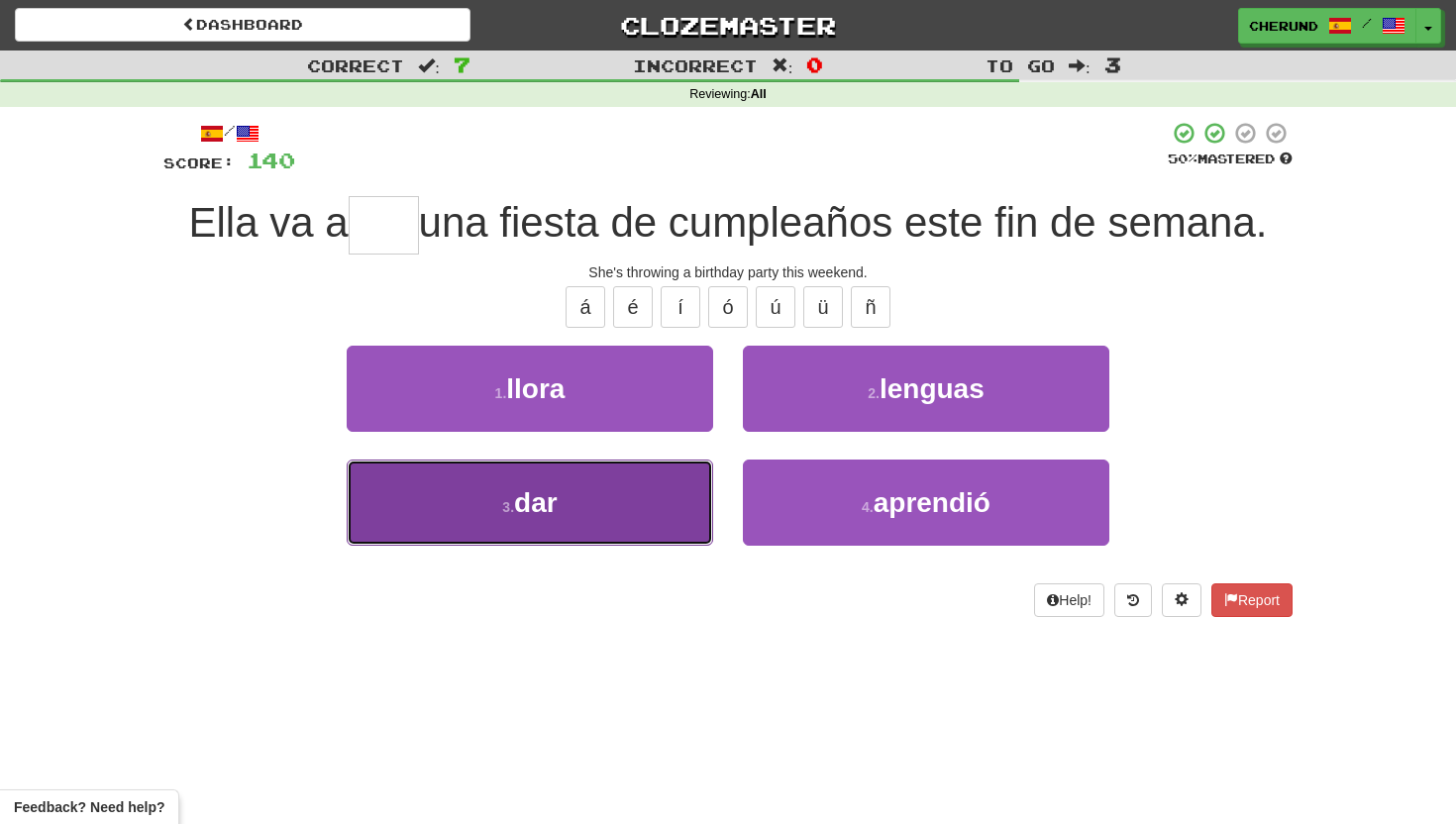 click on "3 .  dar" at bounding box center [530, 502] 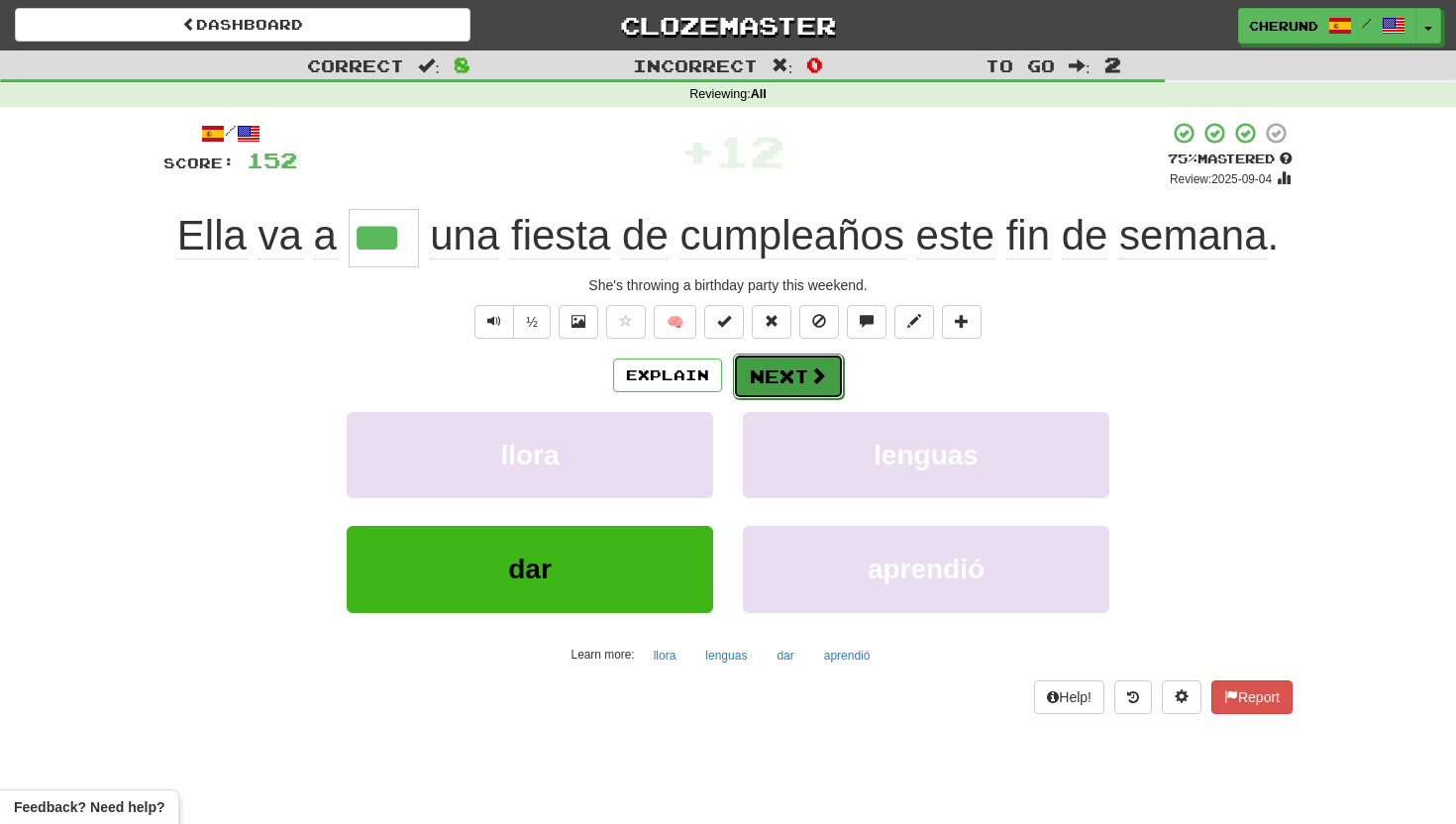 click on "Next" at bounding box center [788, 376] 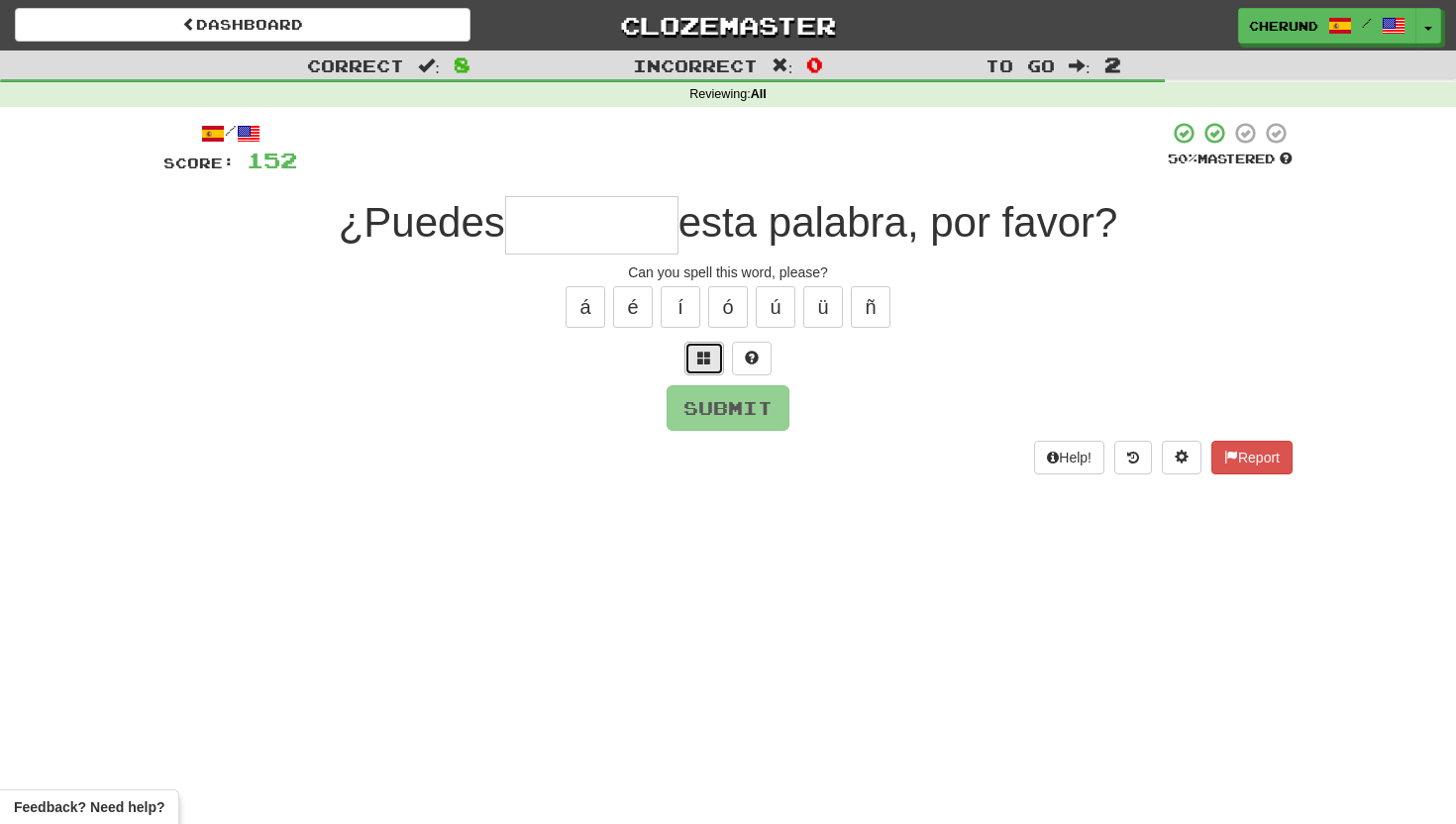 click at bounding box center [704, 358] 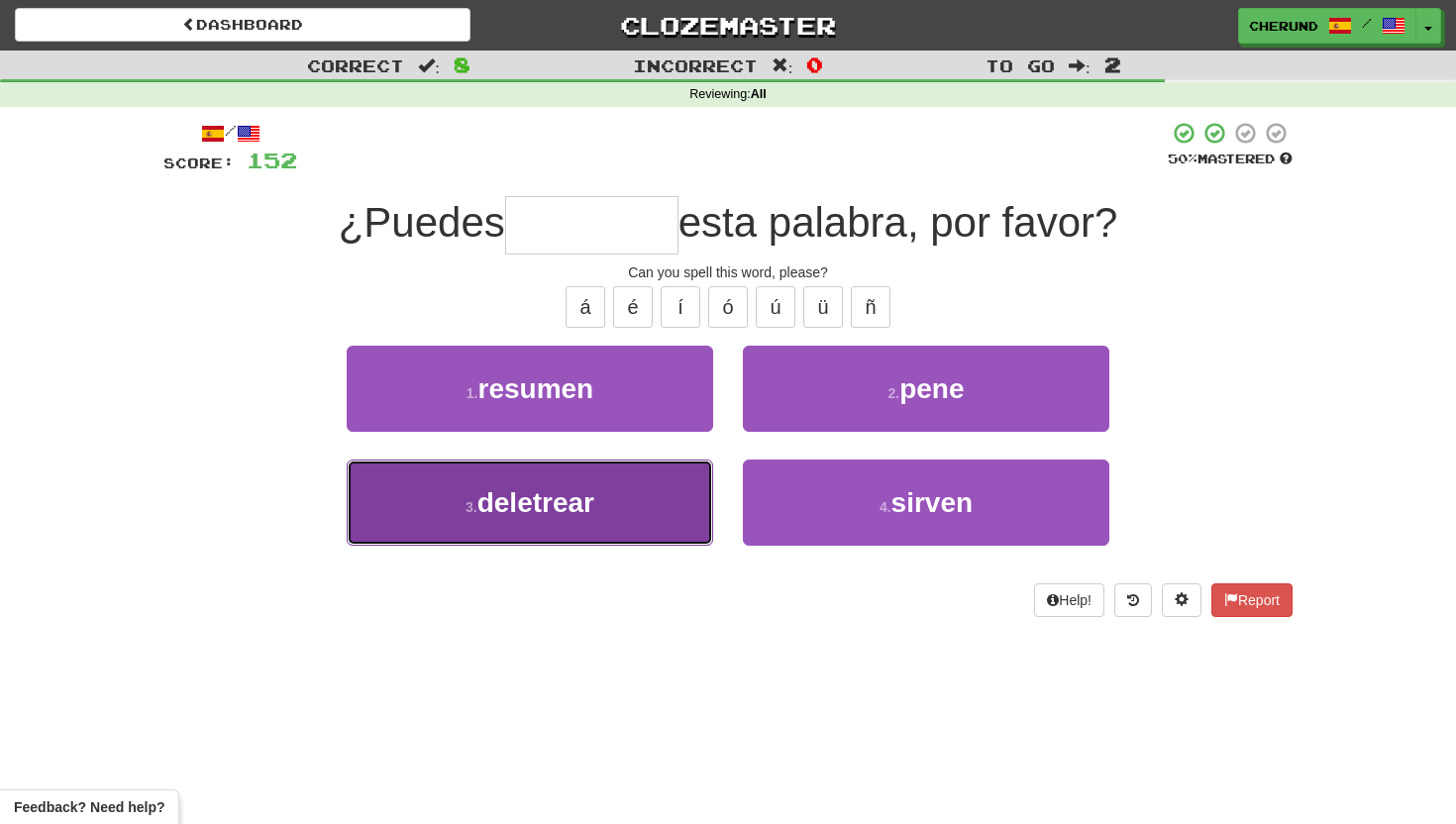 click on "3 .  deletrear" at bounding box center (530, 502) 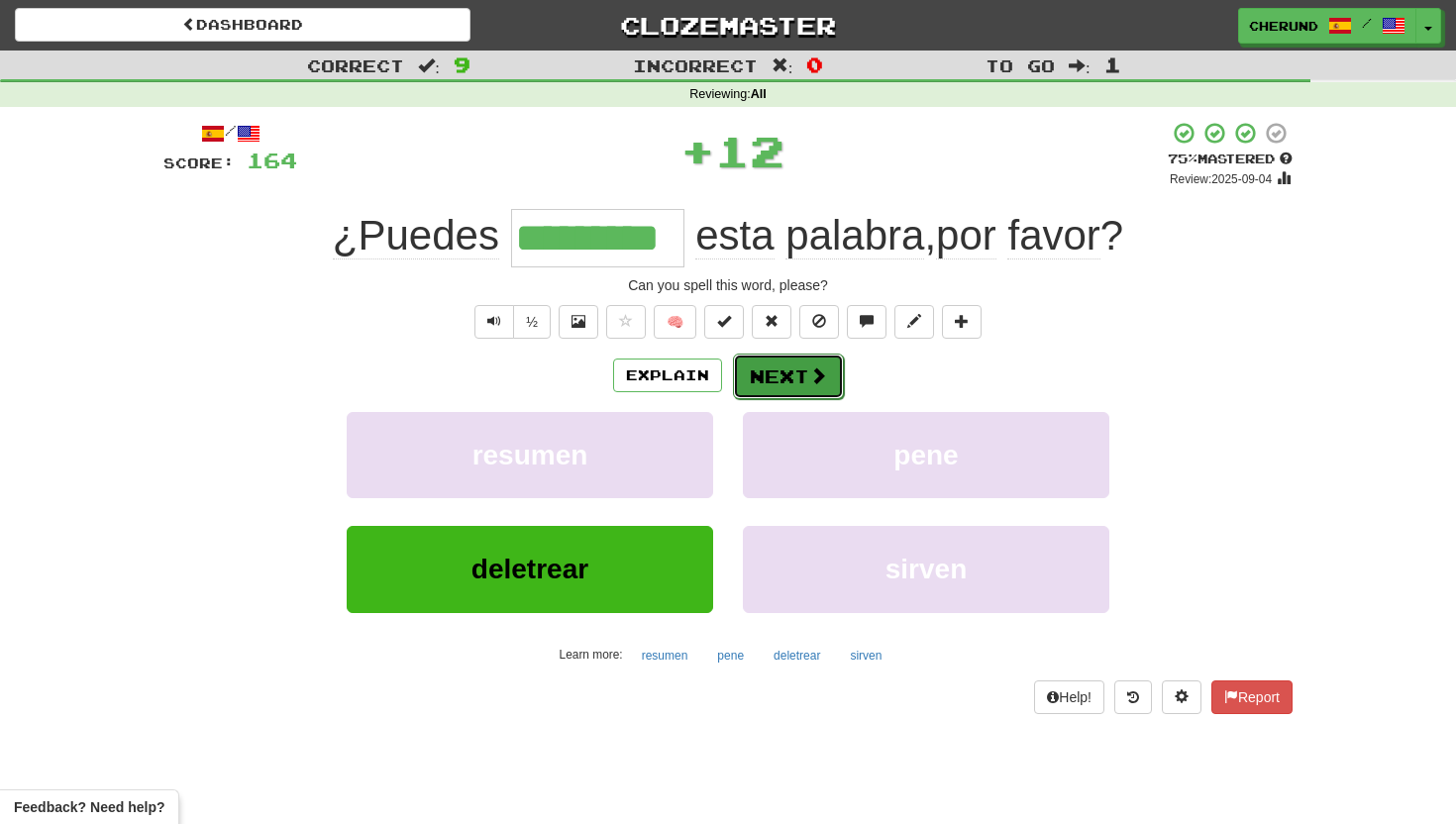 click on "Next" at bounding box center [788, 376] 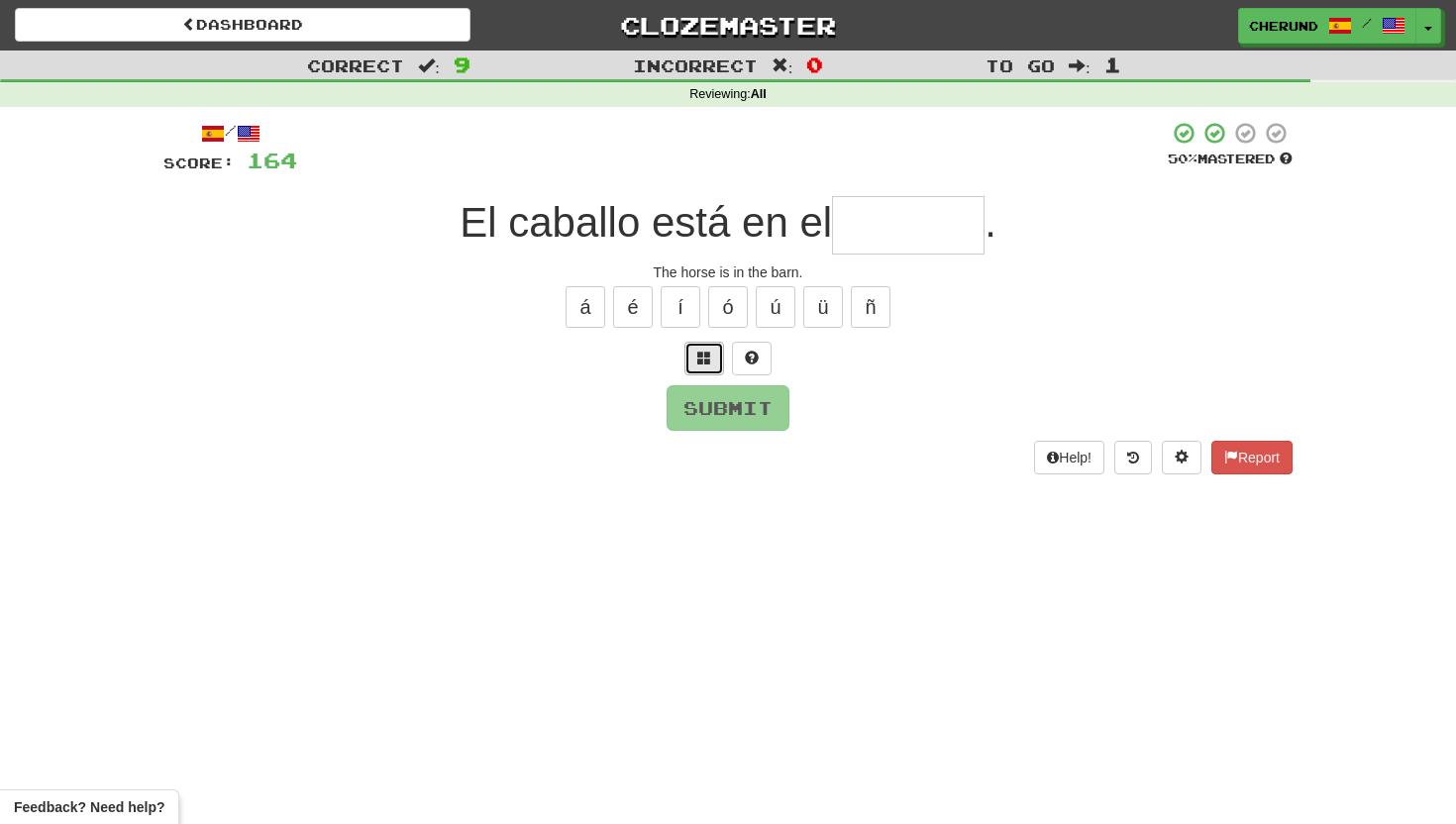 click at bounding box center (704, 358) 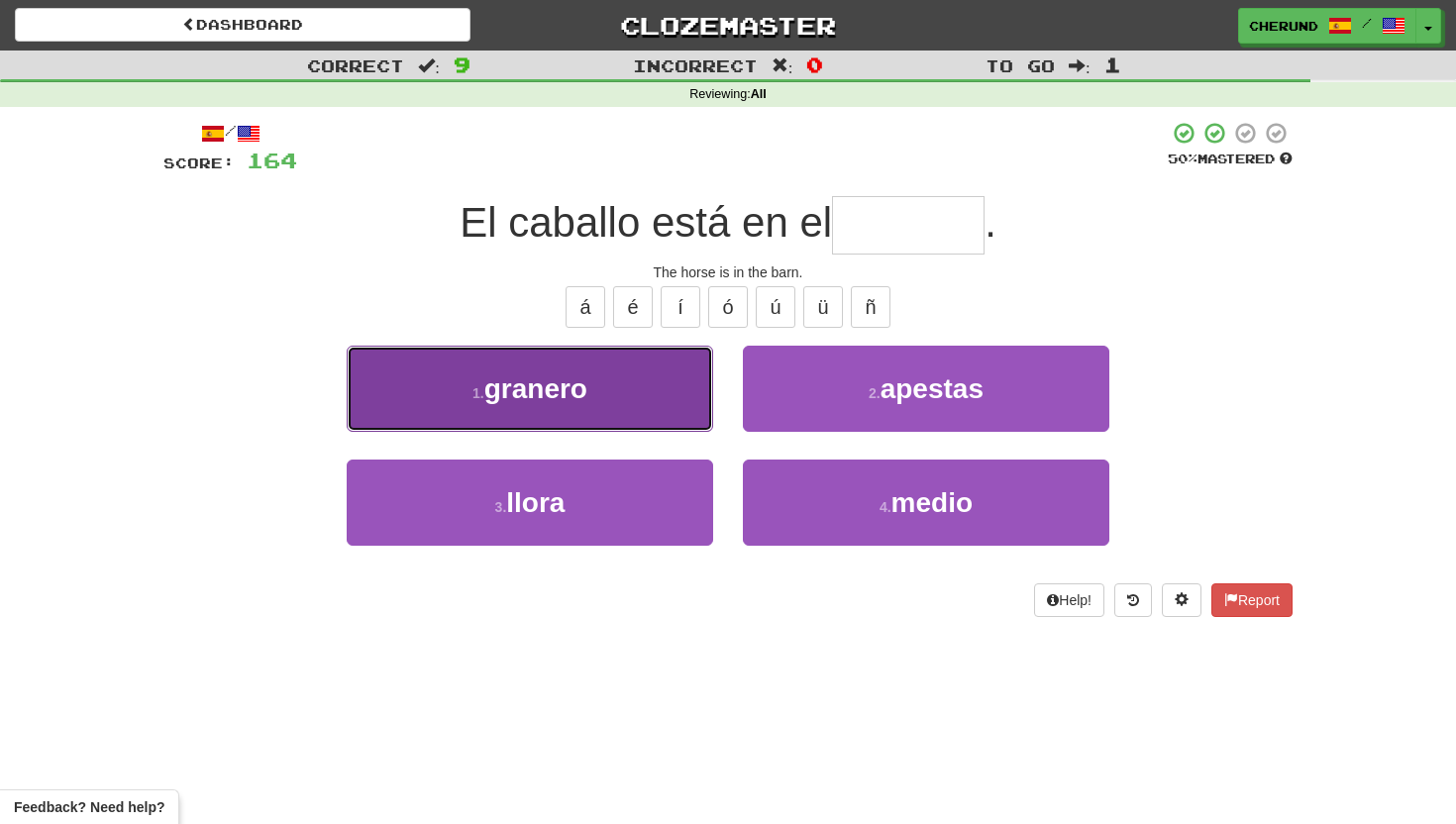 click on "1 .  granero" at bounding box center (530, 388) 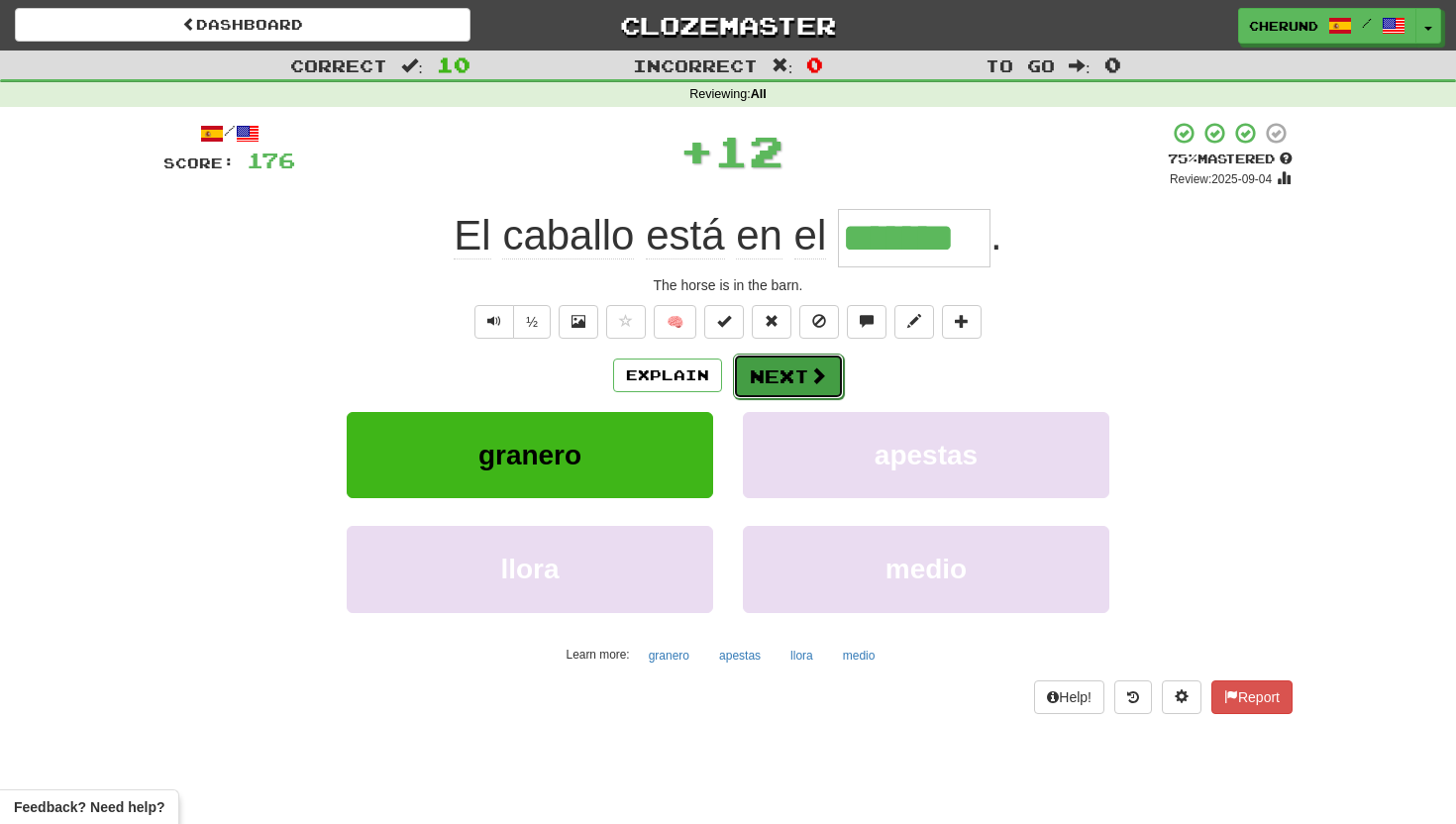 click on "Next" at bounding box center (788, 376) 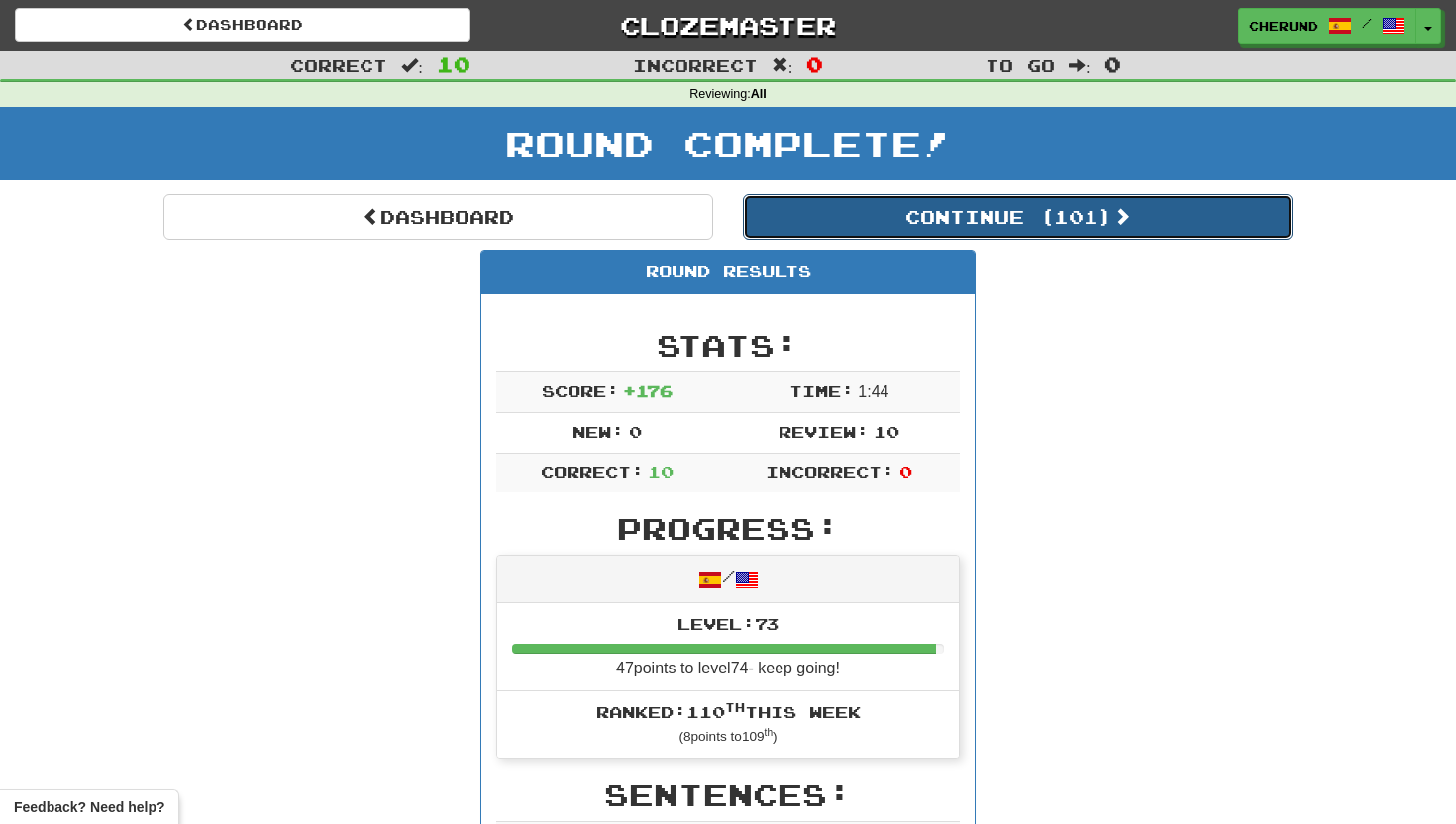 click on "Continue ( 101 )" at bounding box center [1017, 217] 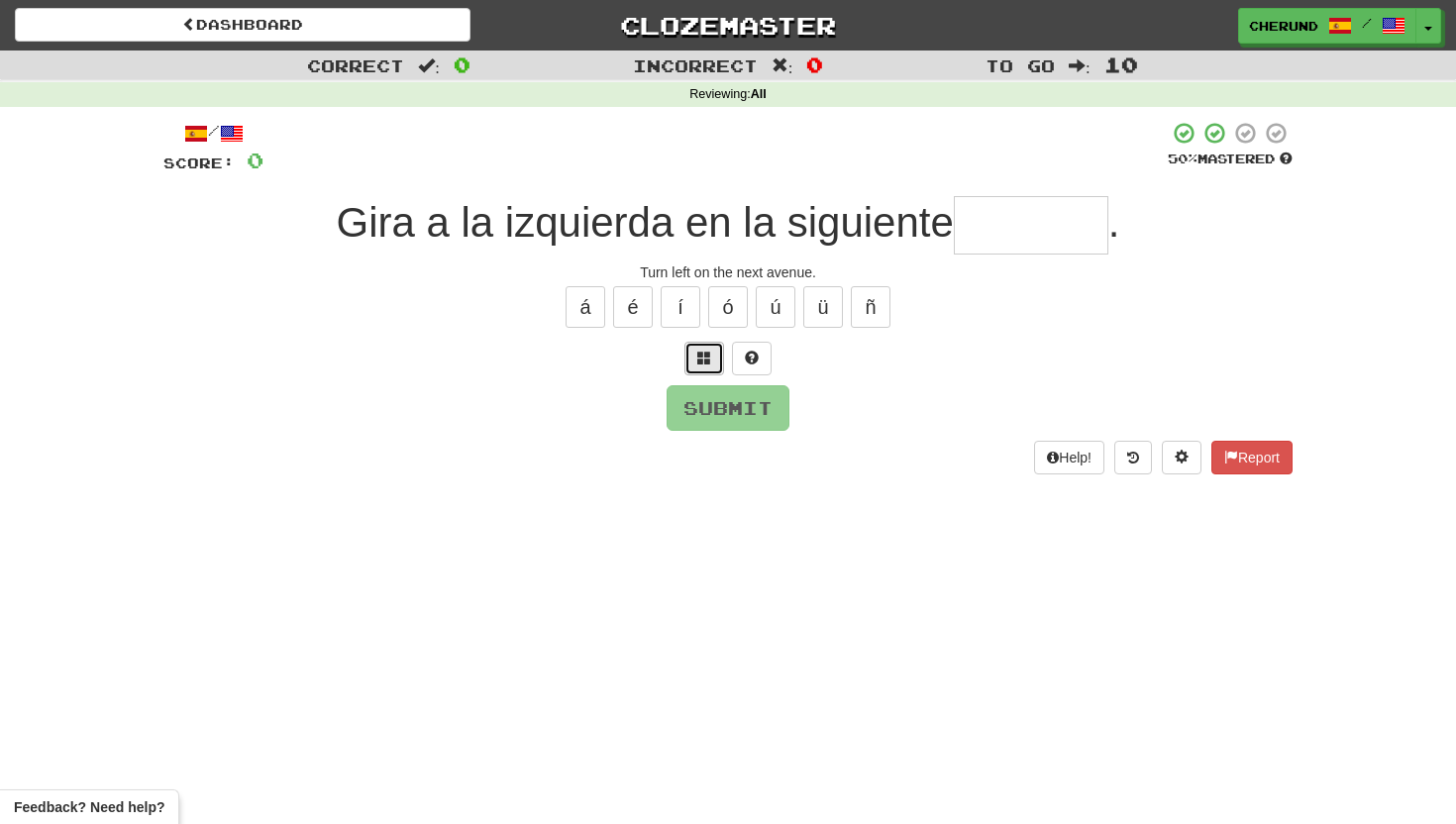 click at bounding box center [704, 358] 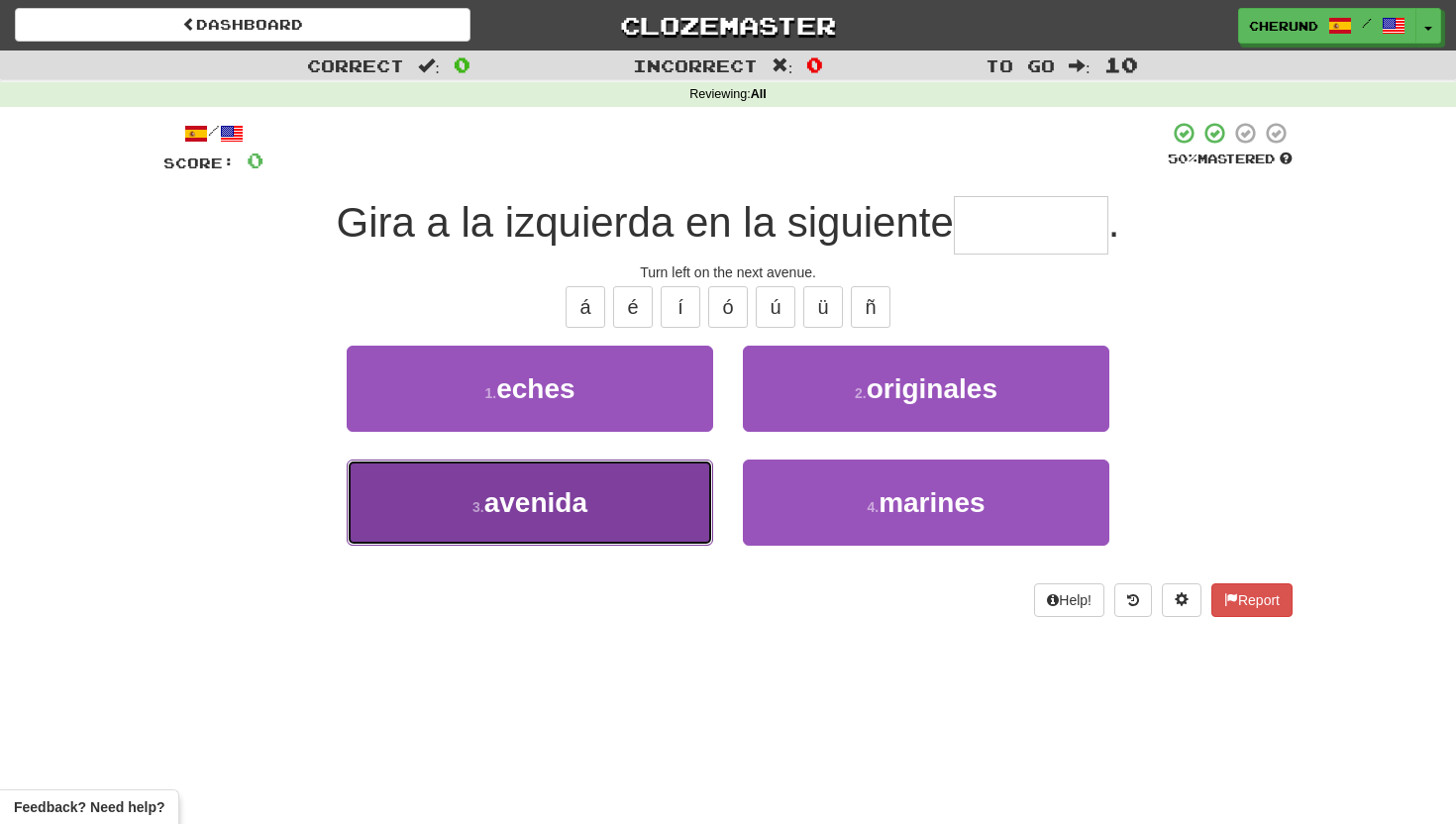 click on "3 .  avenida" at bounding box center [530, 502] 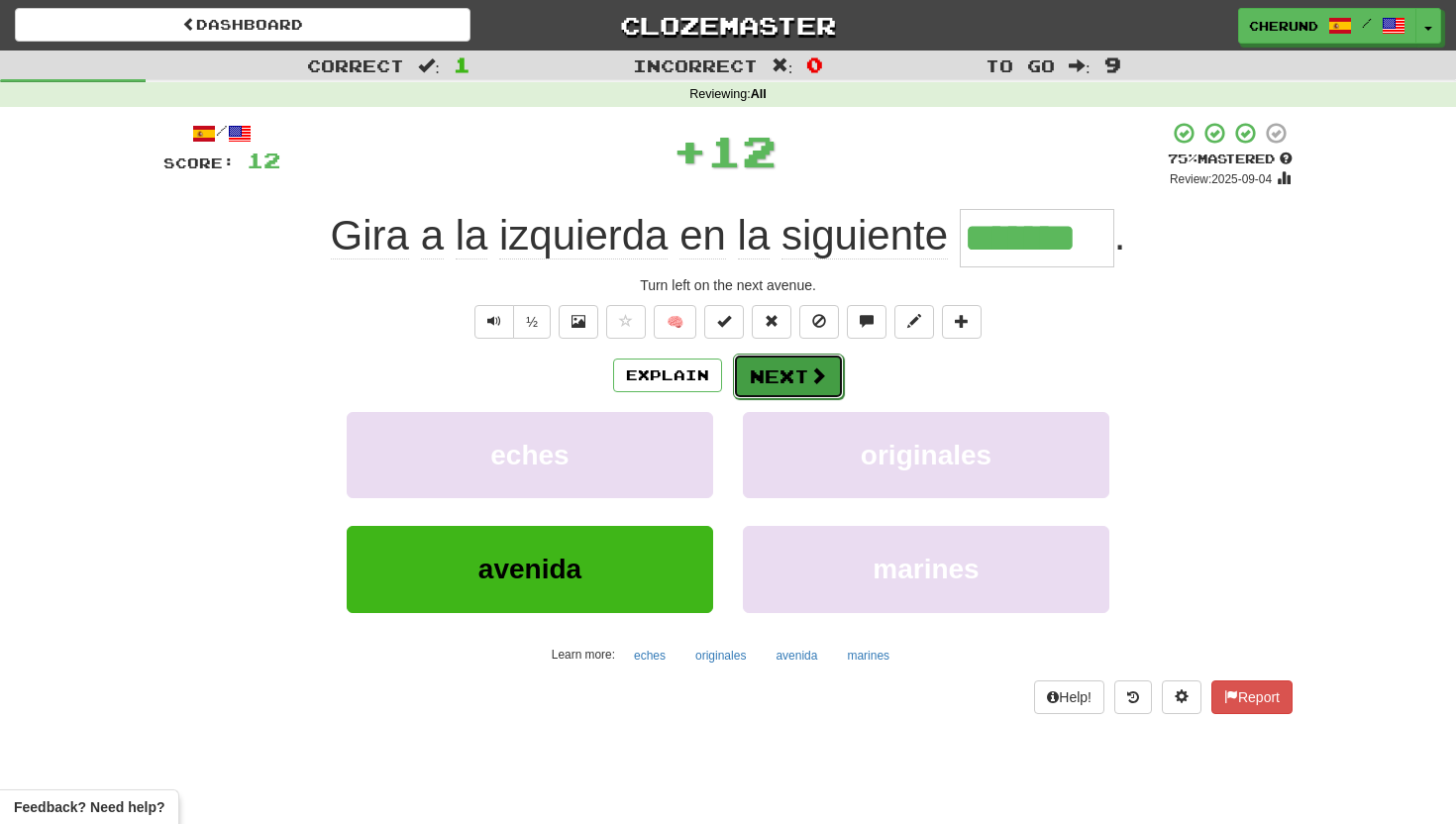 click at bounding box center [818, 375] 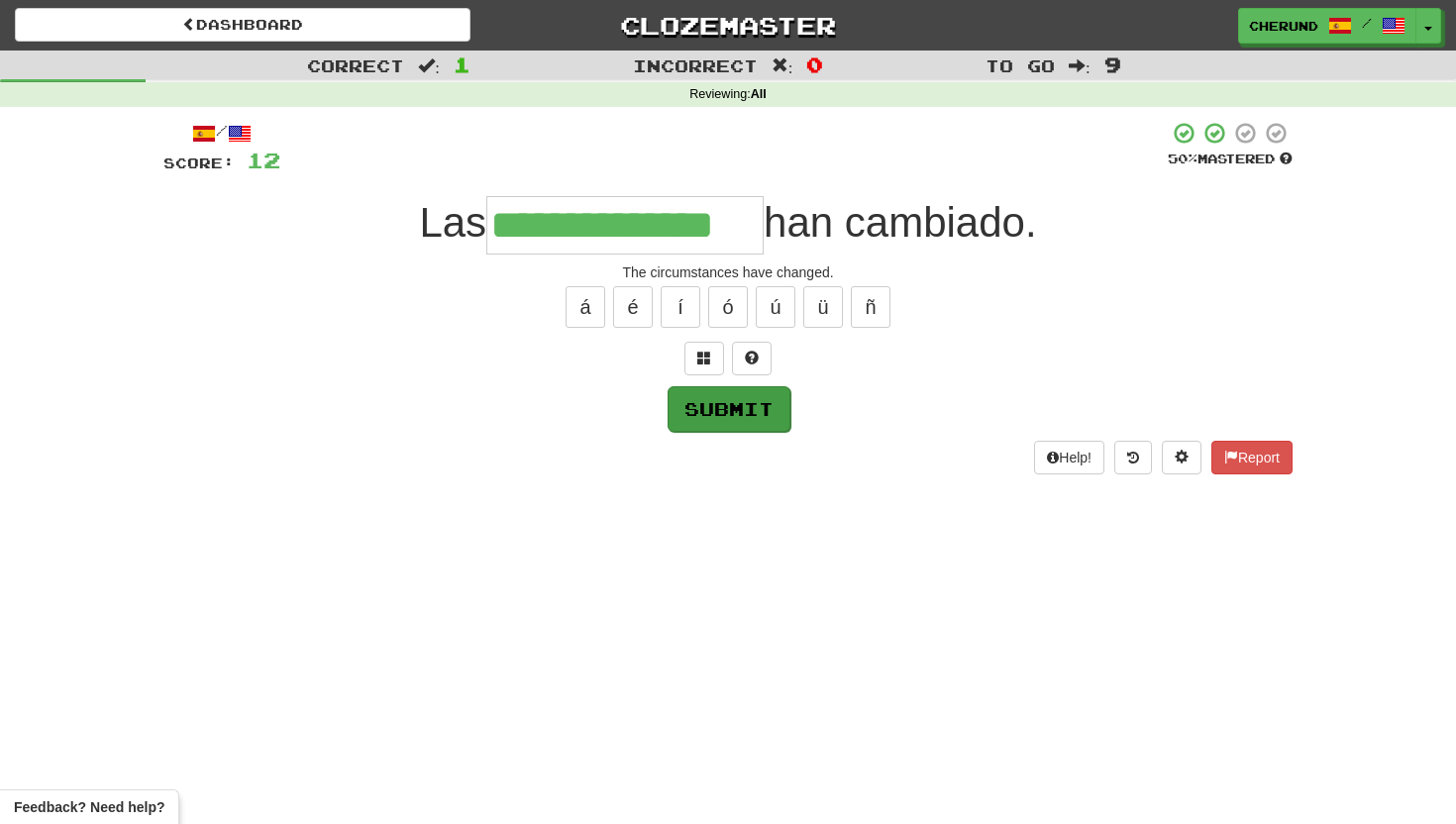 type on "**********" 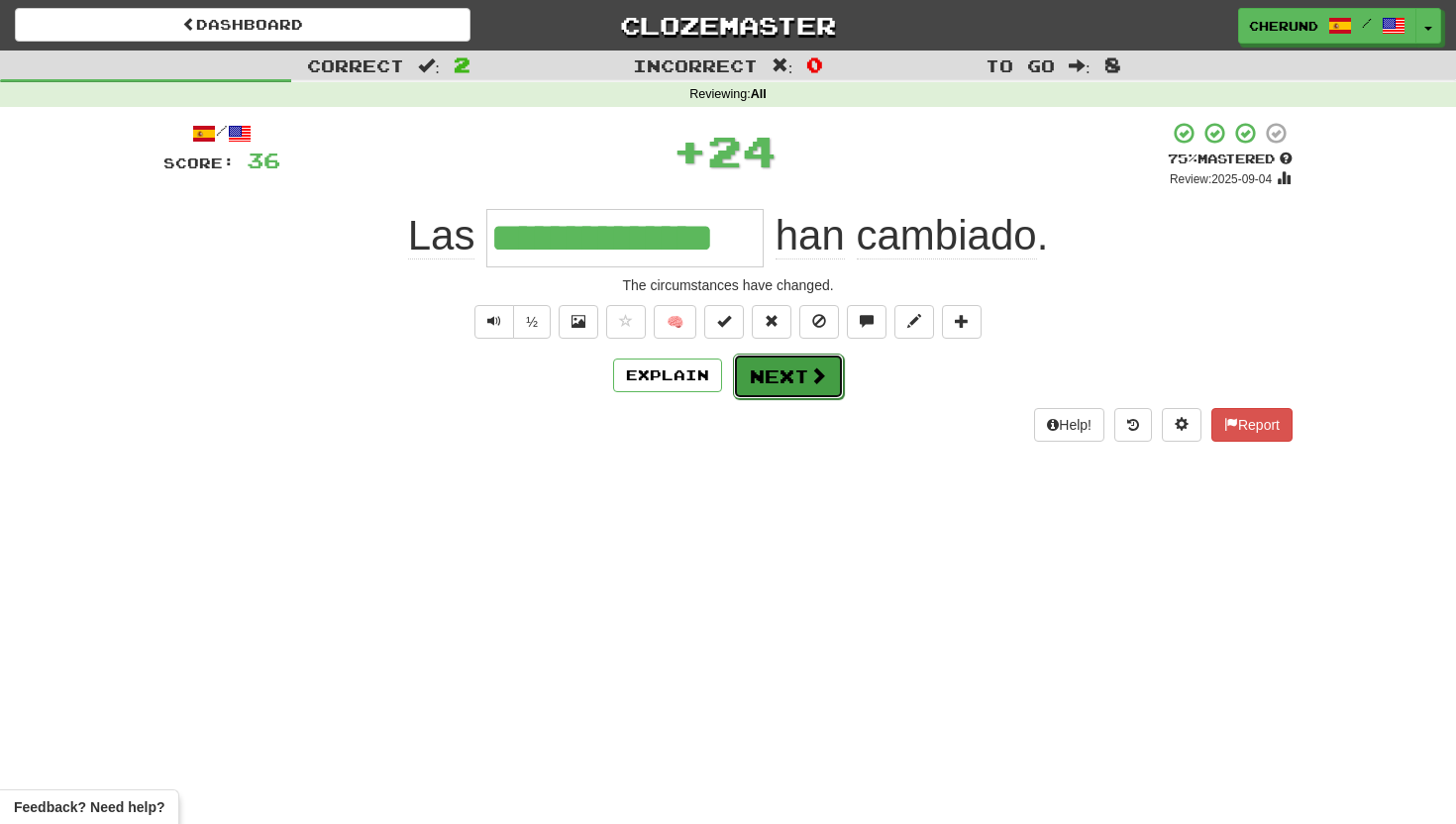 click on "Next" at bounding box center (788, 376) 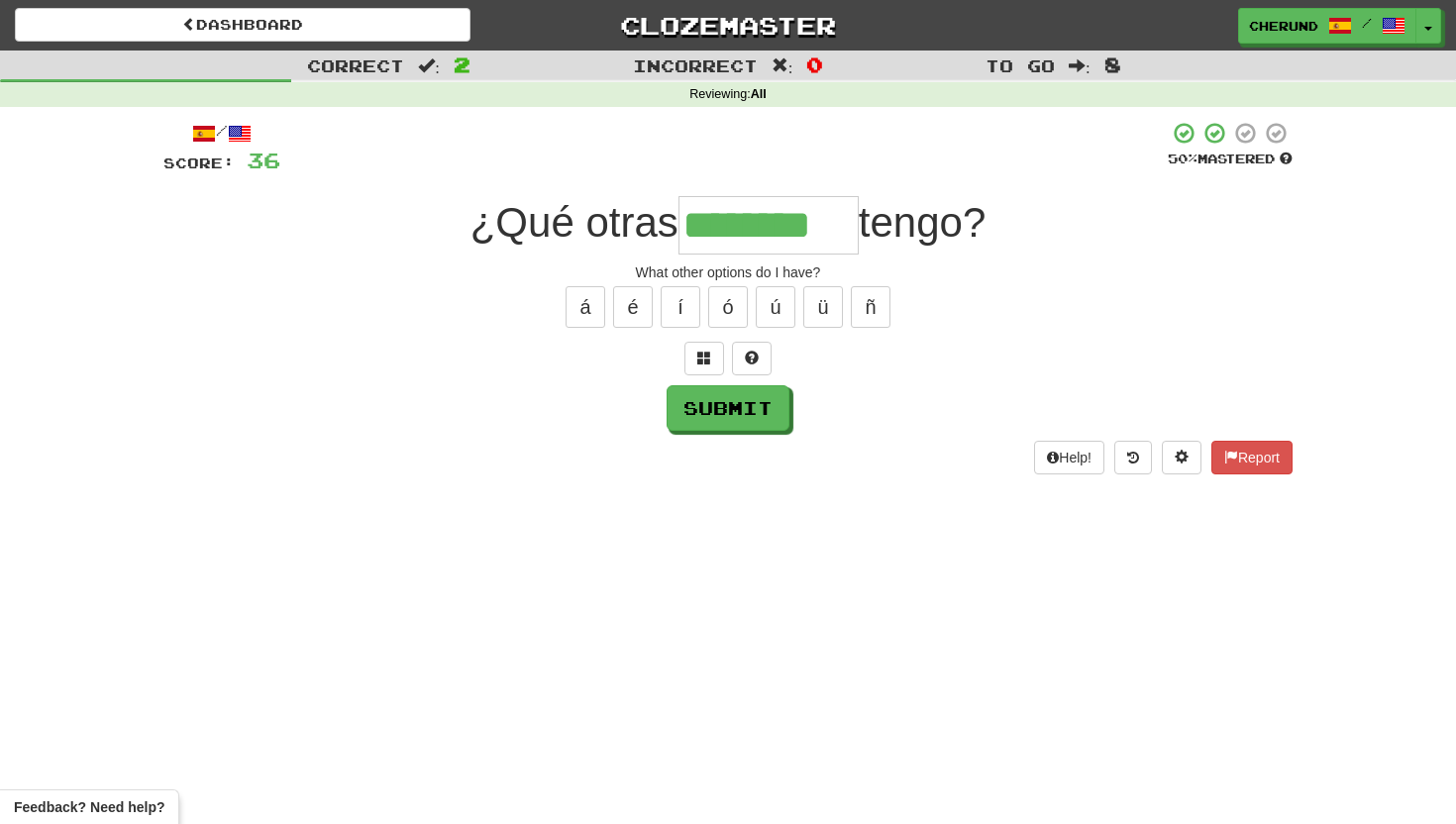 type on "********" 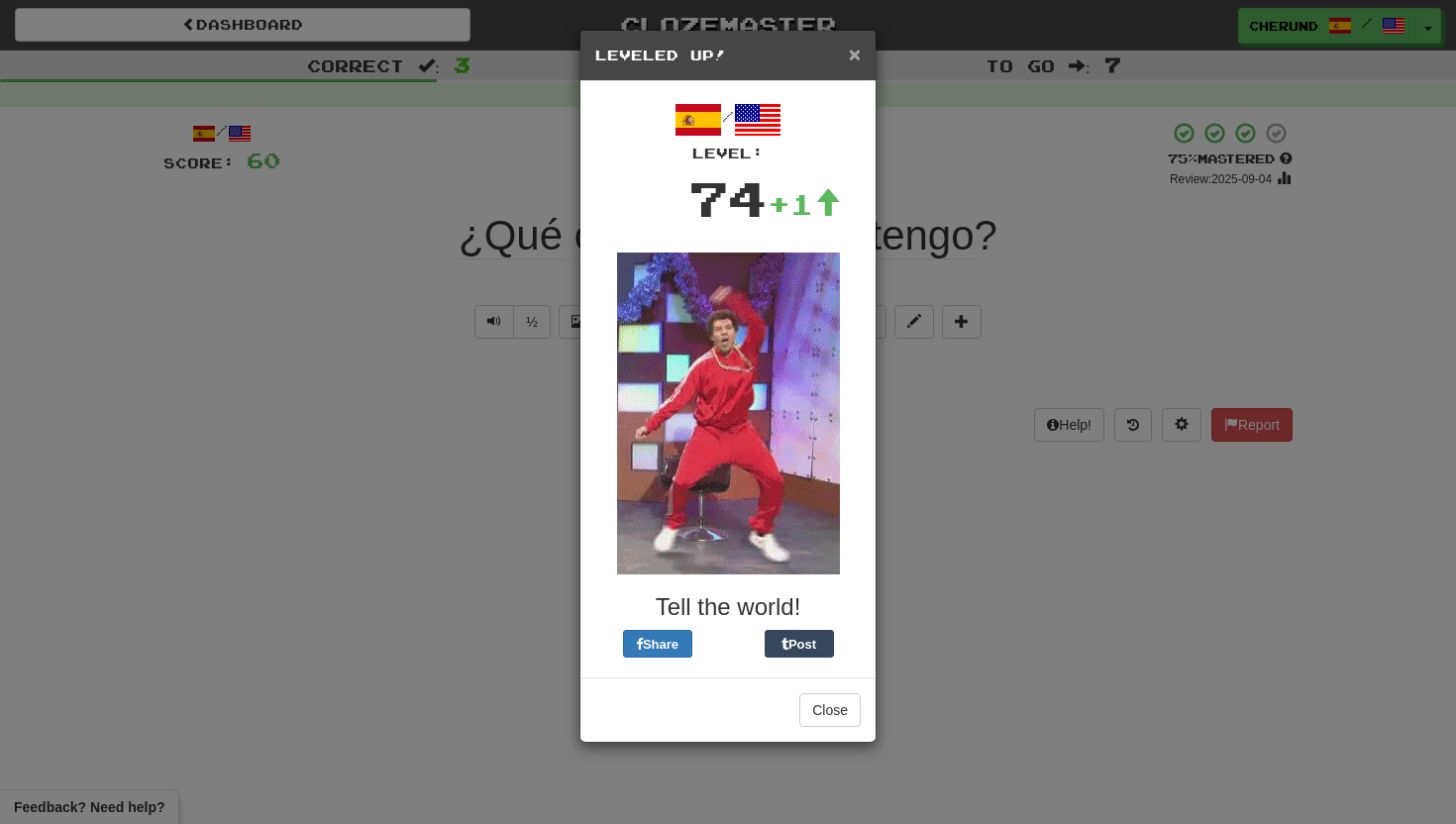 click on "×" at bounding box center [855, 53] 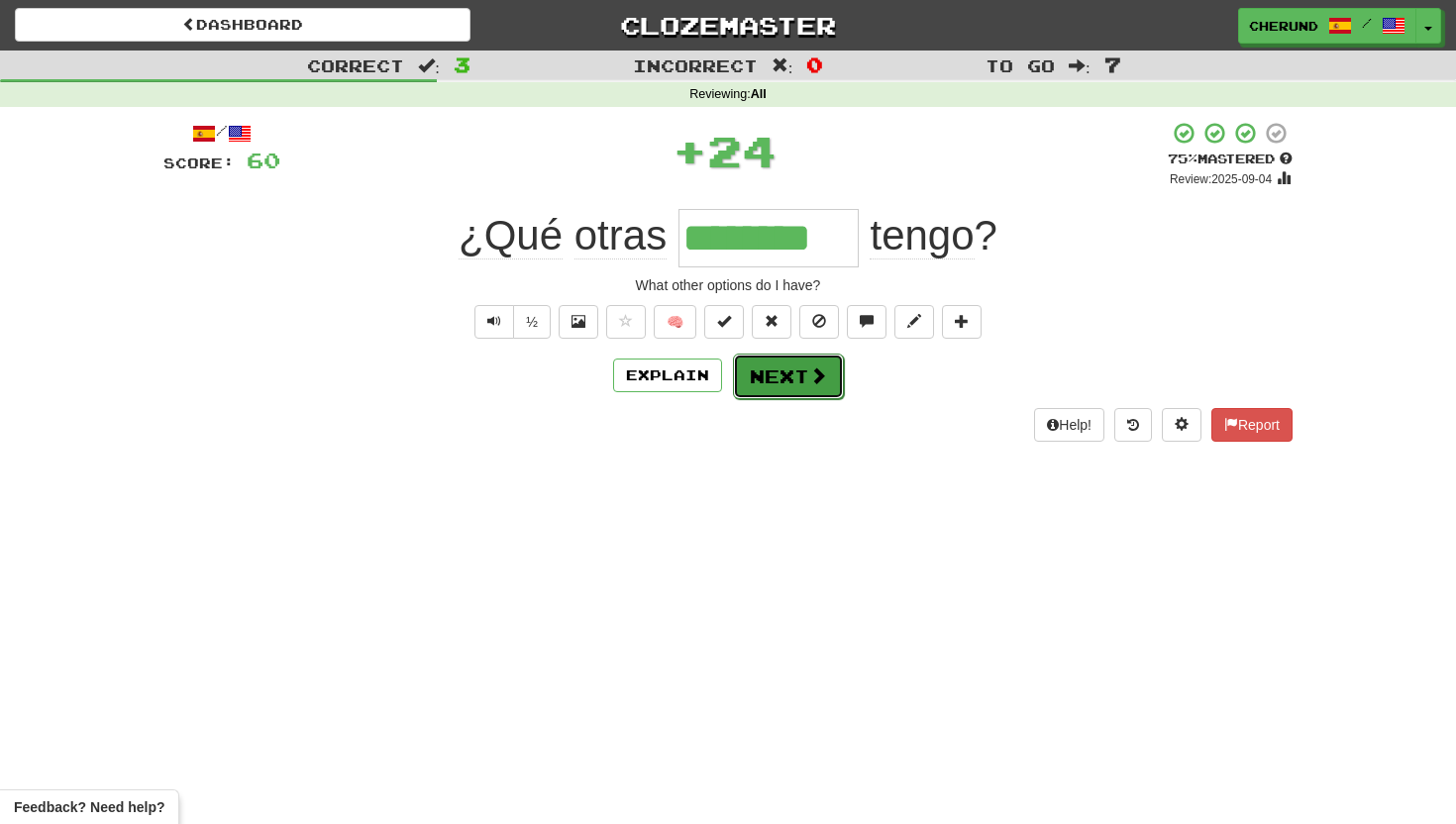 click on "Next" at bounding box center (788, 376) 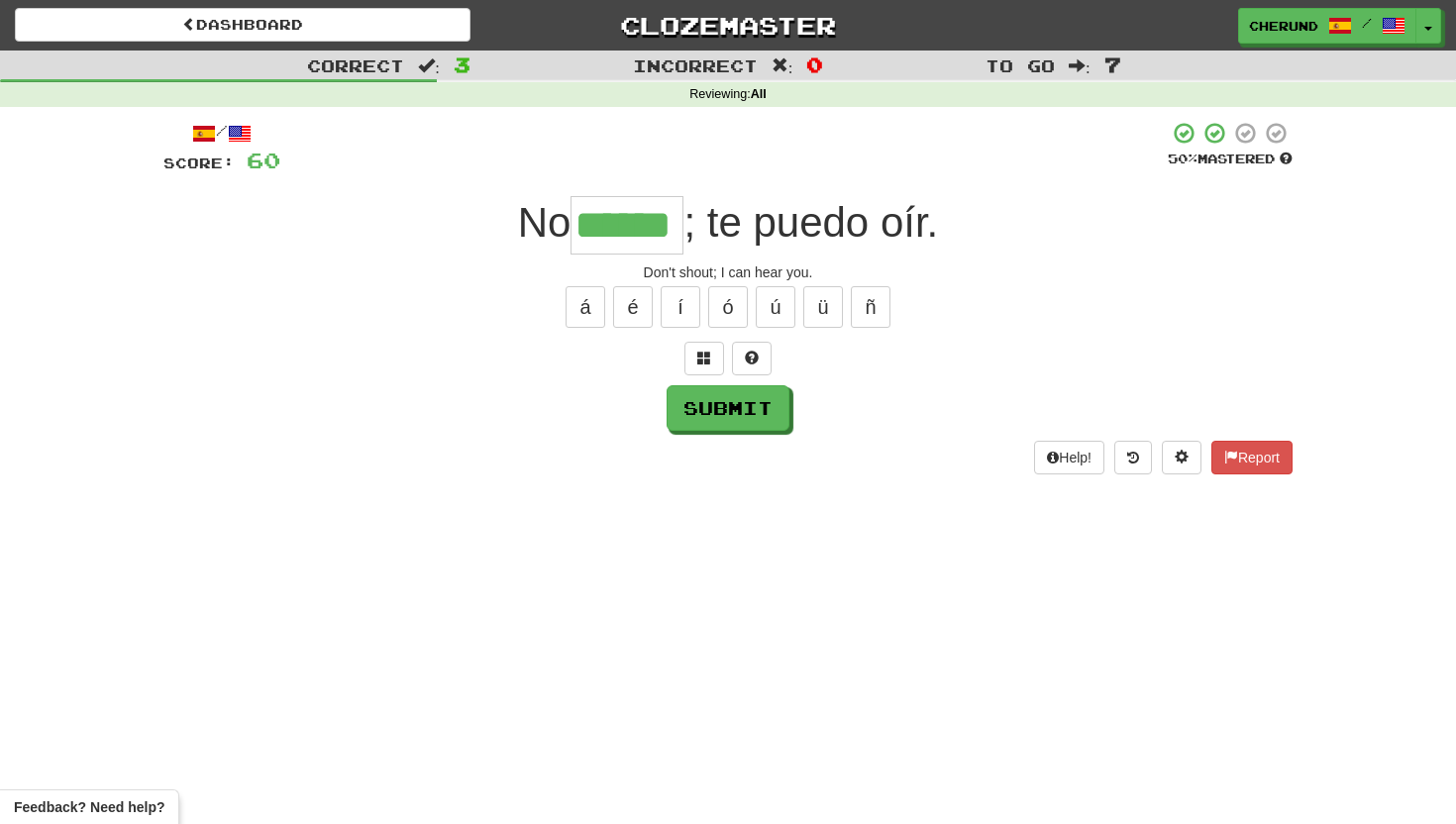 type on "******" 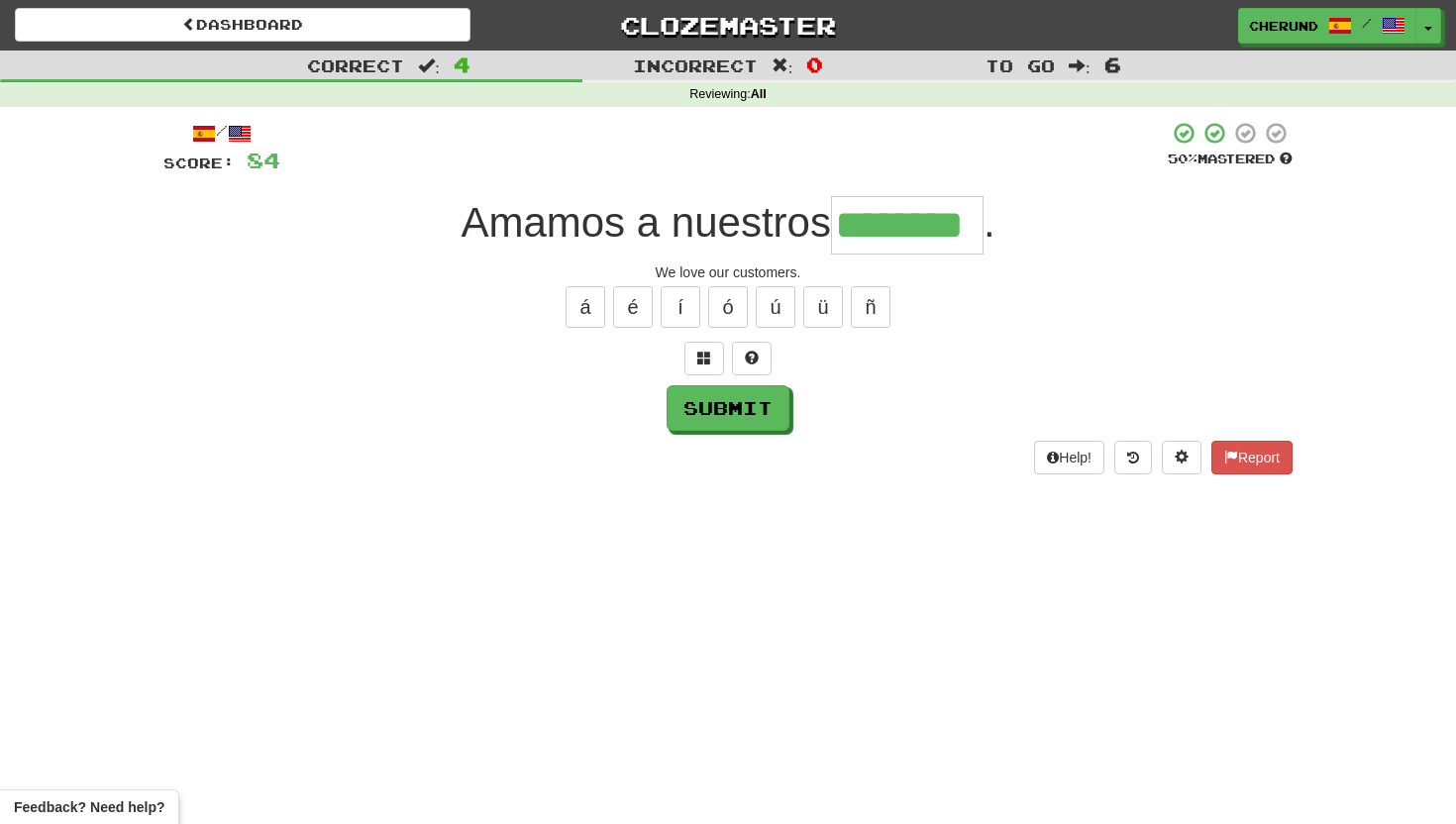 type on "********" 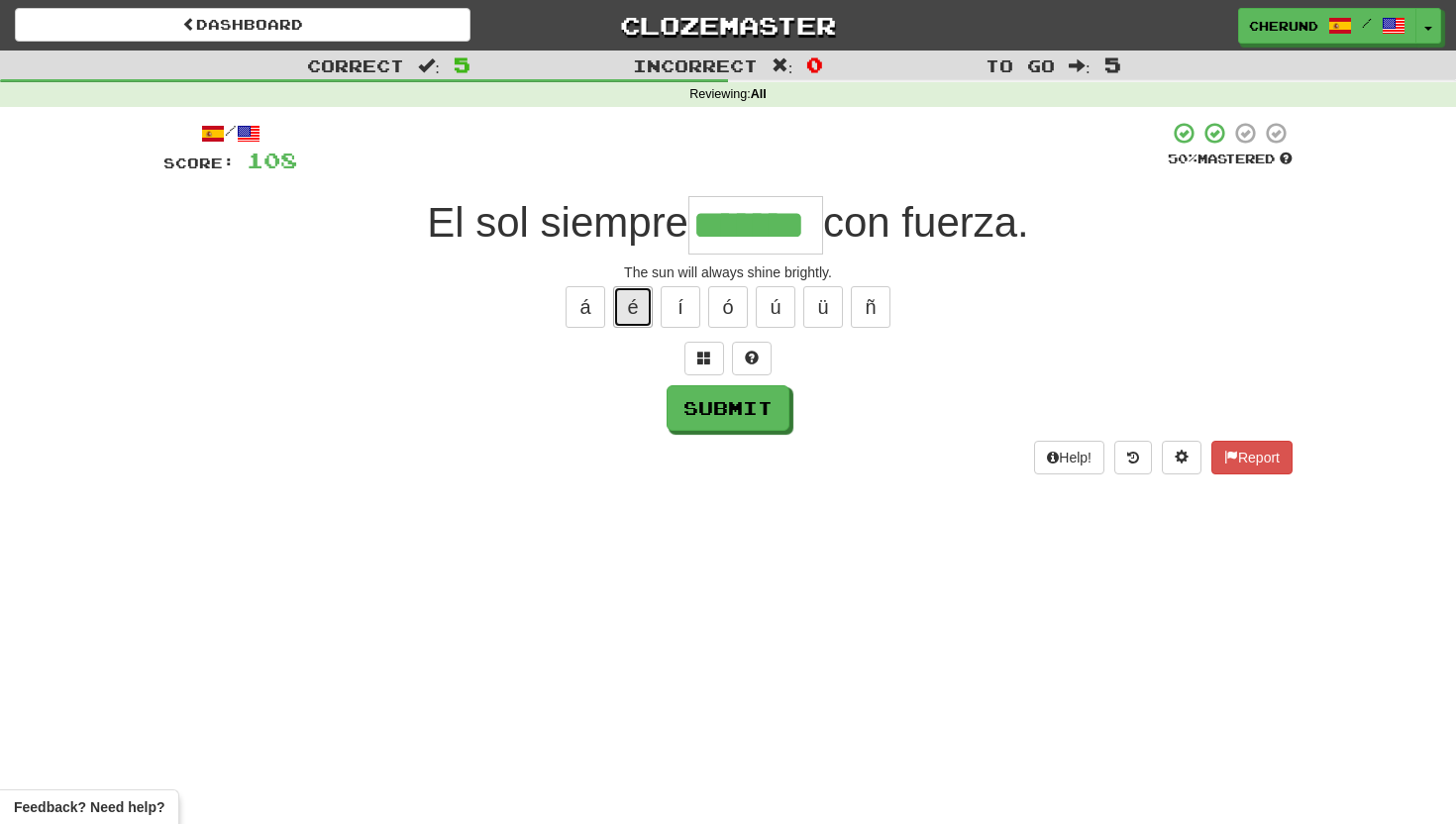 click on "é" at bounding box center (633, 307) 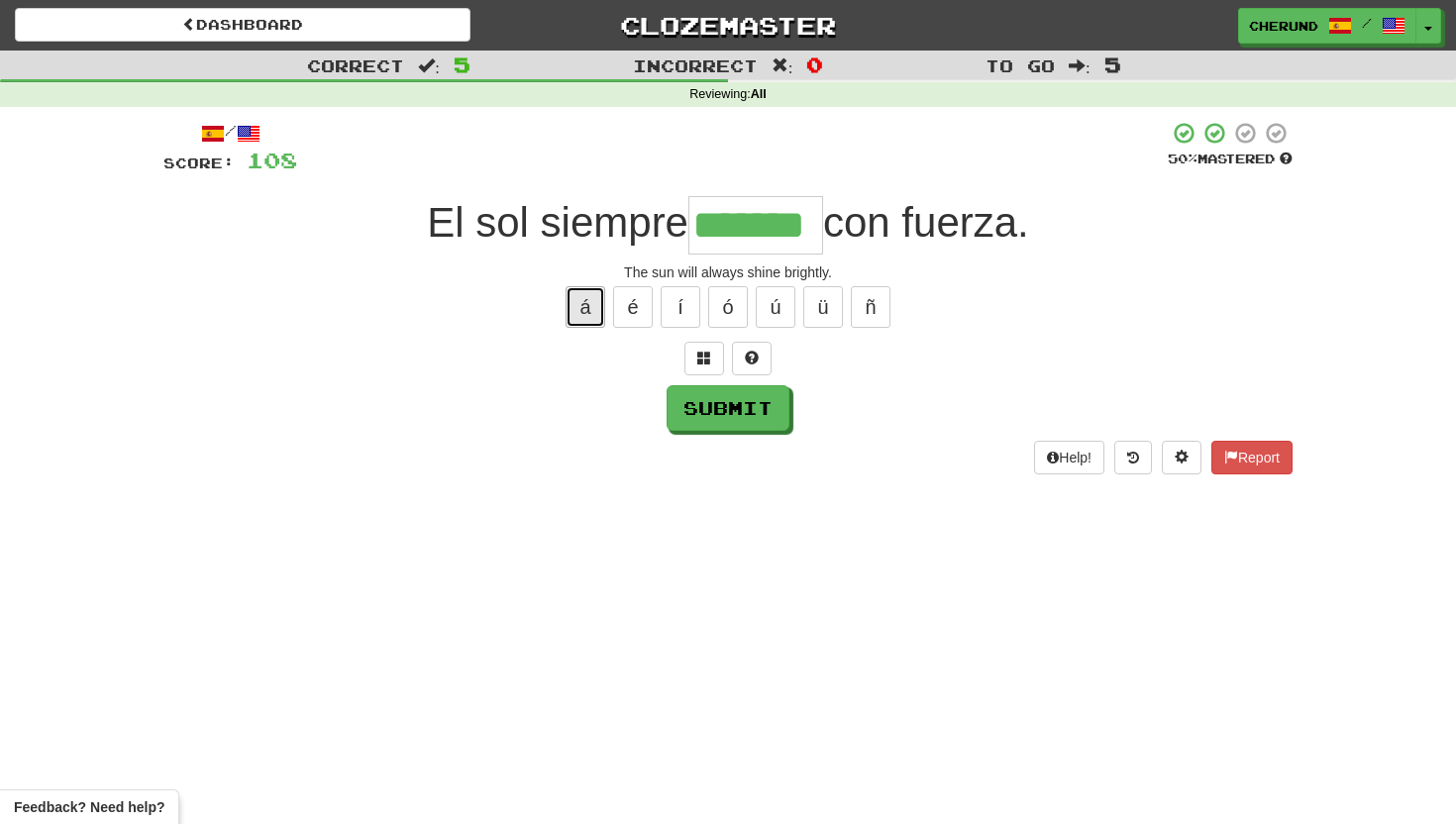 click on "á" at bounding box center [585, 307] 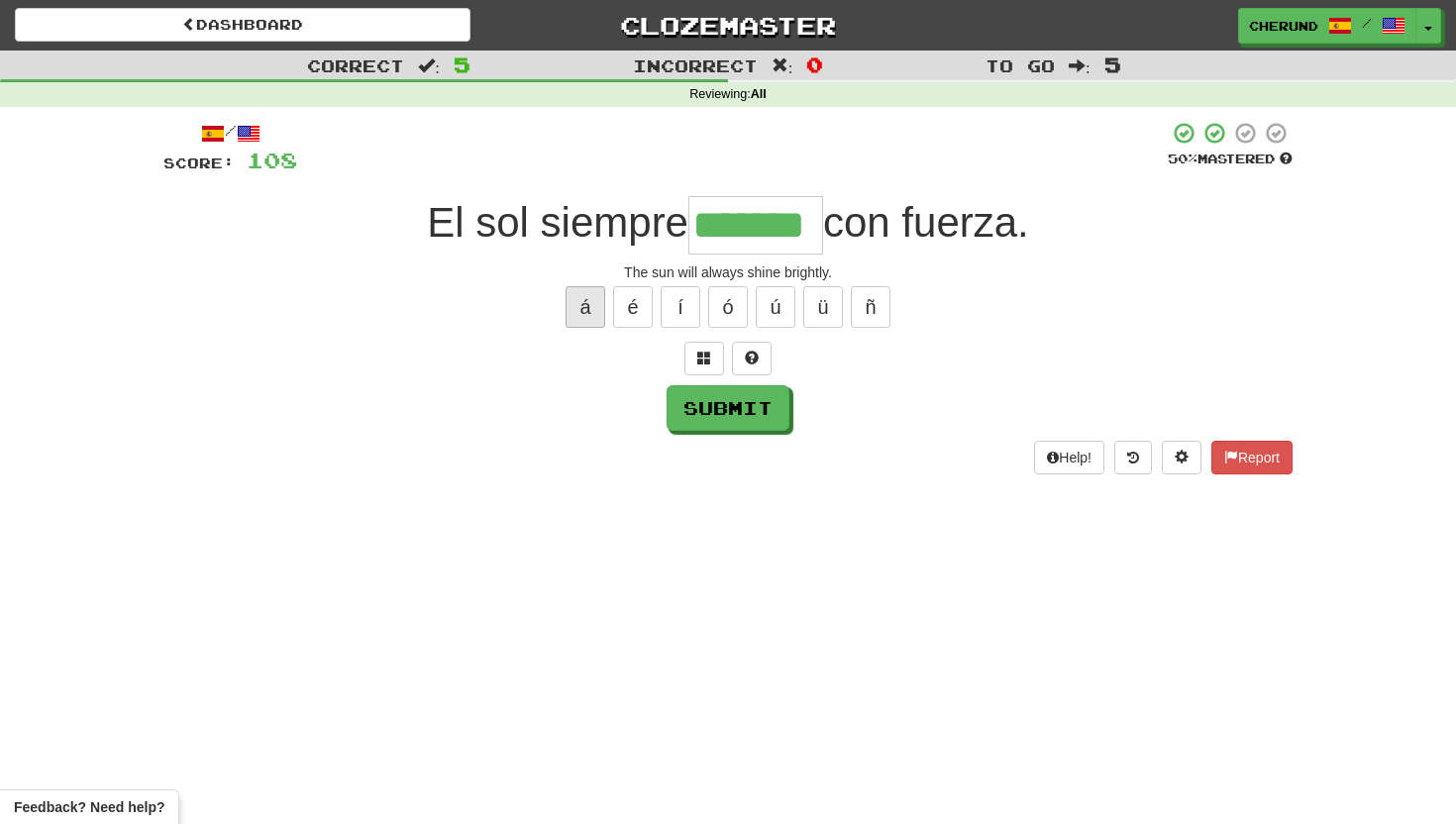 type on "********" 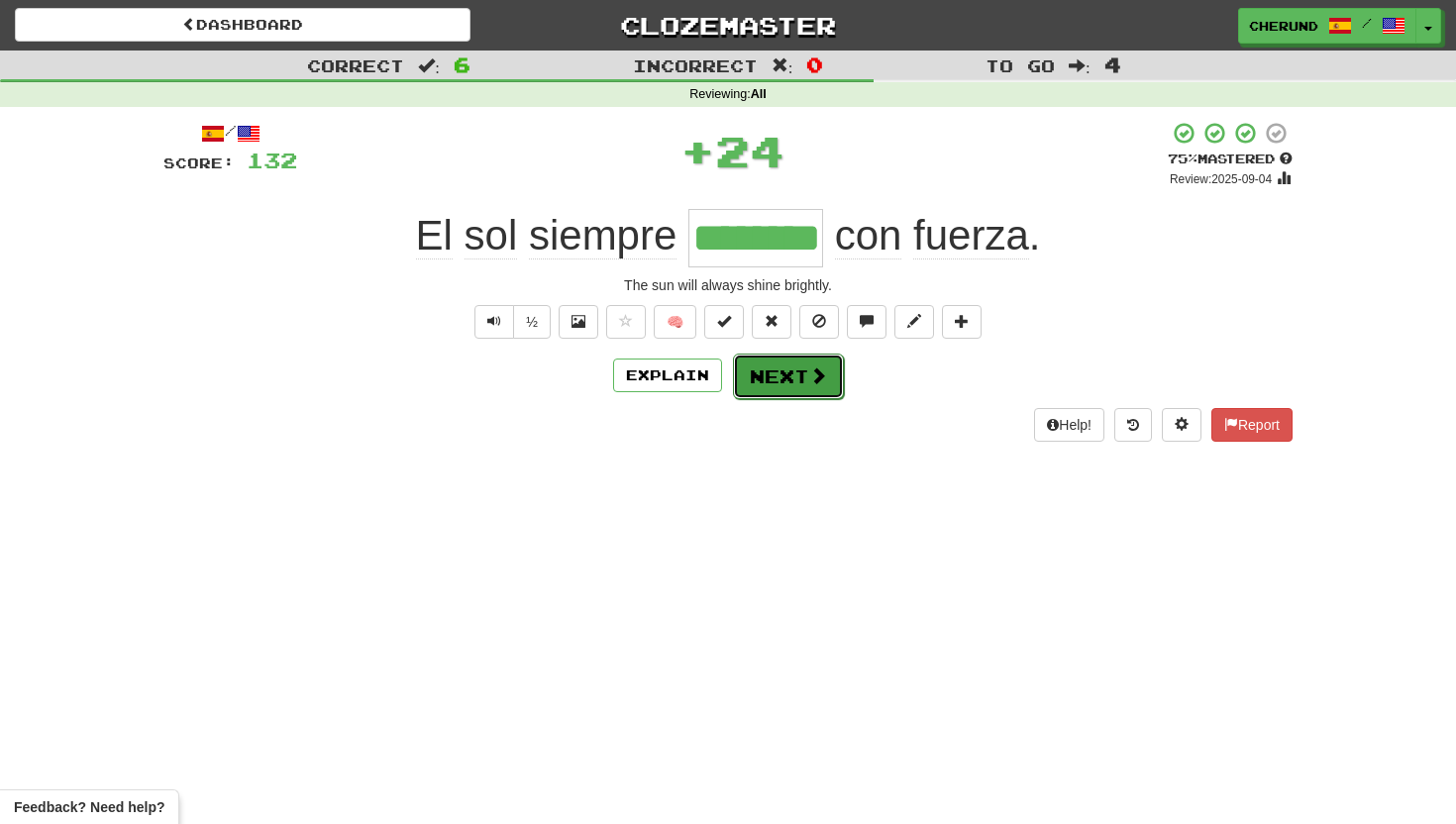 click on "Next" at bounding box center [788, 376] 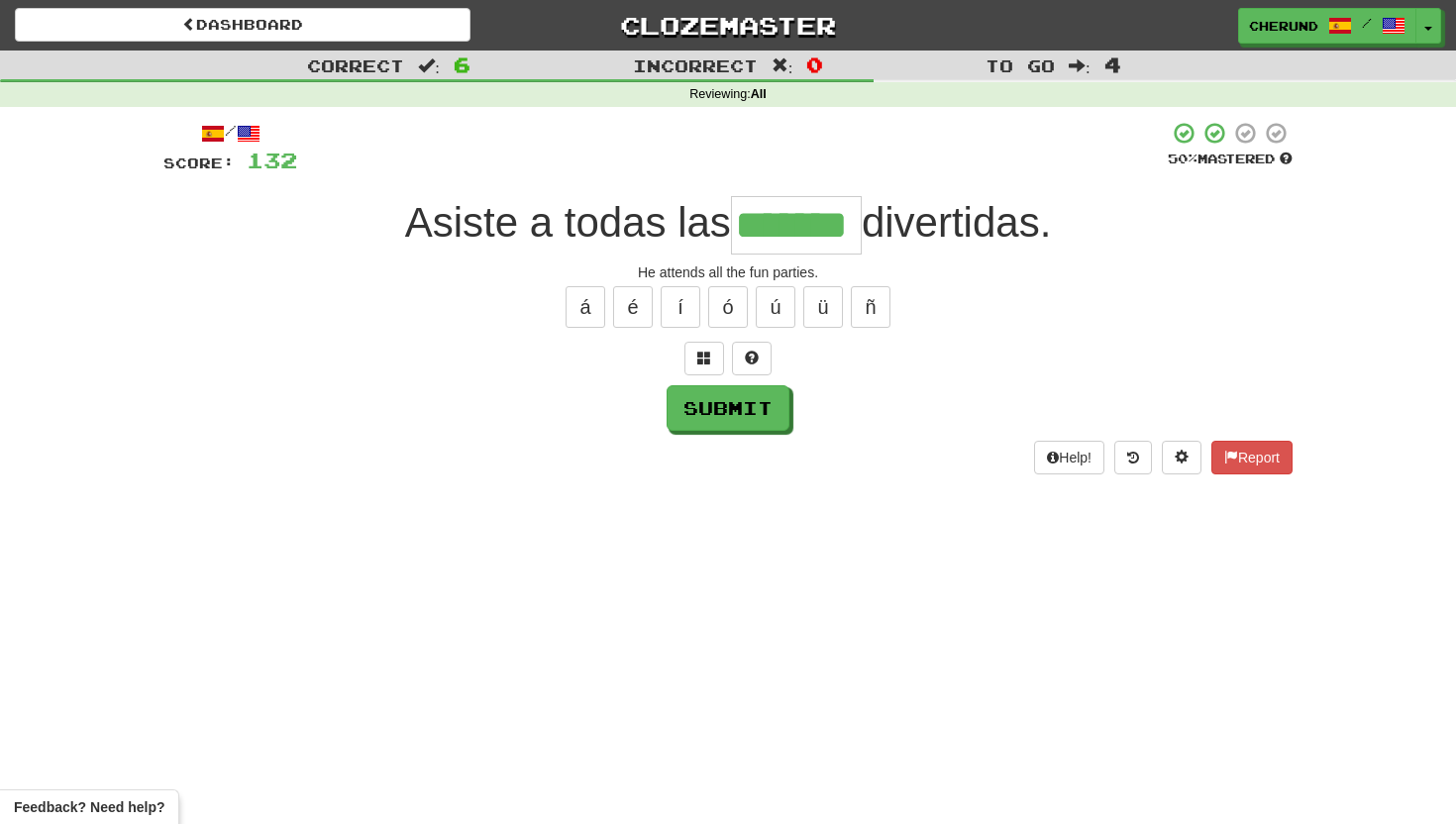 type on "*******" 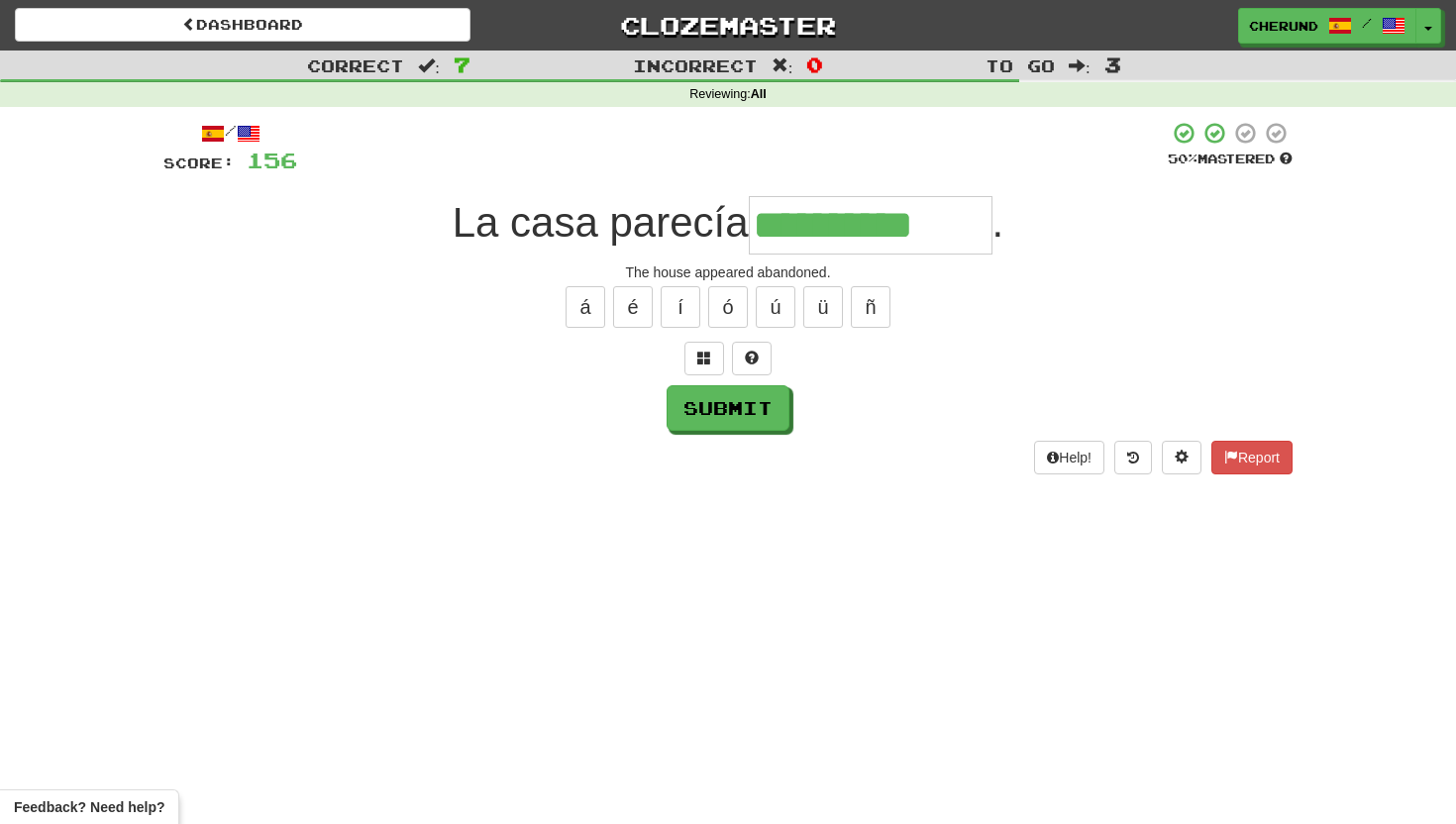 type on "**********" 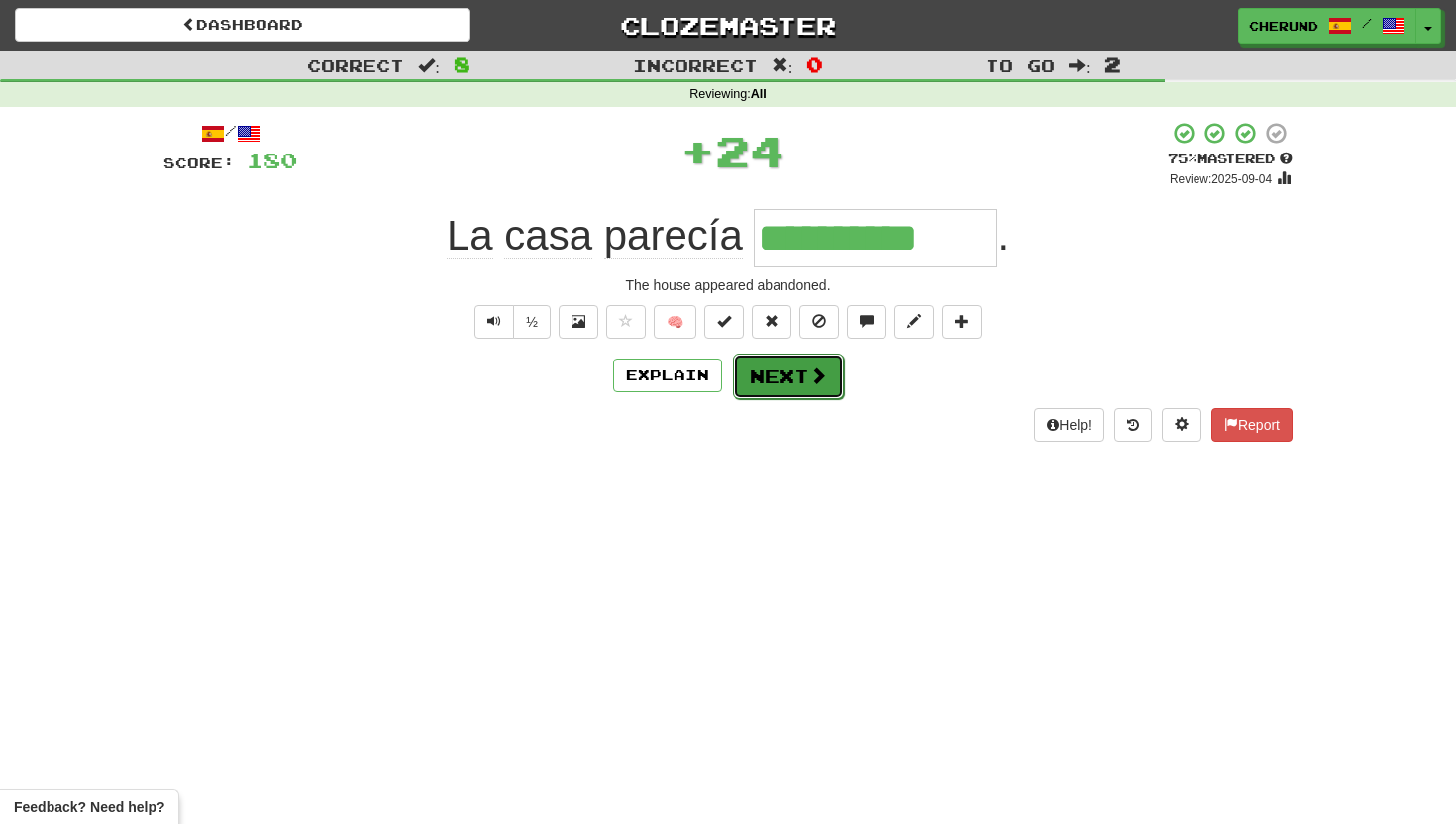 click on "Next" at bounding box center [788, 376] 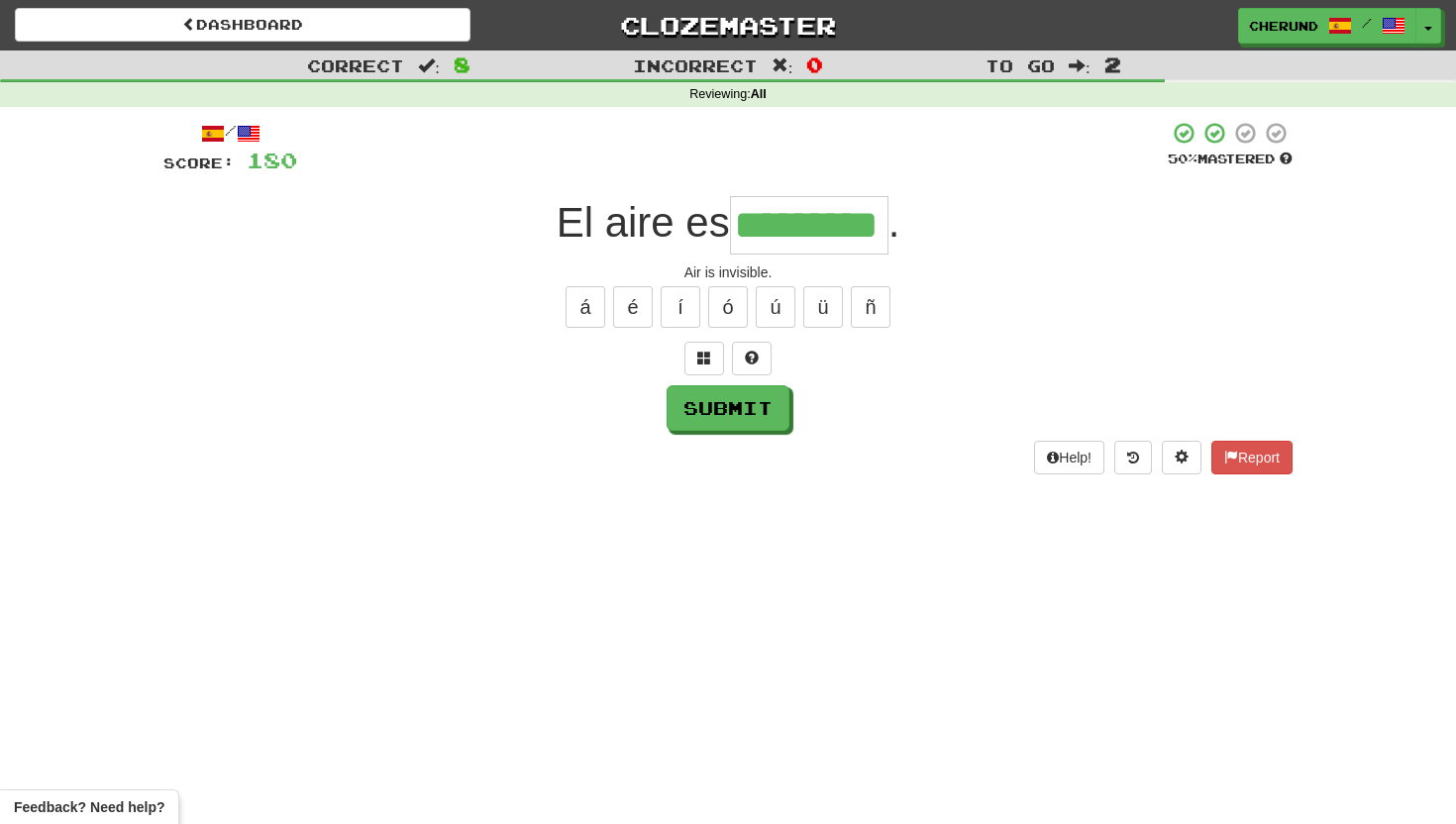 type on "*********" 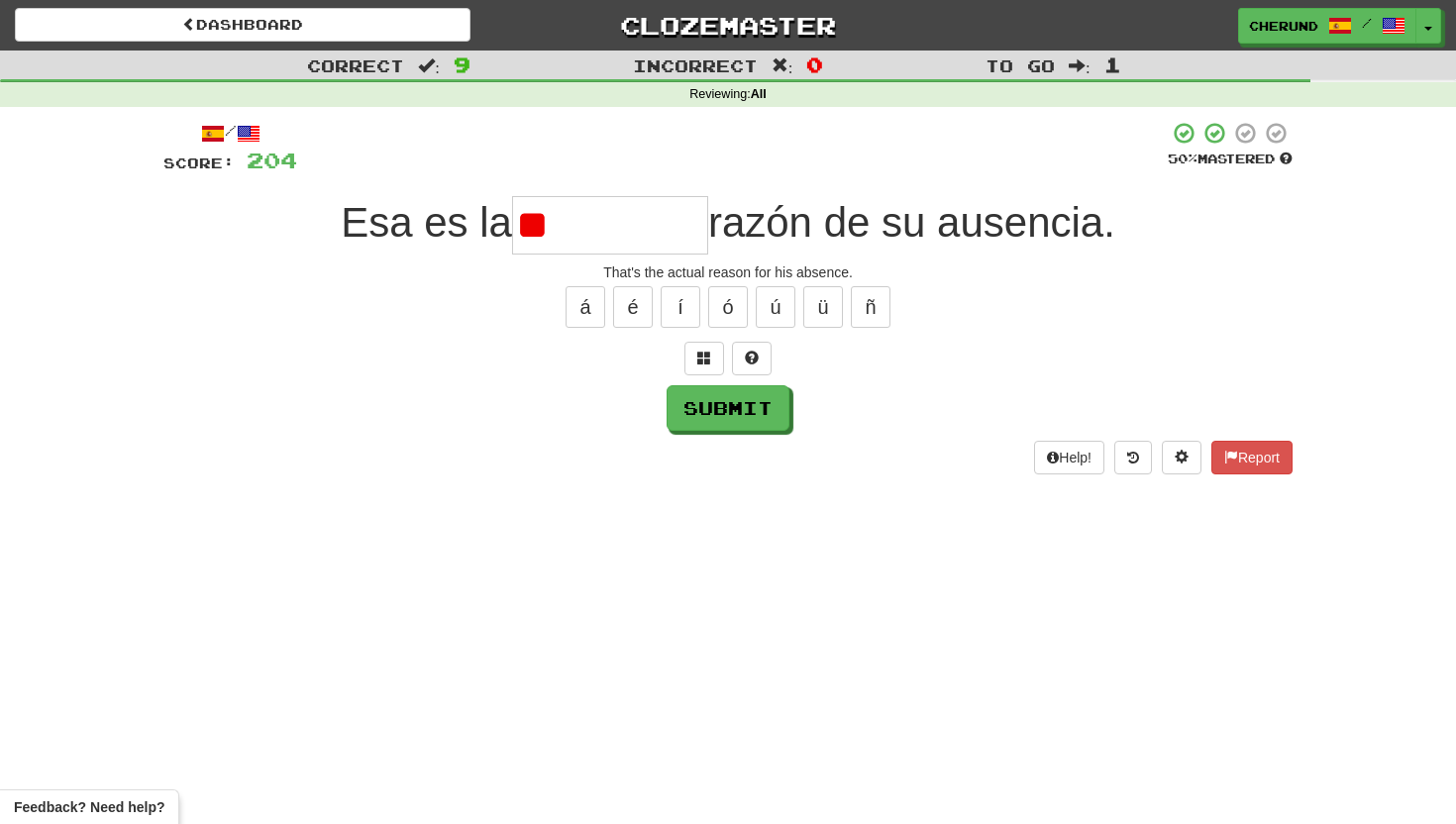 type on "*" 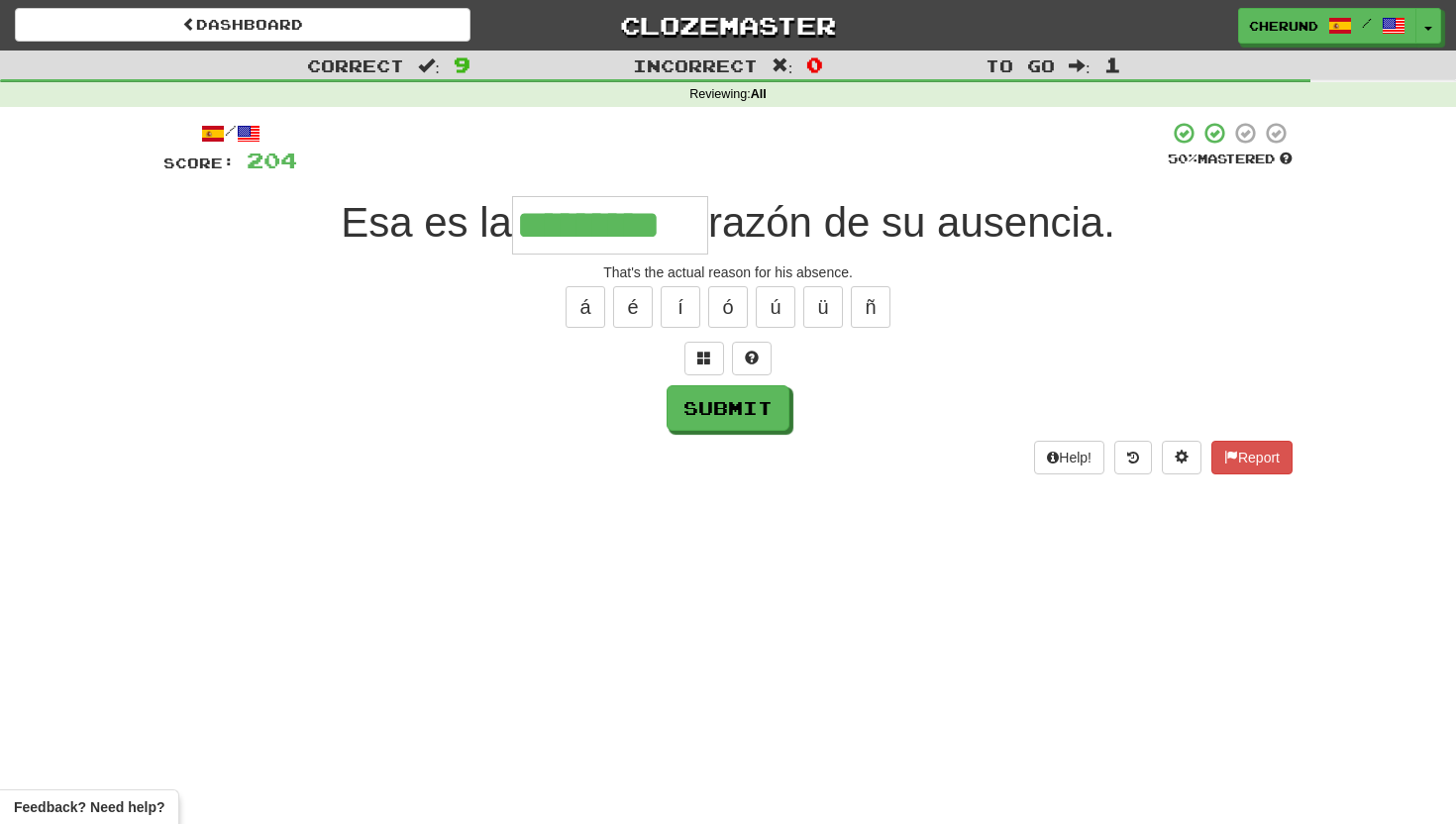 type on "*********" 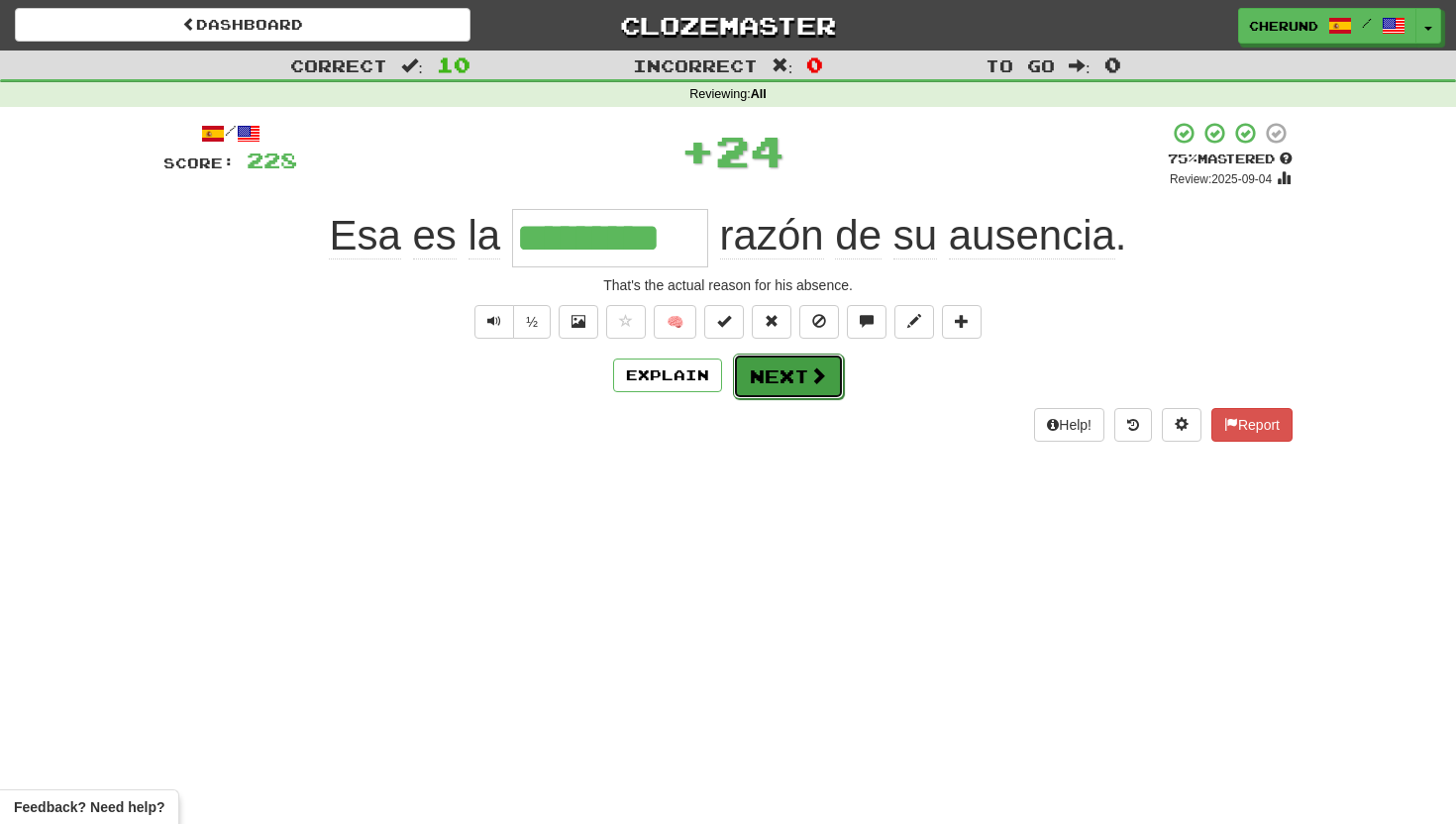click on "Next" at bounding box center (788, 376) 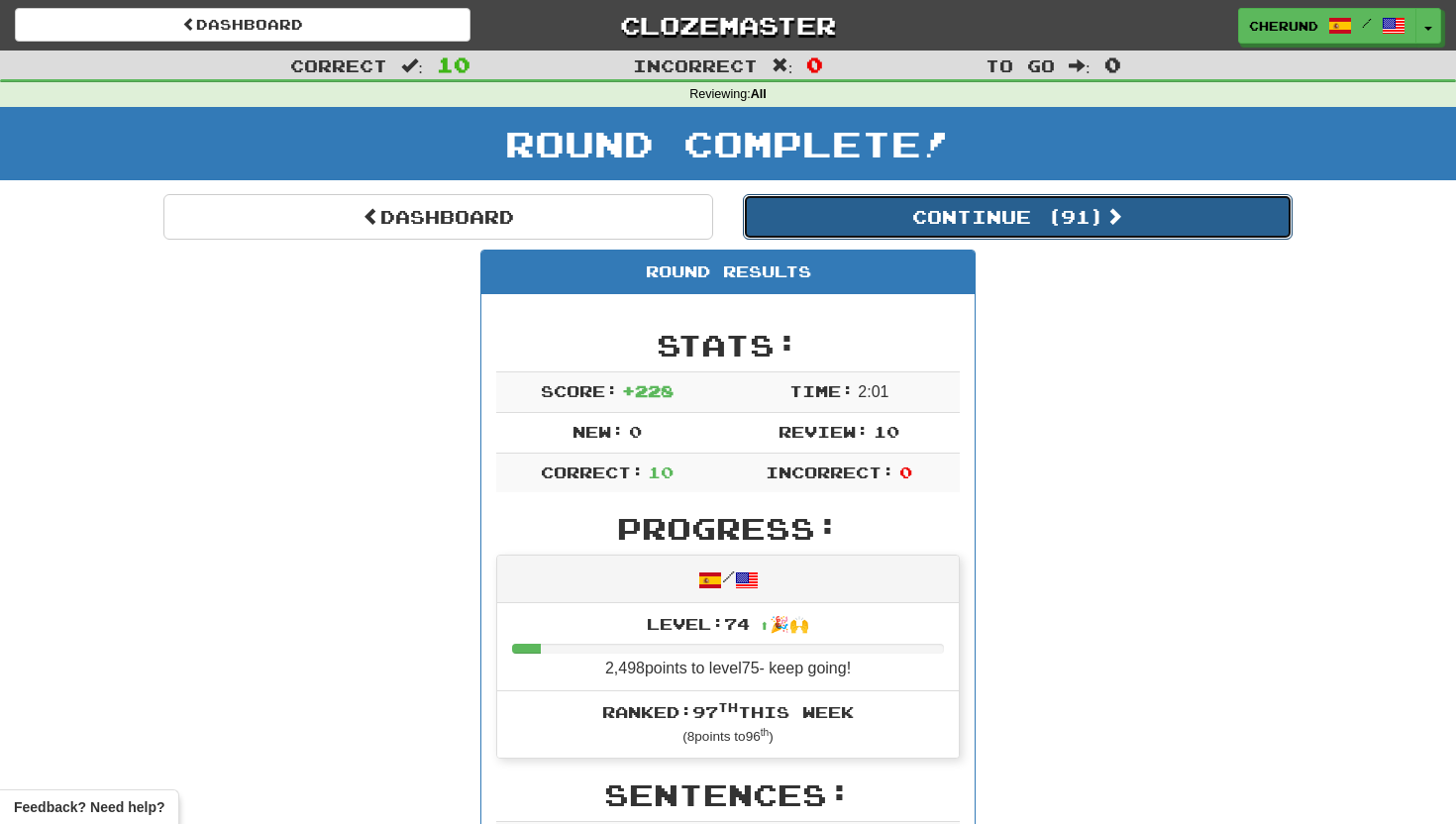 click on "Continue ( 91 )" at bounding box center [1017, 217] 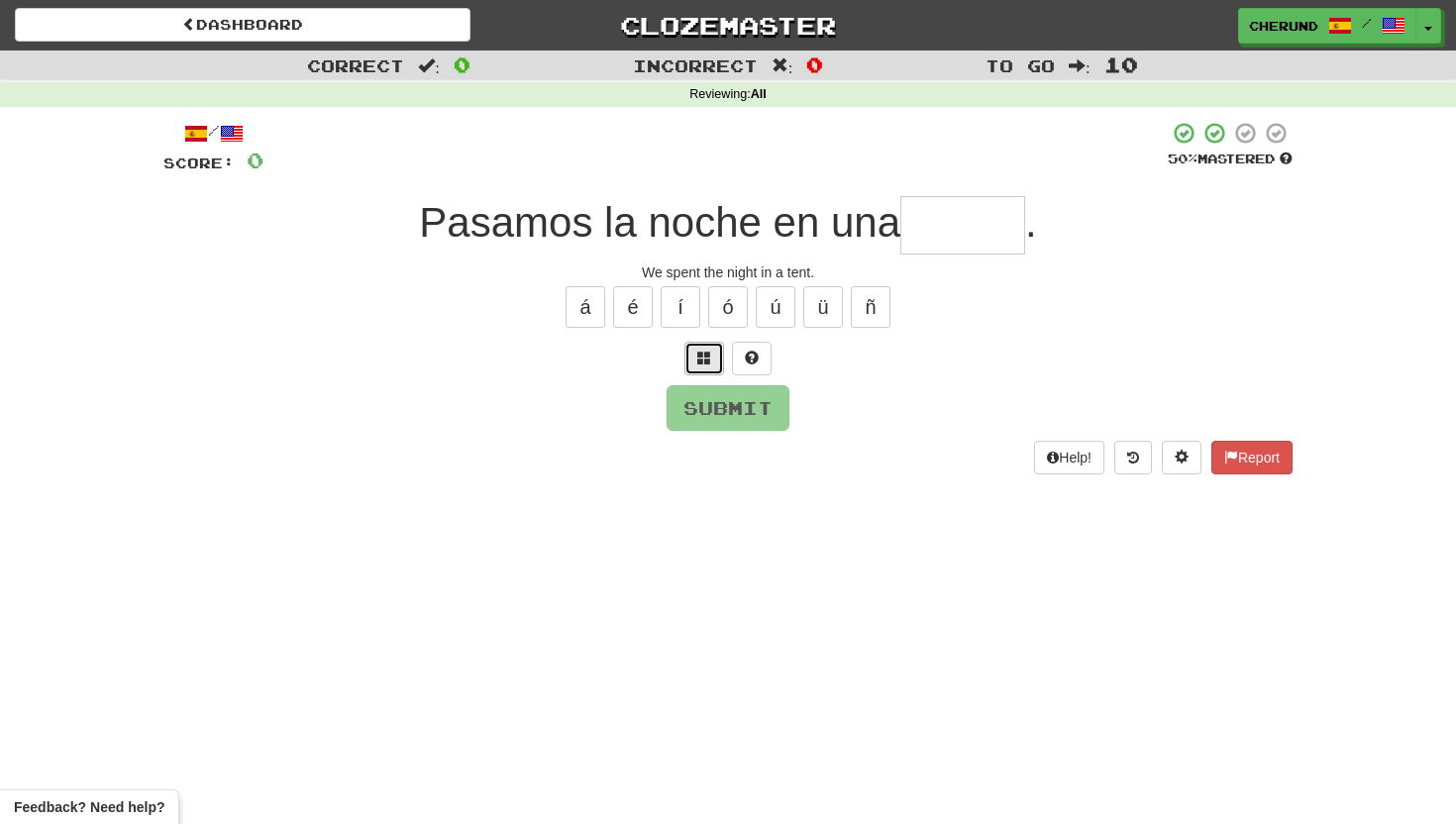 click at bounding box center [704, 359] 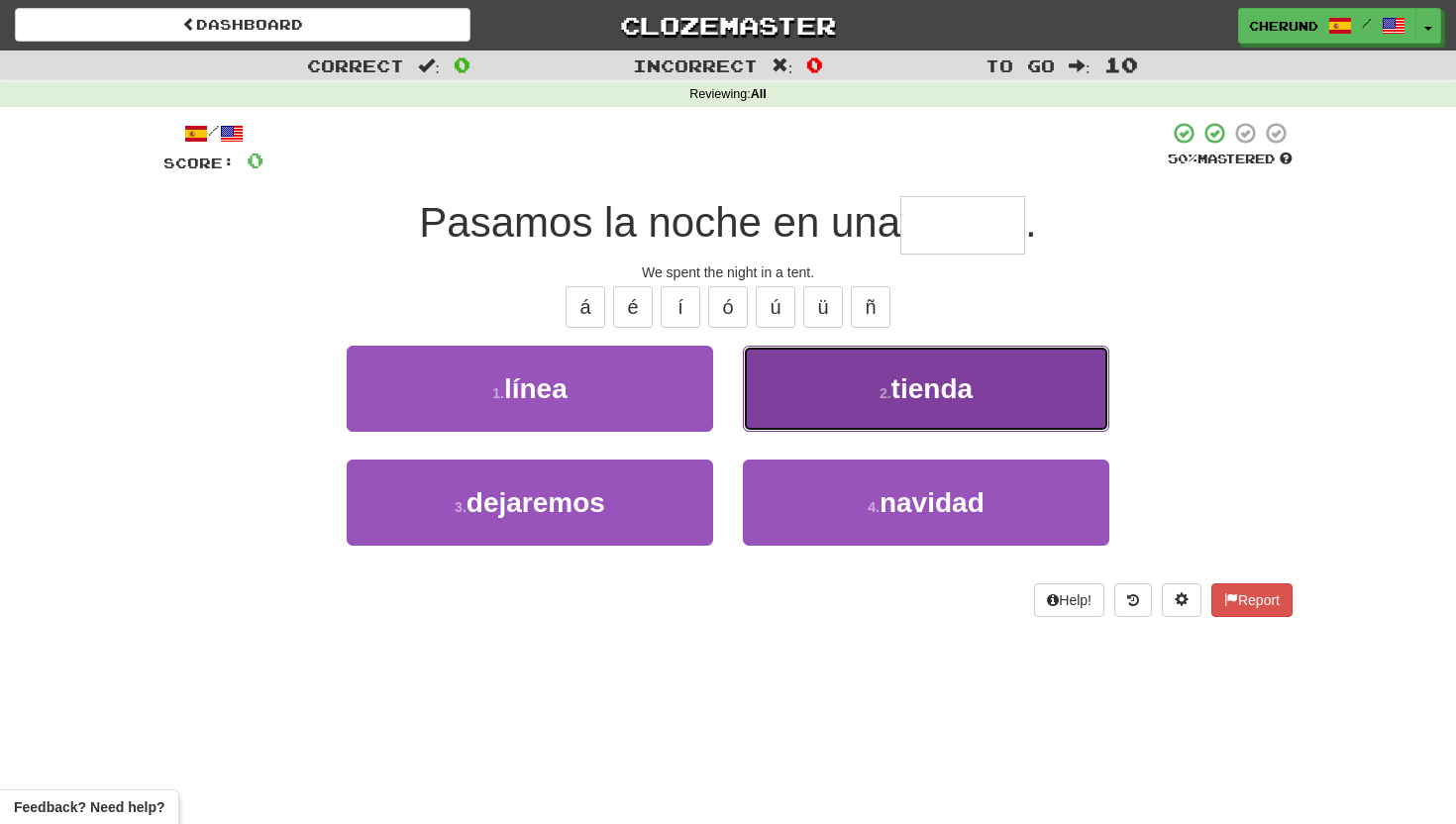 click on "tienda" at bounding box center (932, 388) 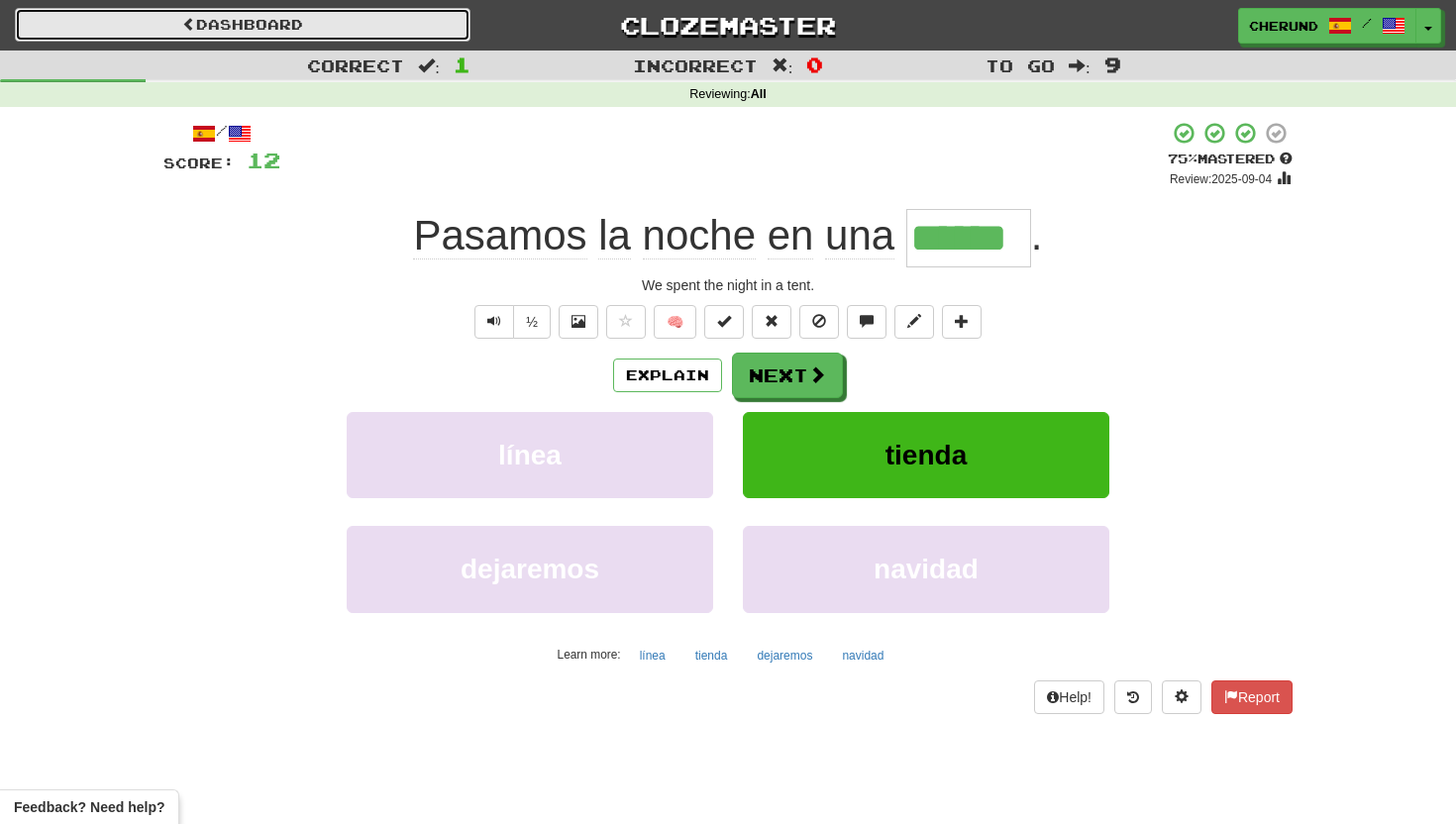 click on "Dashboard" at bounding box center (243, 25) 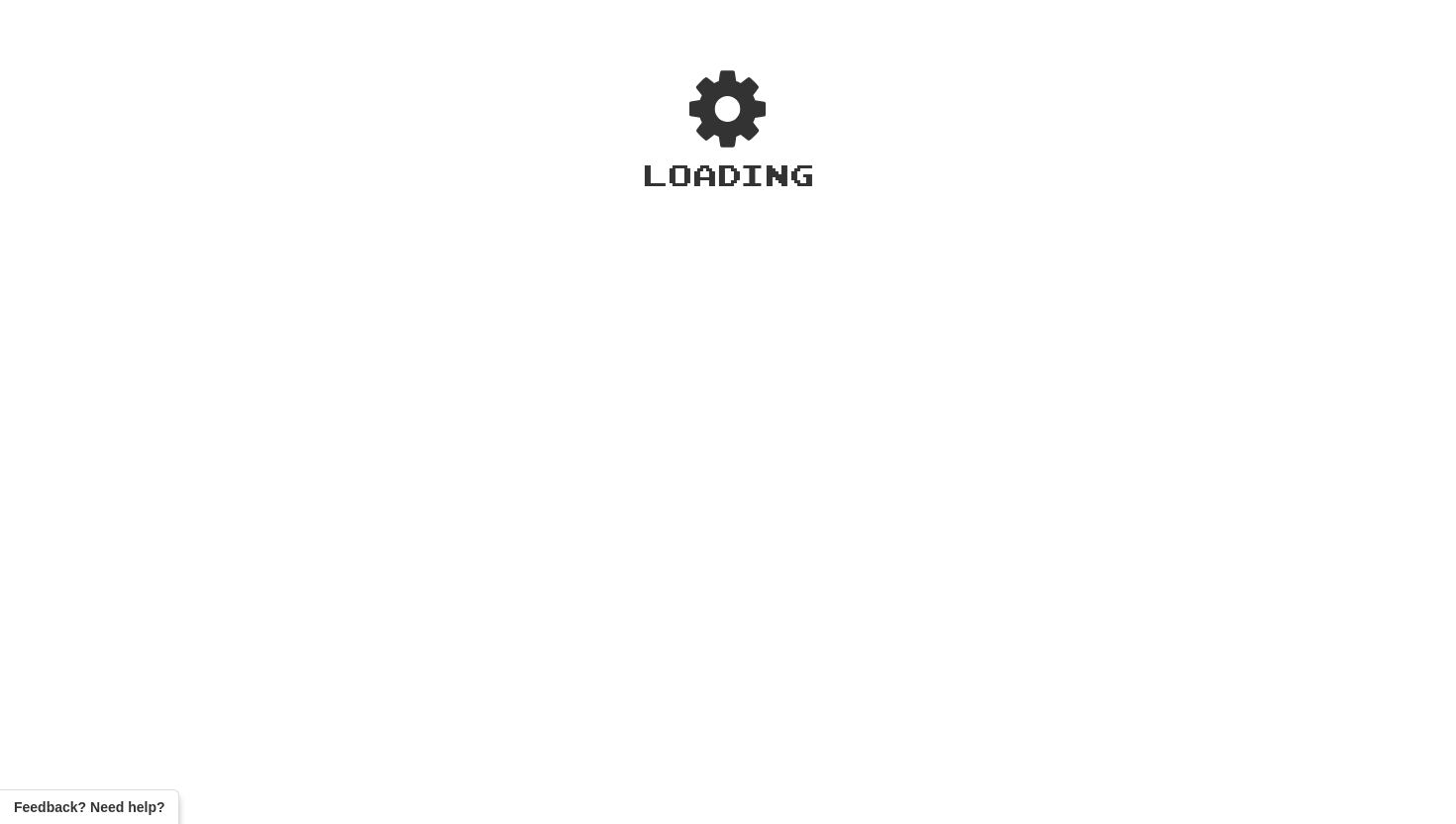 scroll, scrollTop: 0, scrollLeft: 0, axis: both 